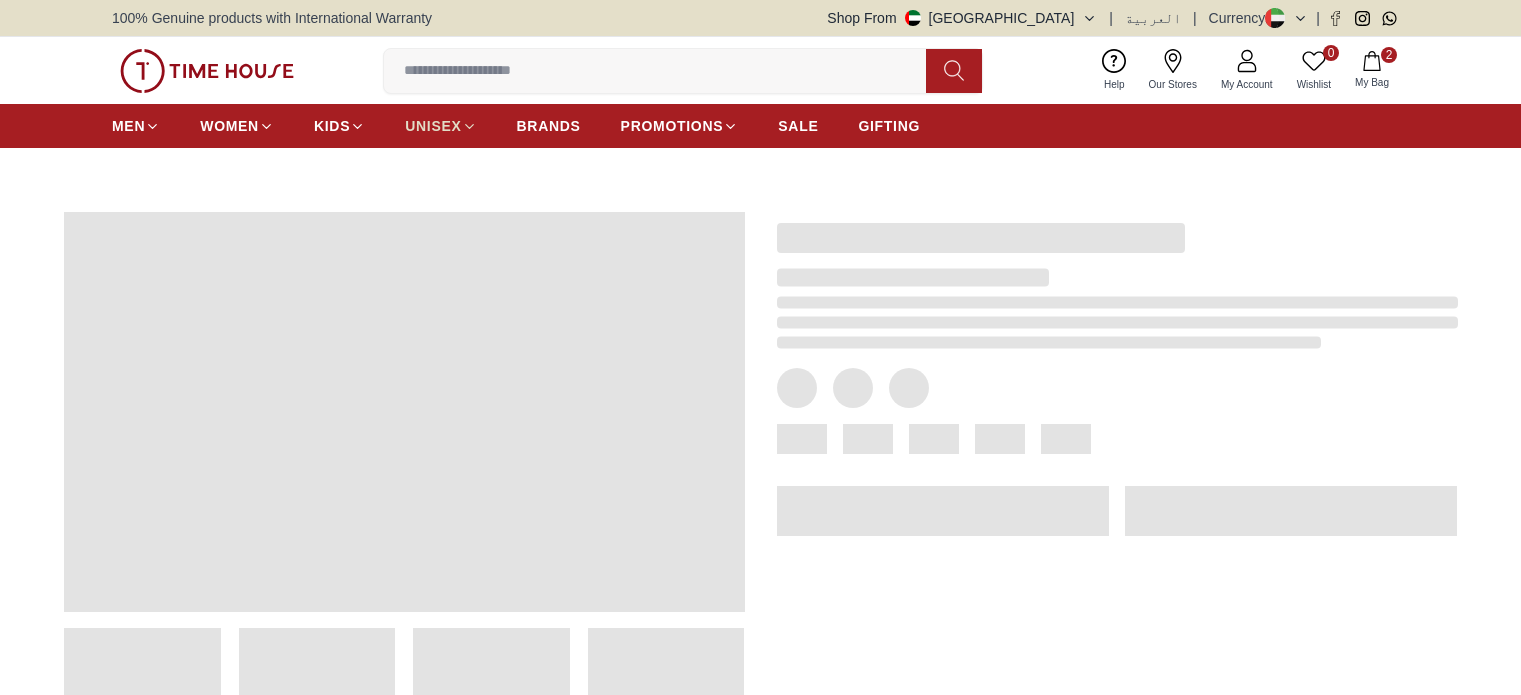 scroll, scrollTop: 0, scrollLeft: 0, axis: both 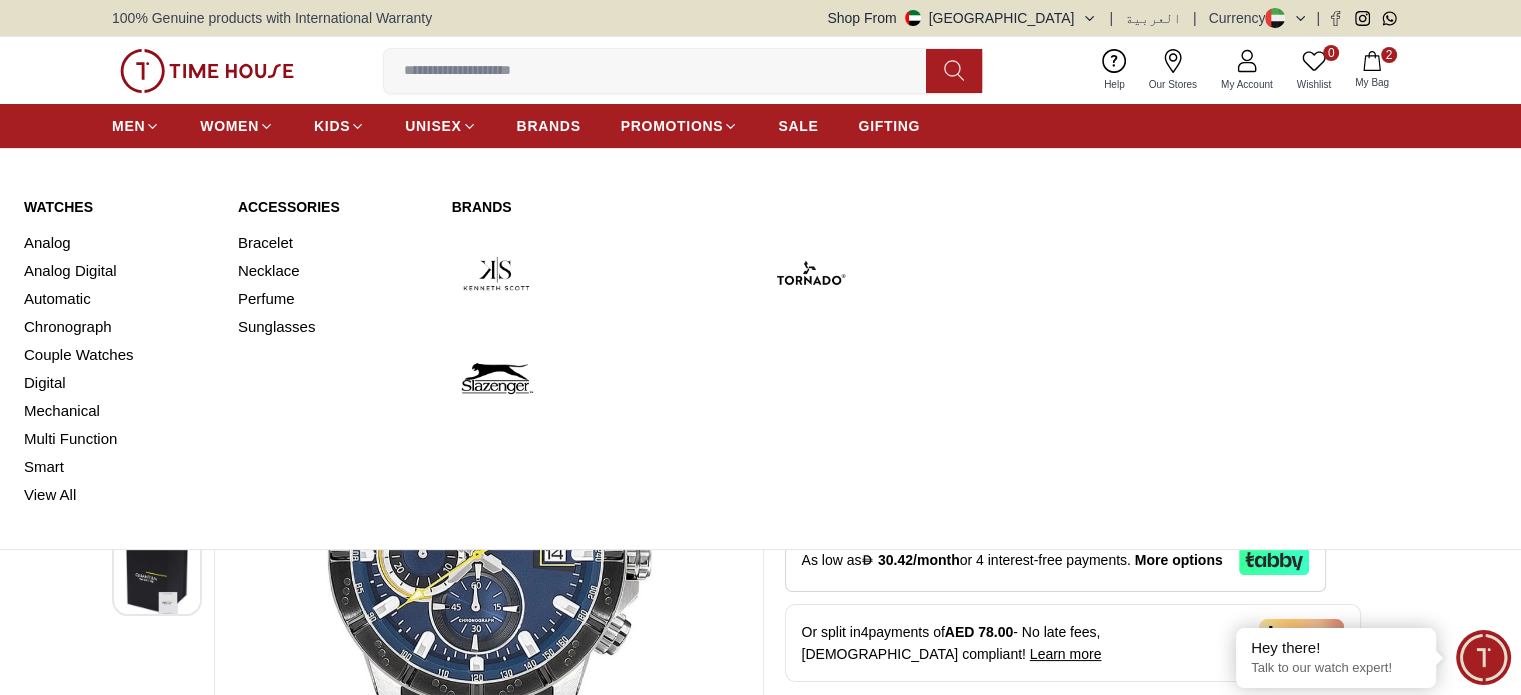 click at bounding box center (706, 273) 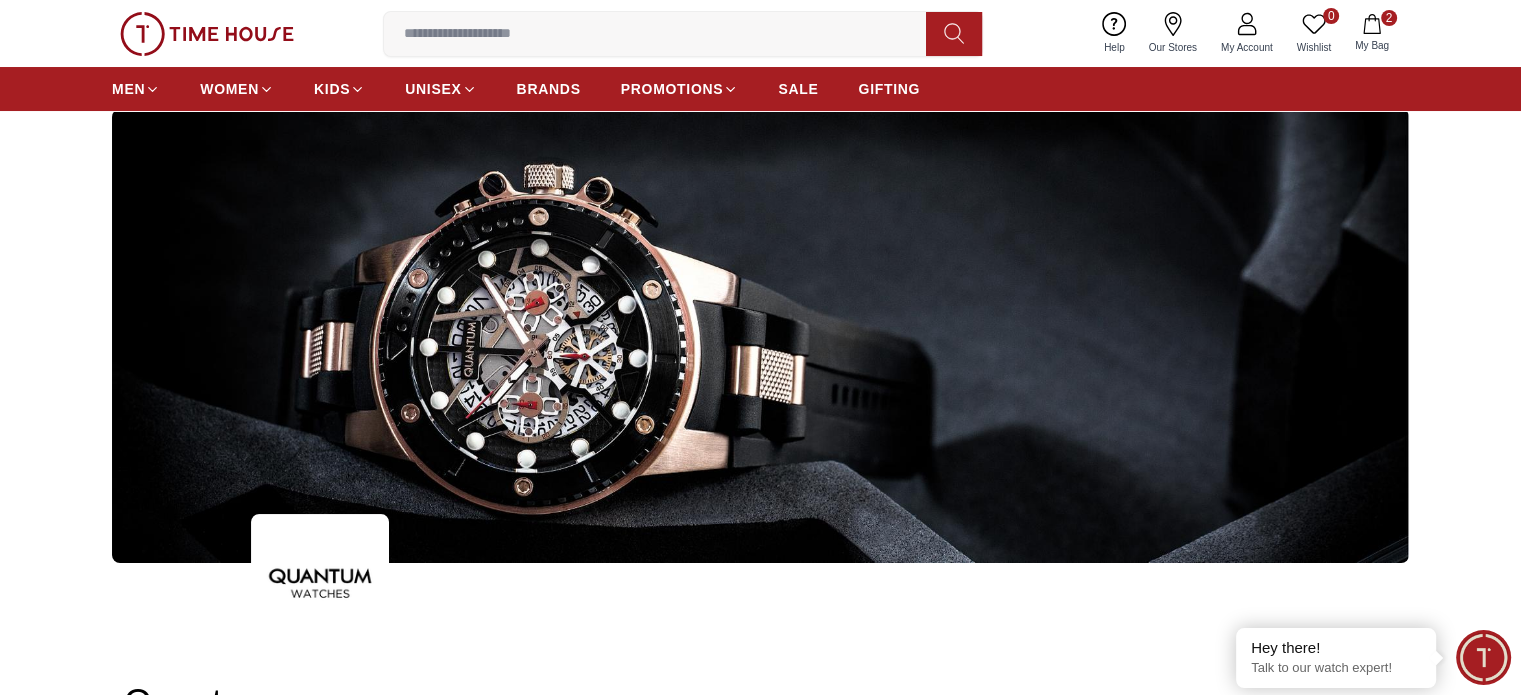scroll, scrollTop: 600, scrollLeft: 0, axis: vertical 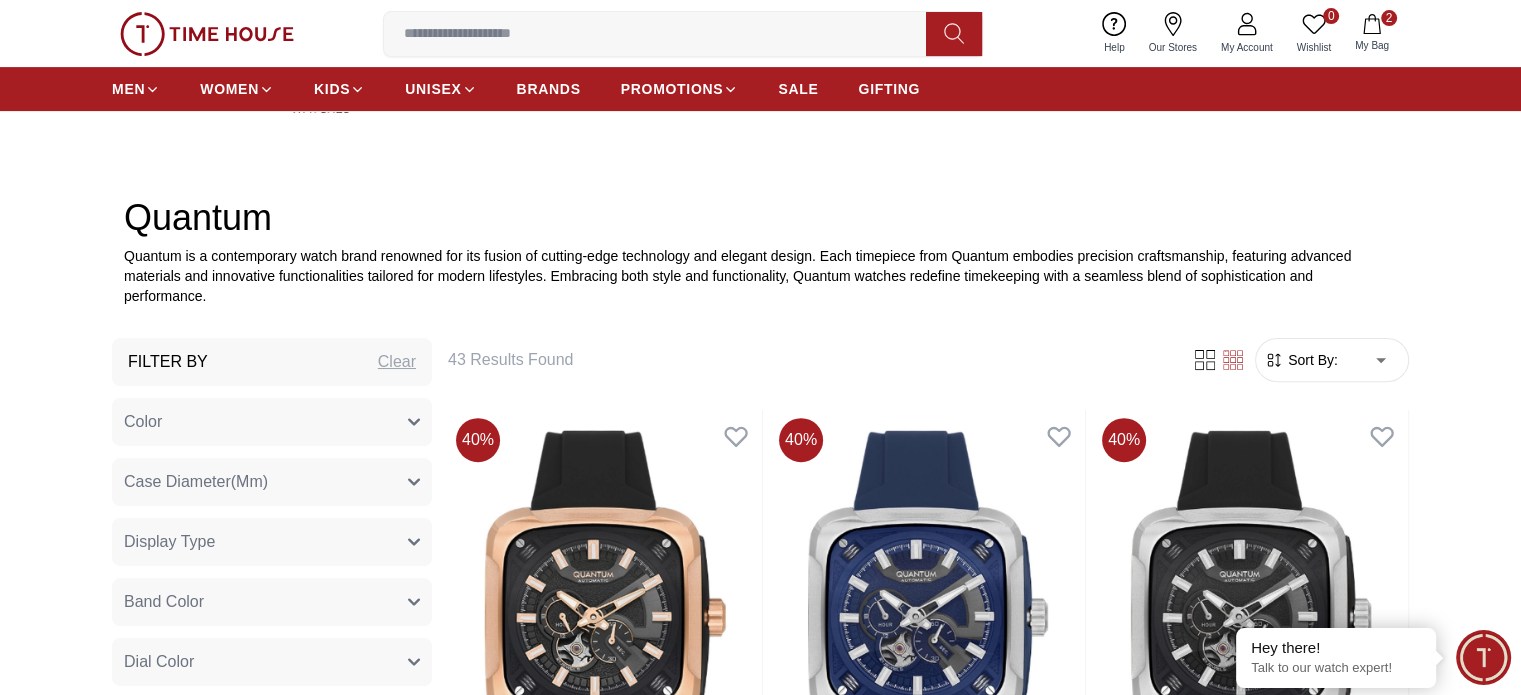 click on "Sort By: ​ ****** ​" at bounding box center [1332, 360] 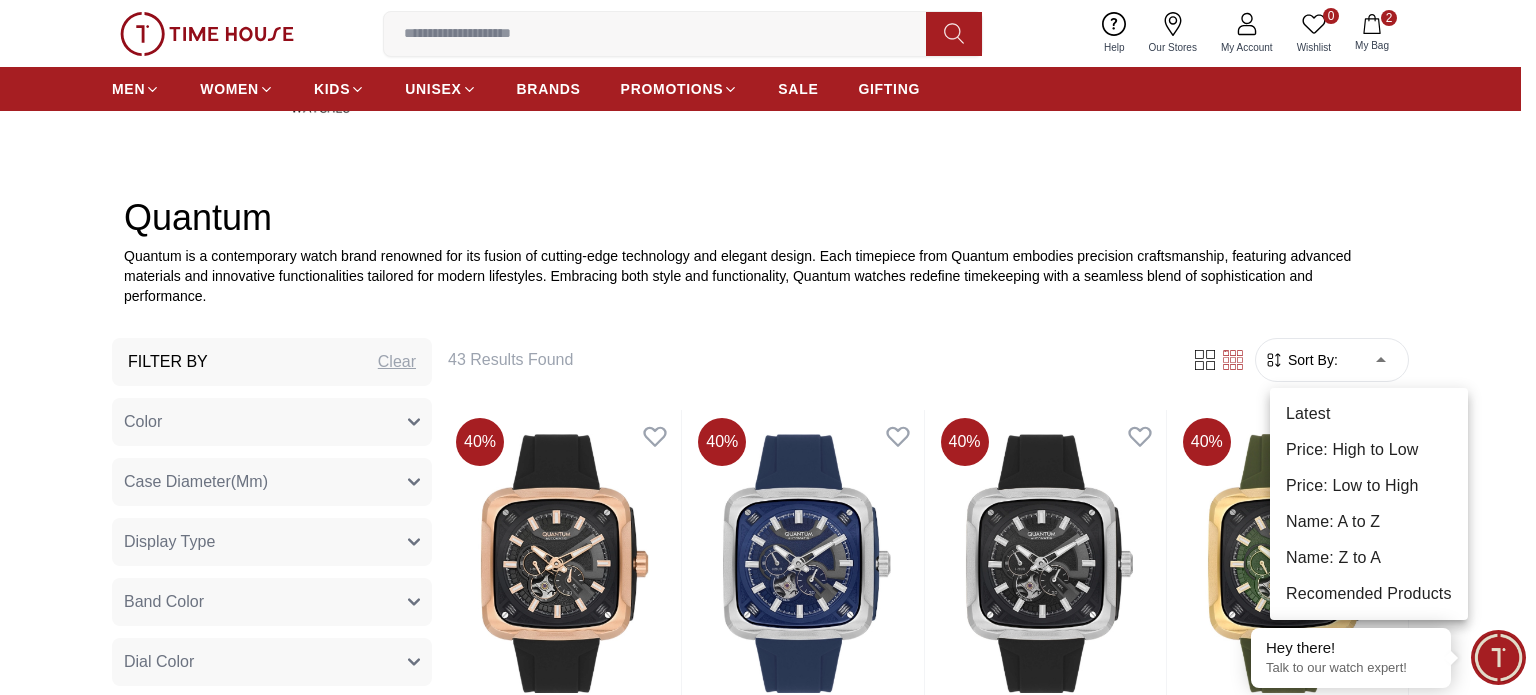 click on "100% Genuine products with International Warranty Shop From [GEOGRAPHIC_DATA] | العربية |  Currency   | 0 Wishlist Help Our Stores My Account 0 Wishlist 2 My Bag MEN WOMEN KIDS UNISEX BRANDS PROMOTIONS SALE GIFTING Home Quantum Quantum Quantum is a contemporary watch brand renowned for its fusion of cutting-edge technology and elegant design. Each timepiece from Quantum embodies precision craftsmanship, featuring advanced materials and innovative functionalities tailored for modern lifestyles. Embracing both style and functionality, Quantum watches redefine timekeeping with a seamless blend of sophistication and performance.    Filter By Clear Color Black Green Blue Red Dark Blue Grey Black / Black Black / Rose Gold Brown Black /Rose Gold Black /Grey Black /Red Black /Black Black / Rose Gold / Black Rose Gold / Black Rose Gold / Black / Black Titanum Case Diameter(Mm) 47 43 46.5 46 42 45 49 48 44 50 53 Display Type Analog Multi Function Automatic Chronograph Band Color Silver Yellow Green Dark Blue Red Black Blue" at bounding box center [768, 1596] 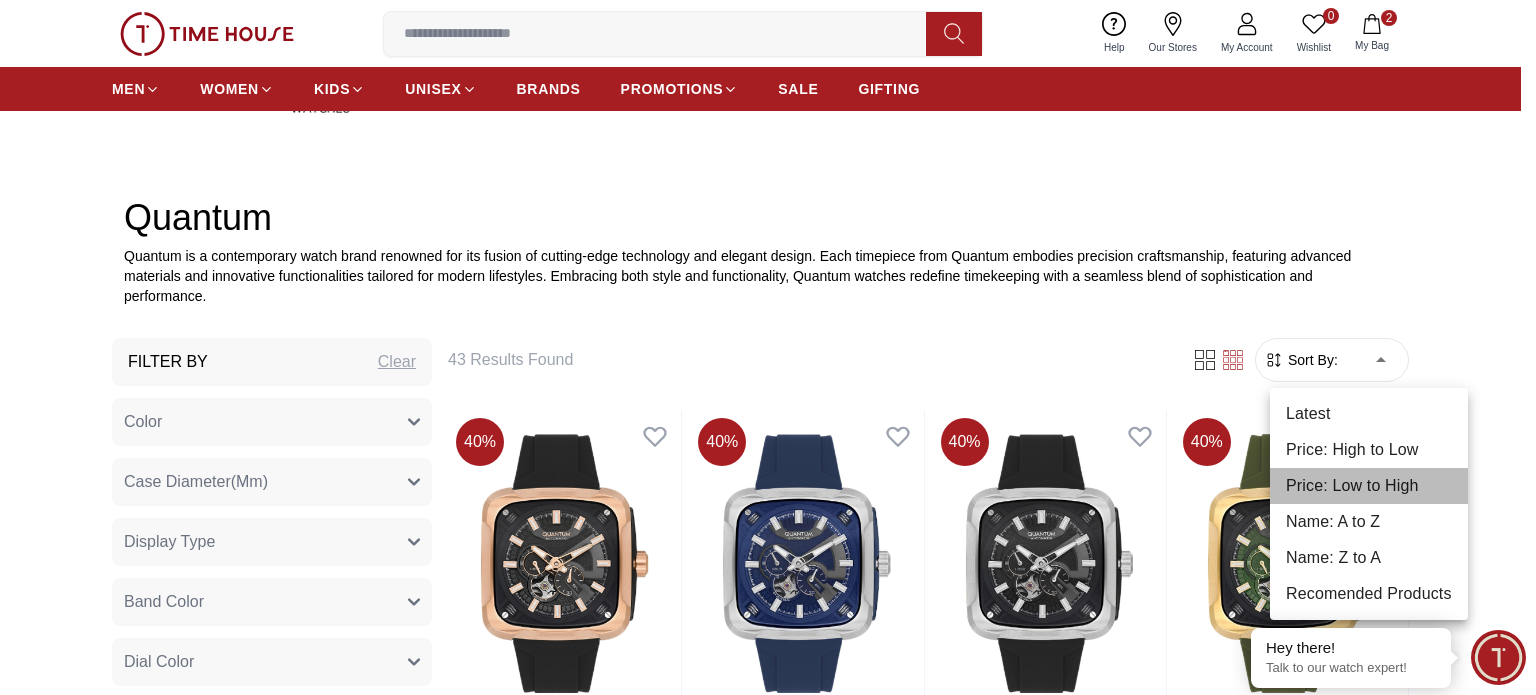 click on "Price: Low to High" at bounding box center (1369, 486) 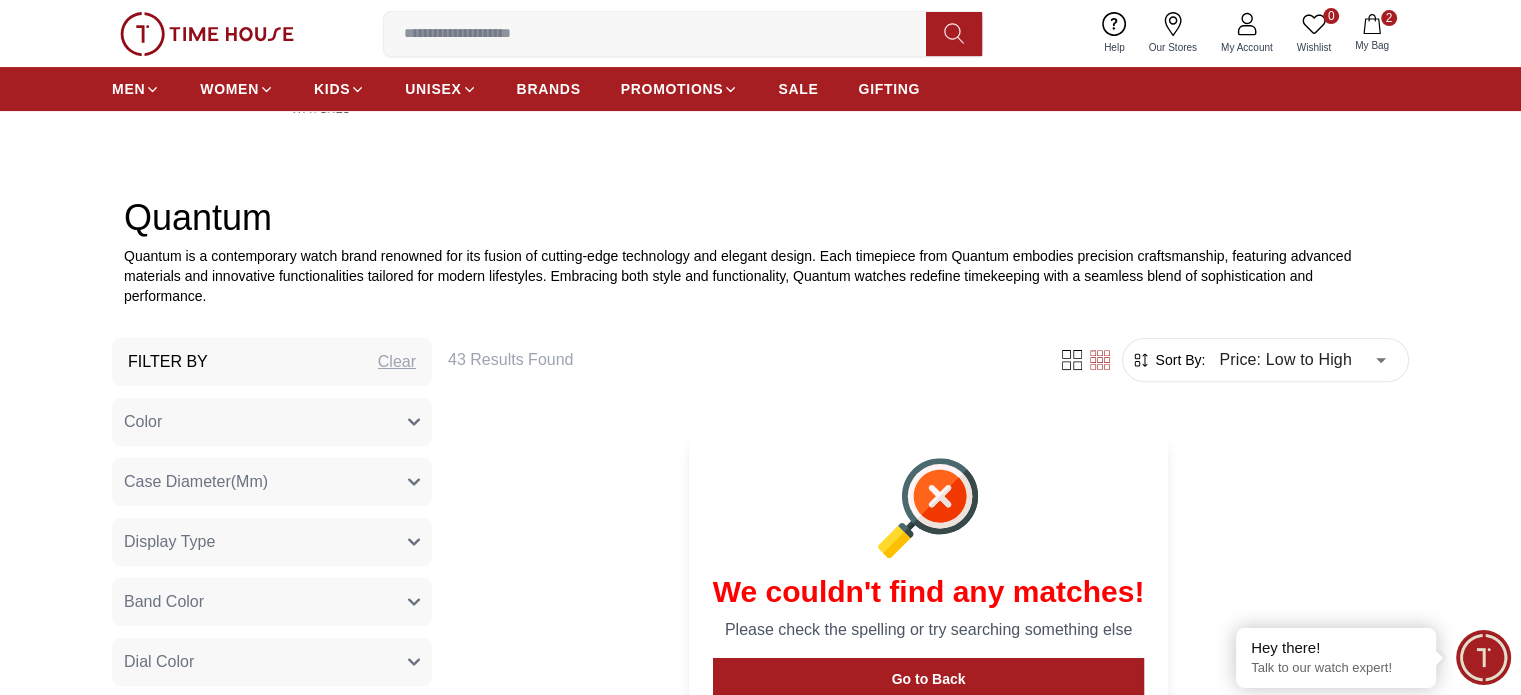 type on "*" 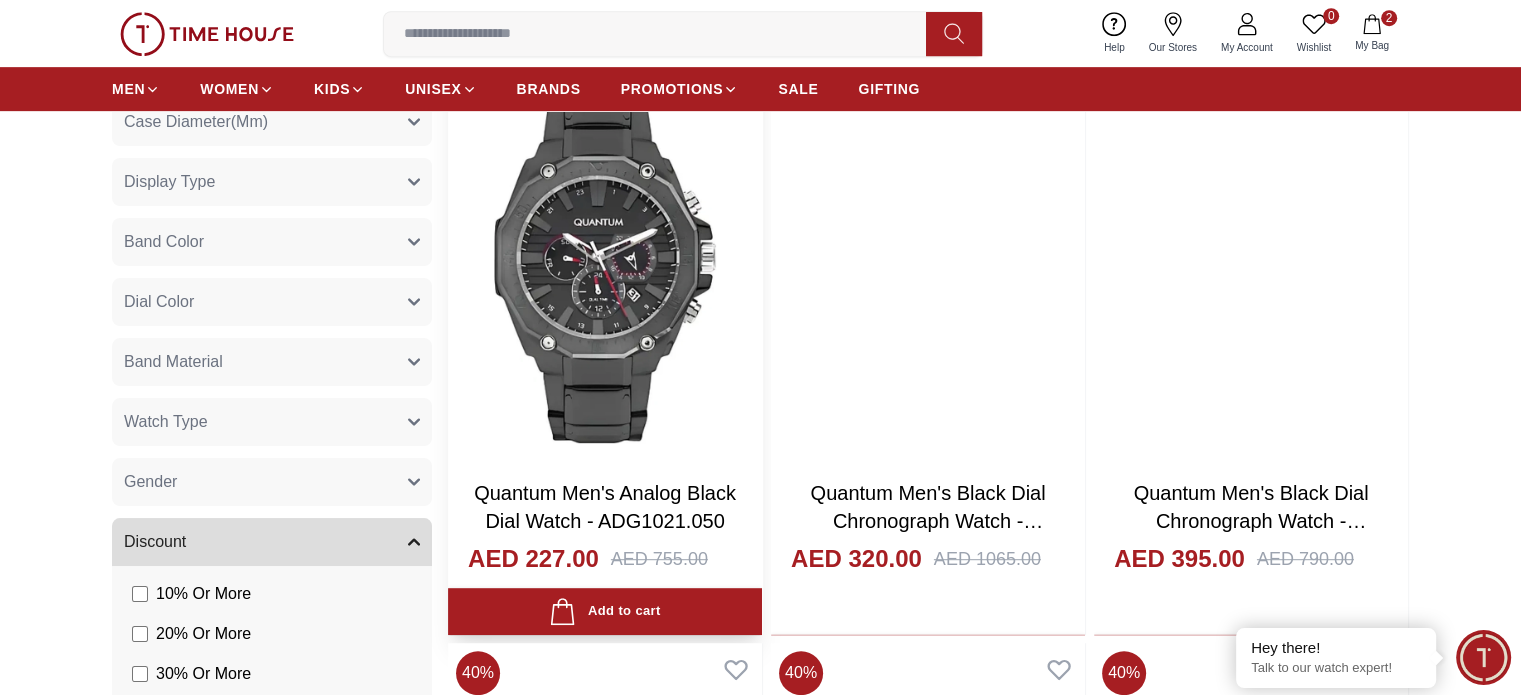 scroll, scrollTop: 1000, scrollLeft: 0, axis: vertical 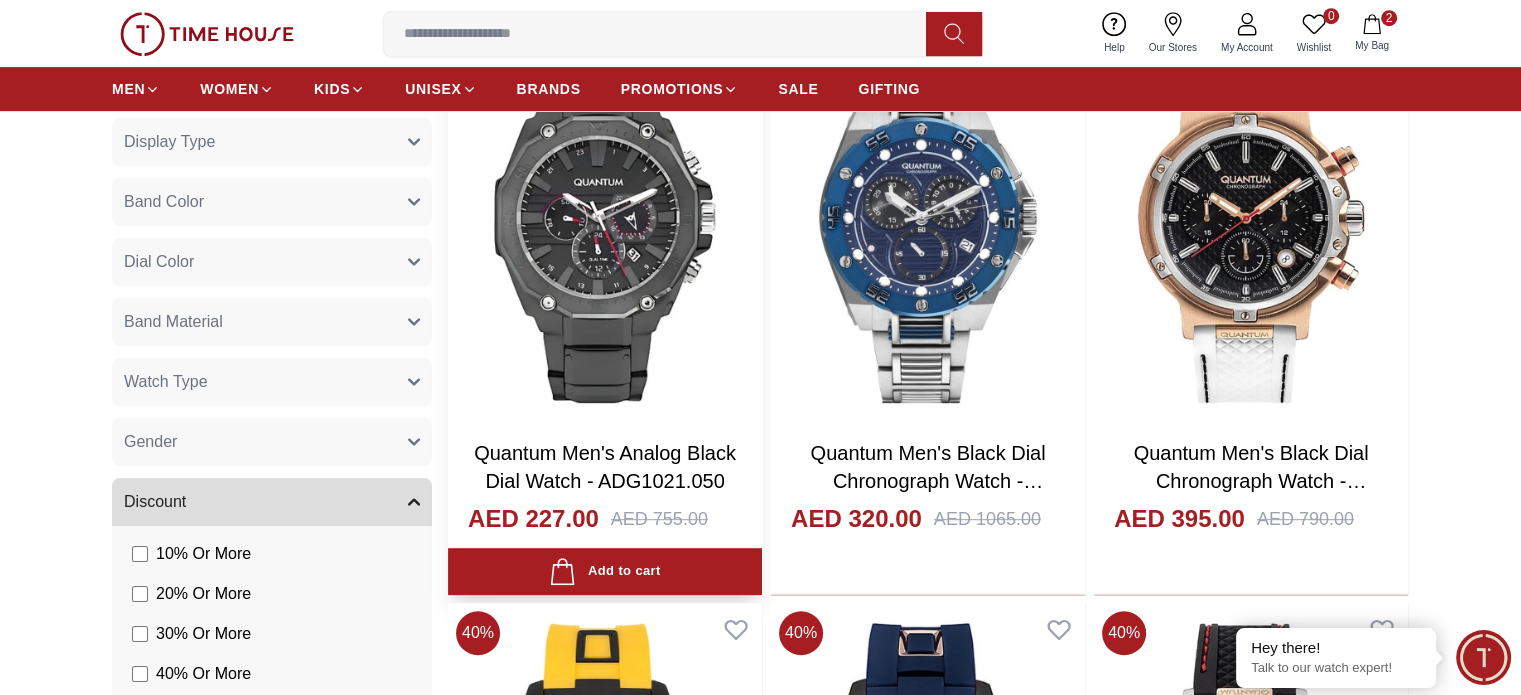 click at bounding box center (605, 216) 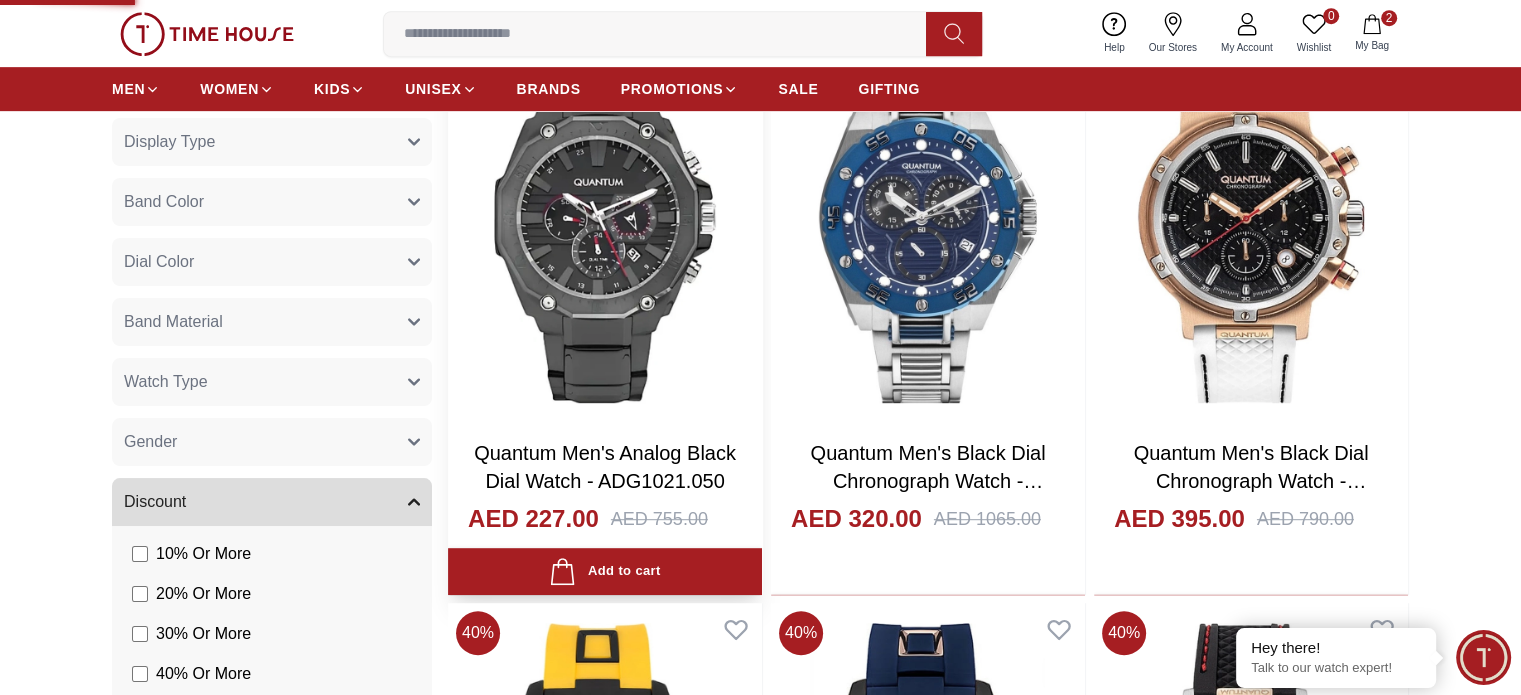 scroll, scrollTop: 0, scrollLeft: 0, axis: both 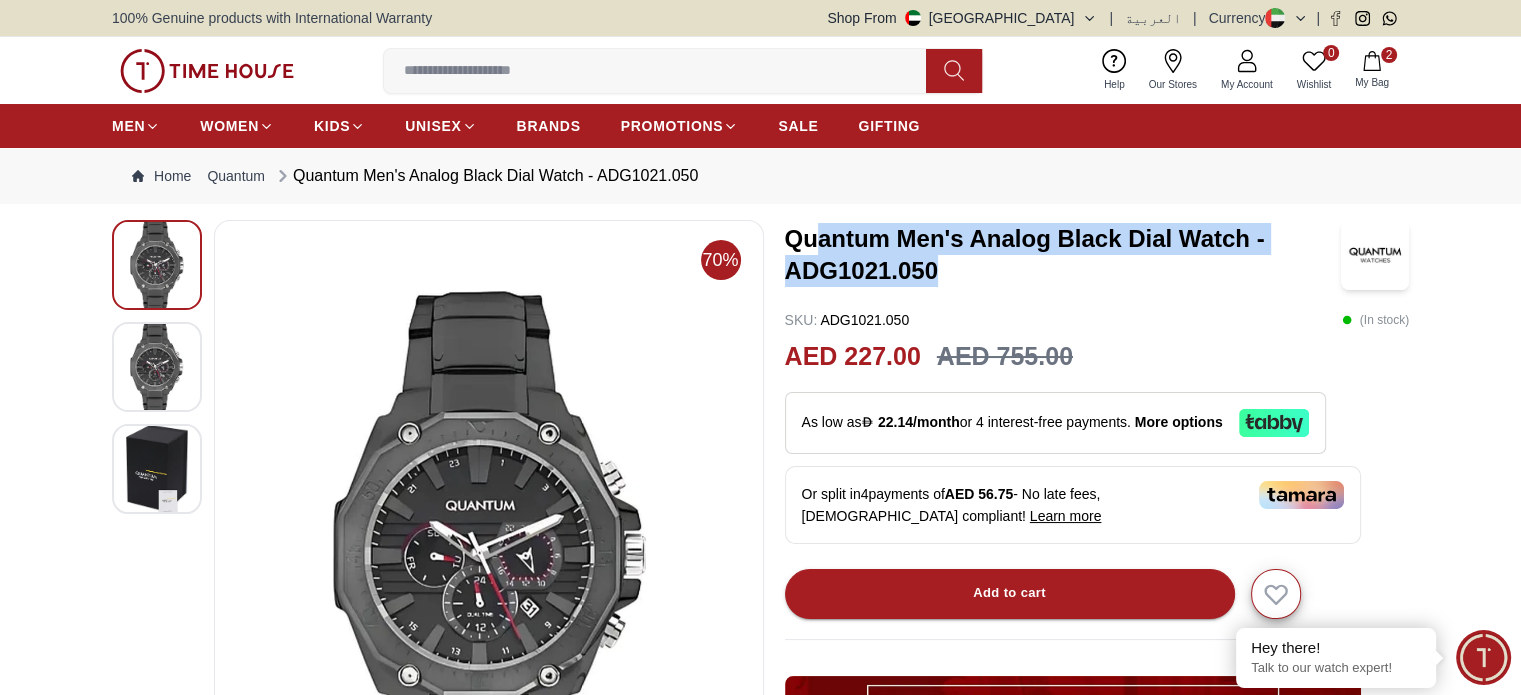 drag, startPoint x: 940, startPoint y: 266, endPoint x: 811, endPoint y: 243, distance: 131.03435 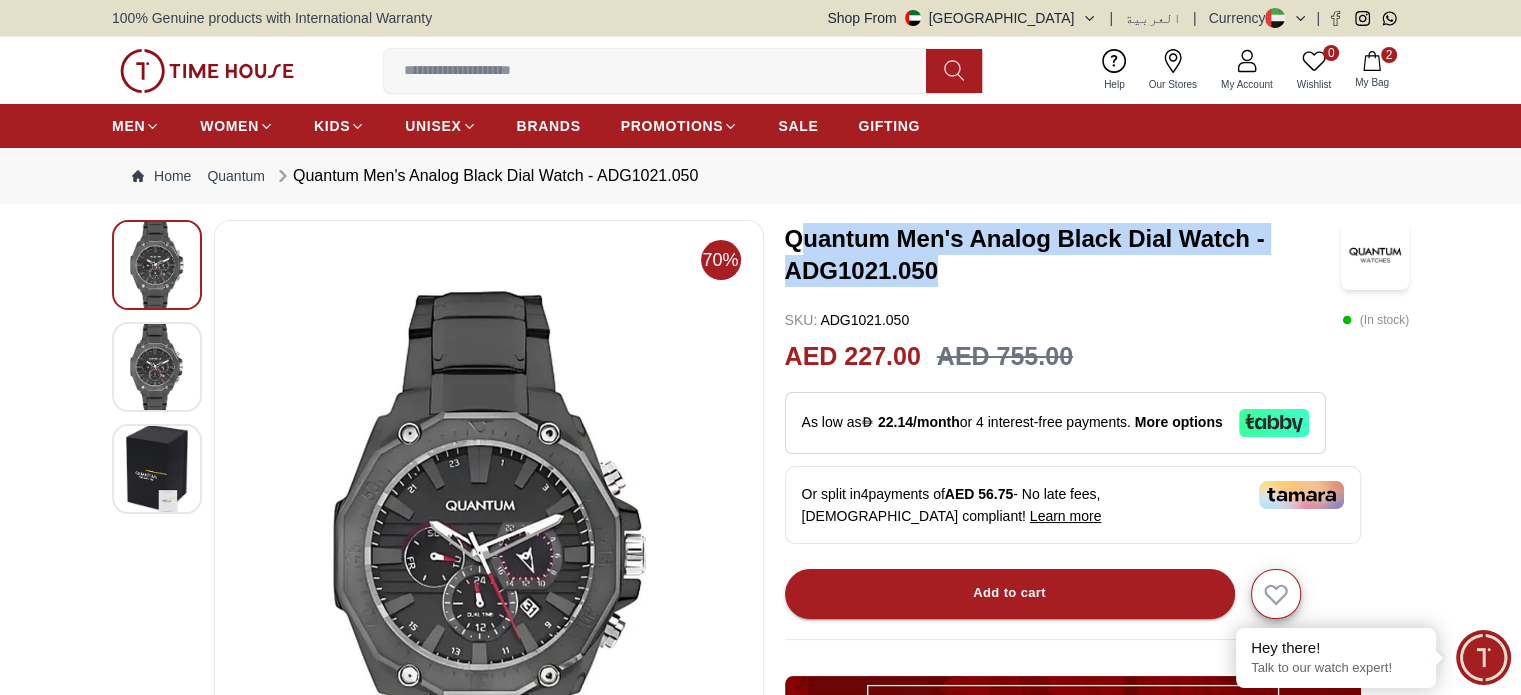 drag, startPoint x: 797, startPoint y: 243, endPoint x: 971, endPoint y: 271, distance: 176.23848 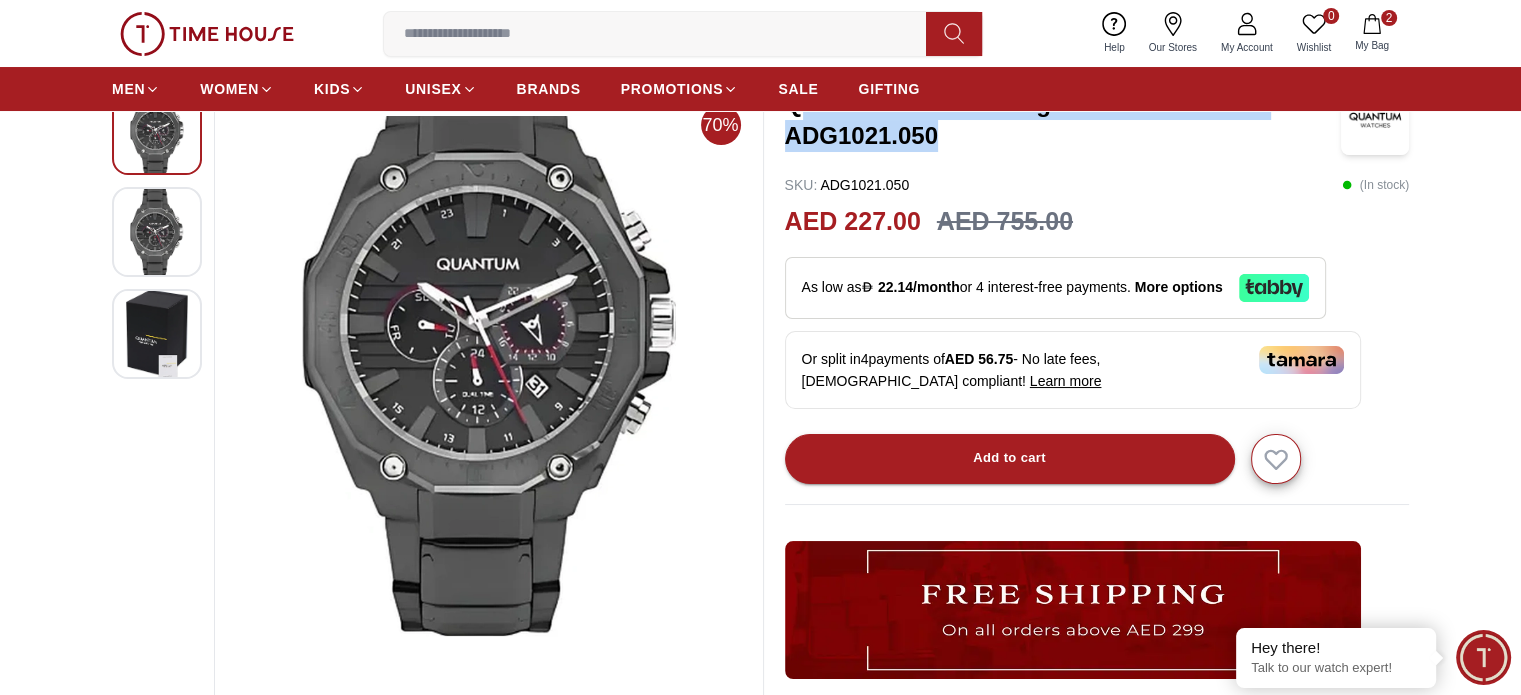 scroll, scrollTop: 100, scrollLeft: 0, axis: vertical 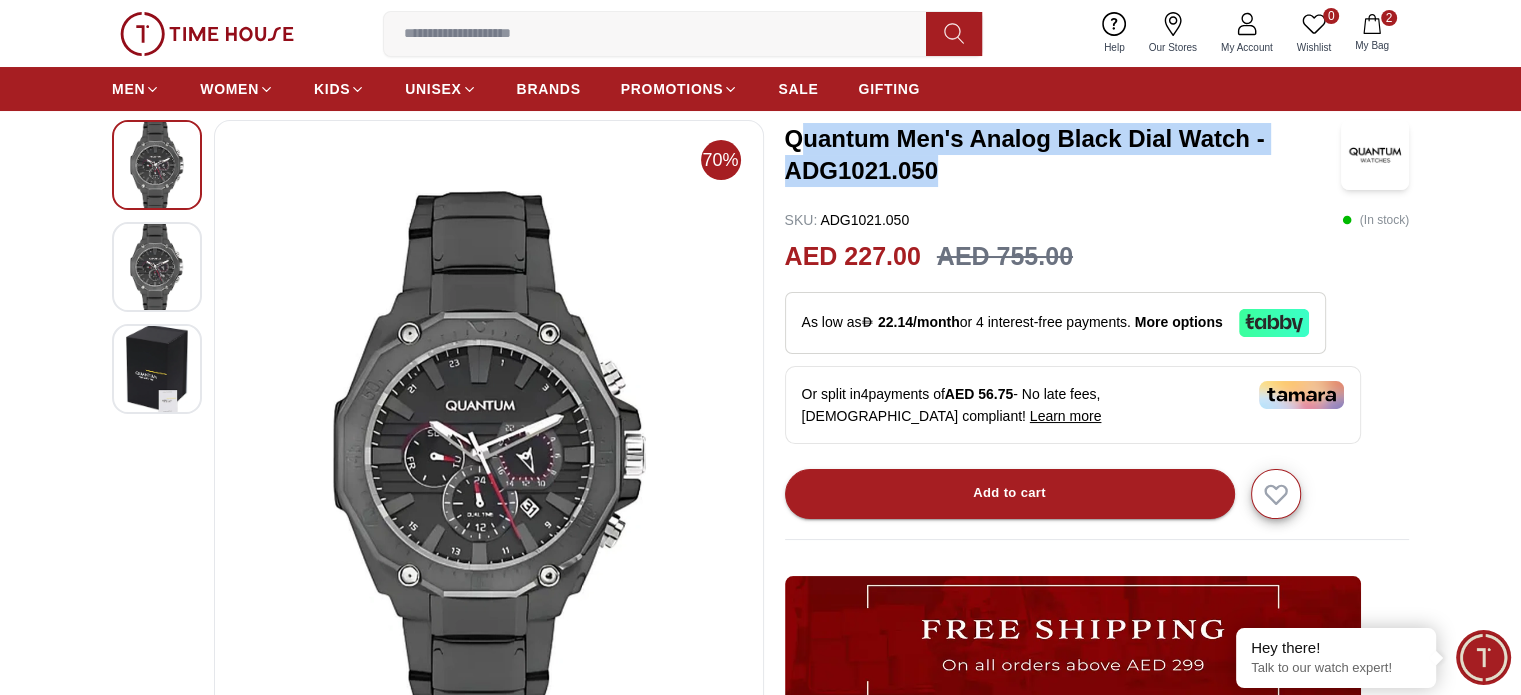 click at bounding box center (157, 267) 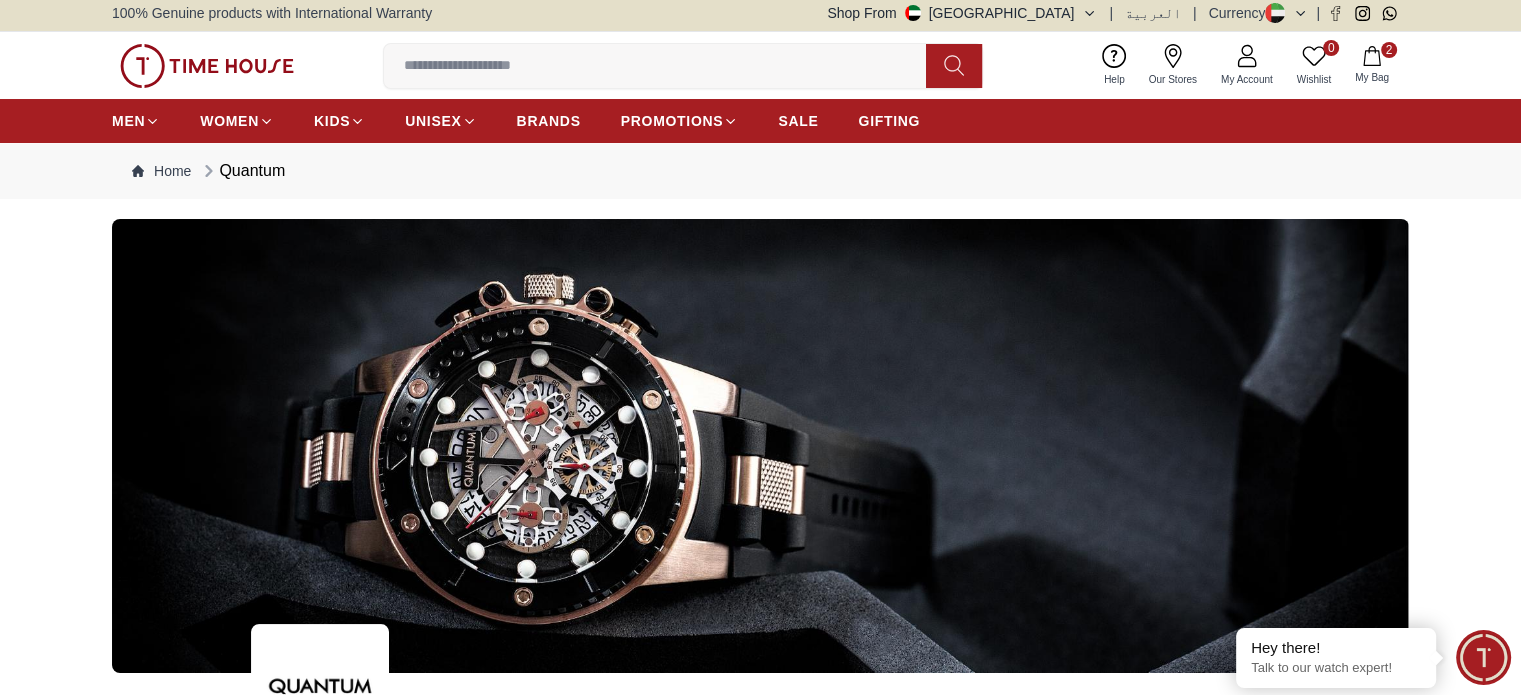scroll, scrollTop: 0, scrollLeft: 0, axis: both 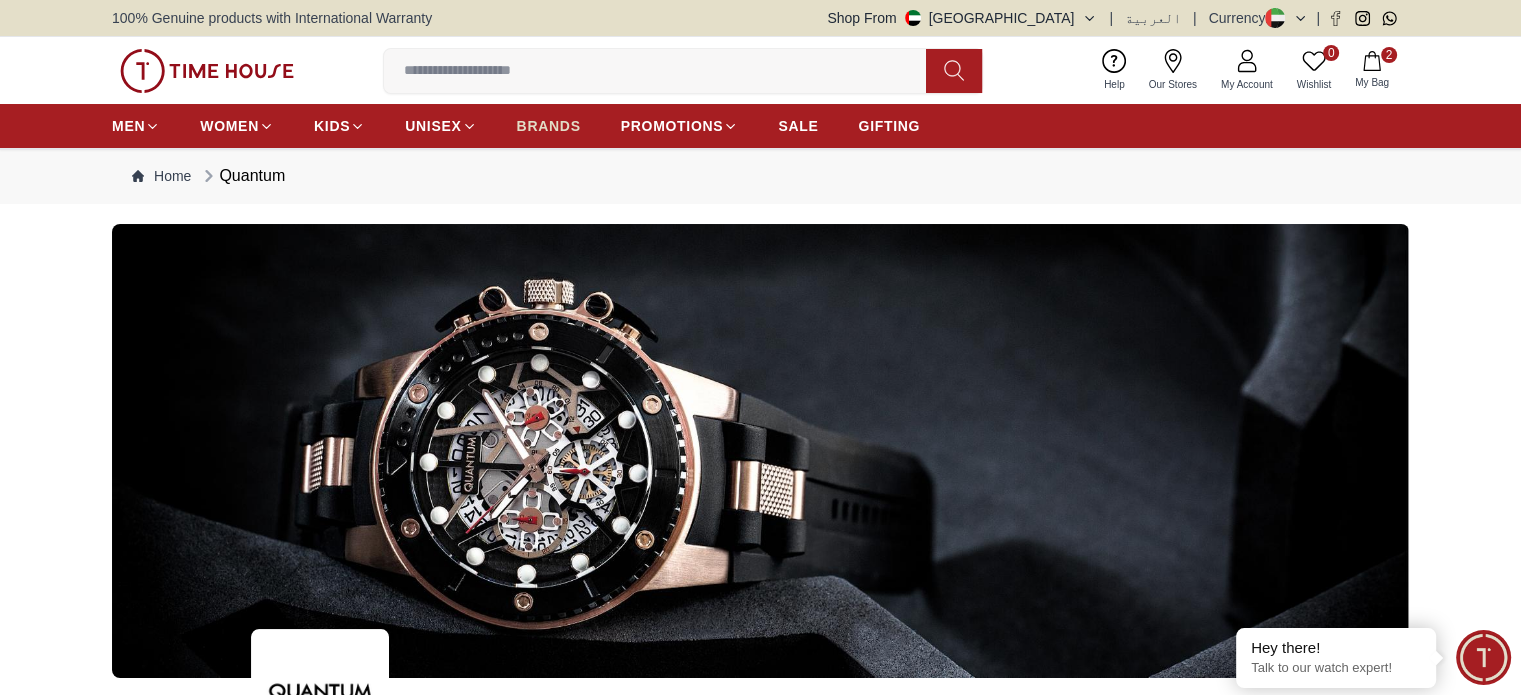 click on "BRANDS" at bounding box center (549, 126) 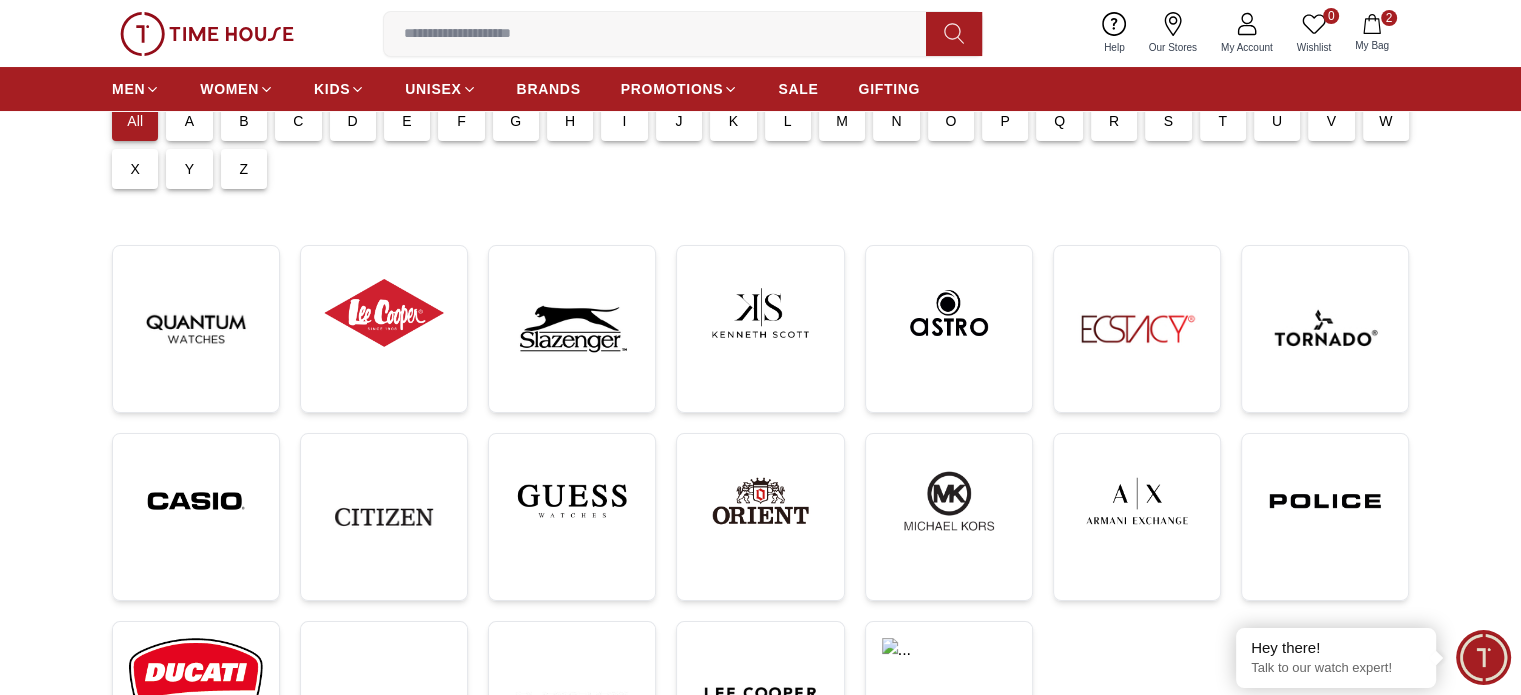 scroll, scrollTop: 200, scrollLeft: 0, axis: vertical 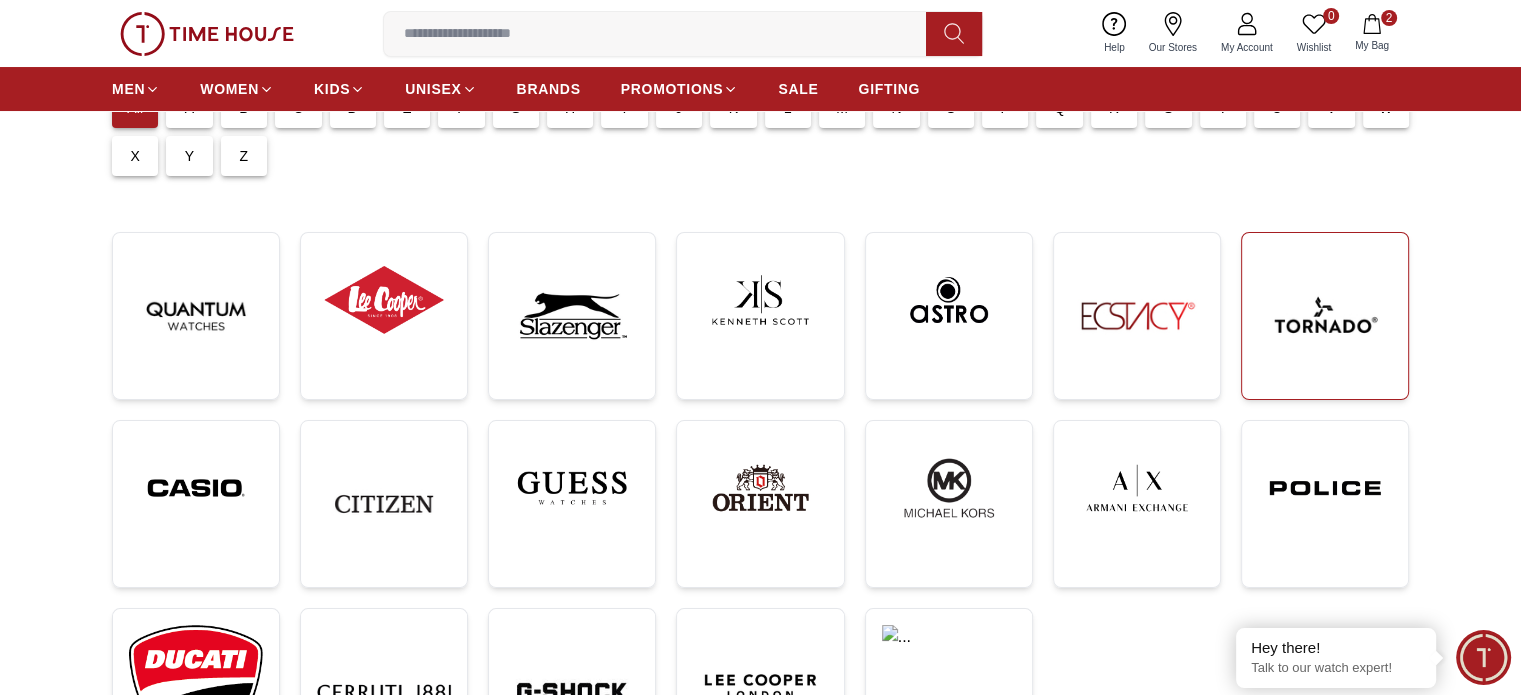 click at bounding box center [1325, 316] 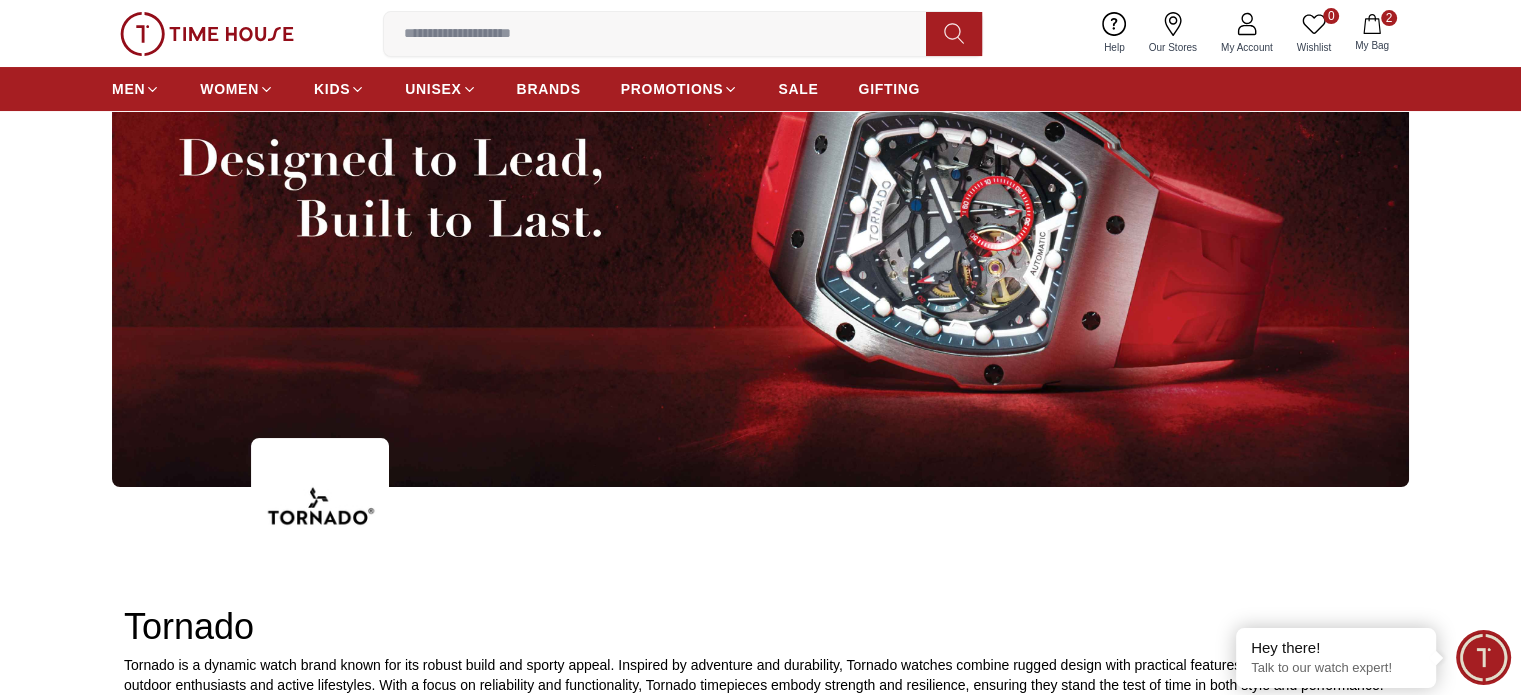 scroll, scrollTop: 600, scrollLeft: 0, axis: vertical 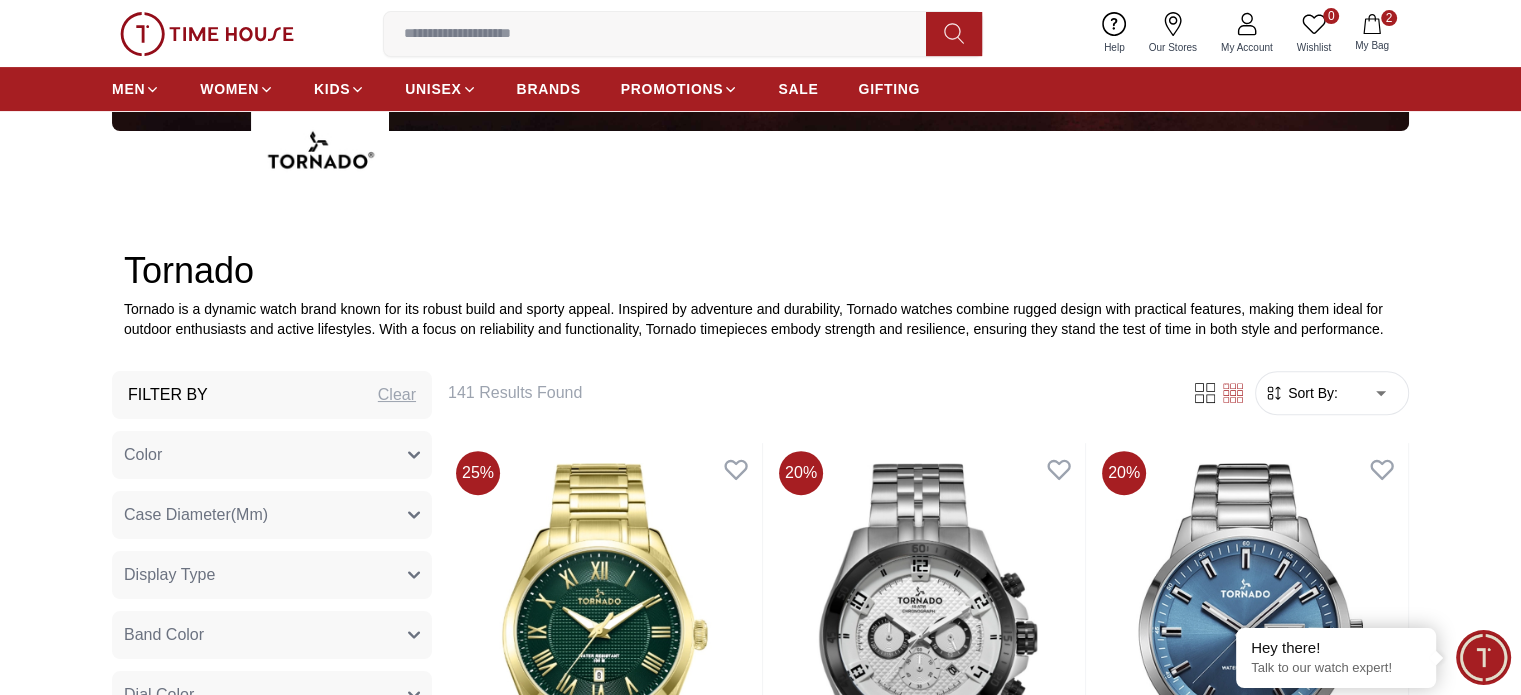 click 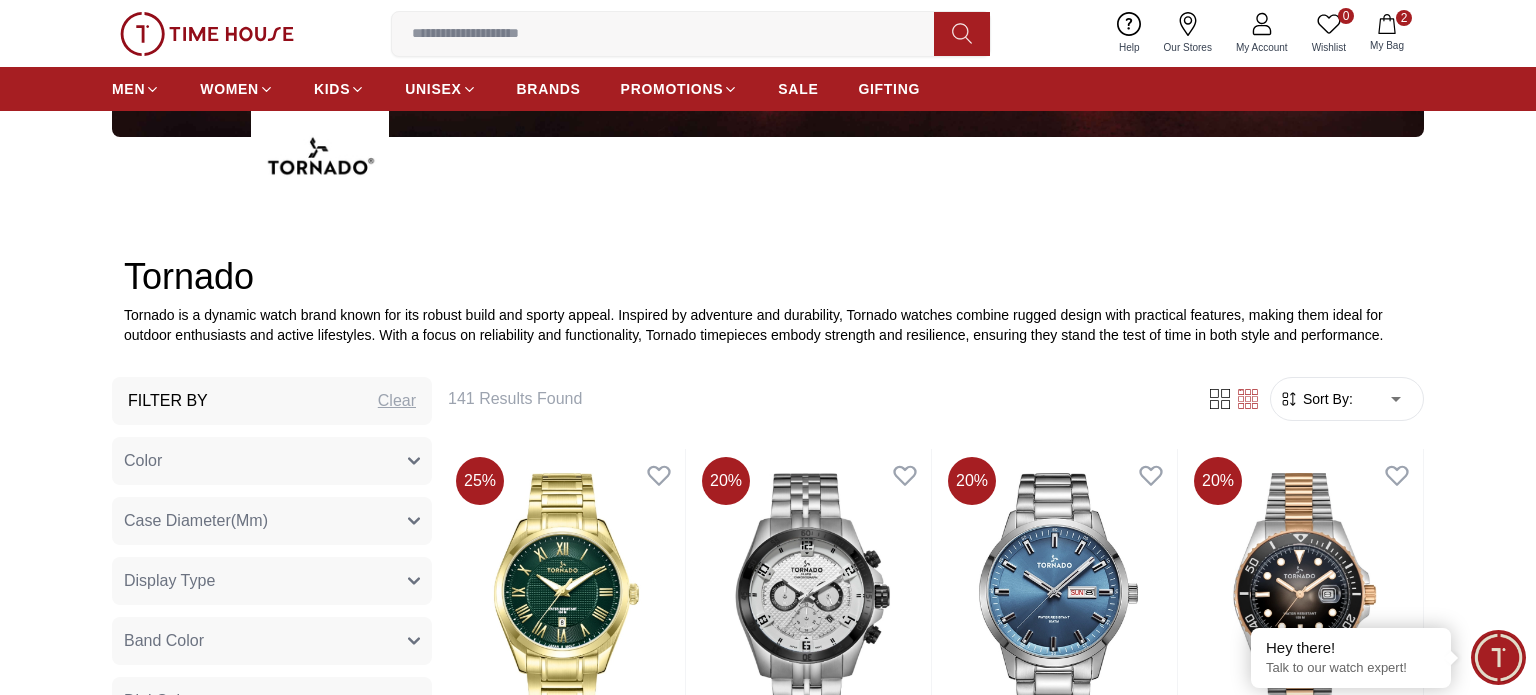 click on "100% Genuine products with International Warranty Shop From [GEOGRAPHIC_DATA] | العربية |  Currency   | 0 Wishlist Help Our Stores My Account 0 Wishlist 2 My Bag MEN WOMEN KIDS UNISEX BRANDS PROMOTIONS SALE GIFTING Home Tornado Tornado Tornado is a dynamic watch brand known for its robust build and sporty appeal. Inspired by adventure and durability, Tornado watches combine rugged design with practical features, making them ideal for outdoor enthusiasts and active lifestyles. With a focus on reliability and functionality, Tornado timepieces embody strength and resilience, ensuring they stand the test of time in both style and performance.    Filter By Clear Color Black Green Blue Red Dark Blue Silver Silver / Black Orange Rose Gold Grey White Silver / Gold Silver / Rose Gold Gold Yellow Brown Light Blue Silver / Blue Navy Blue Military Green Blue / Silver Champagne White / Gold  [PERSON_NAME] Green / Silver Black / Blue Black/Silver Blue/Silver Navy blue Cadet Blue Gold / Green Blue / Gold Silver  /  Silver 43 42 1" at bounding box center [768, 1627] 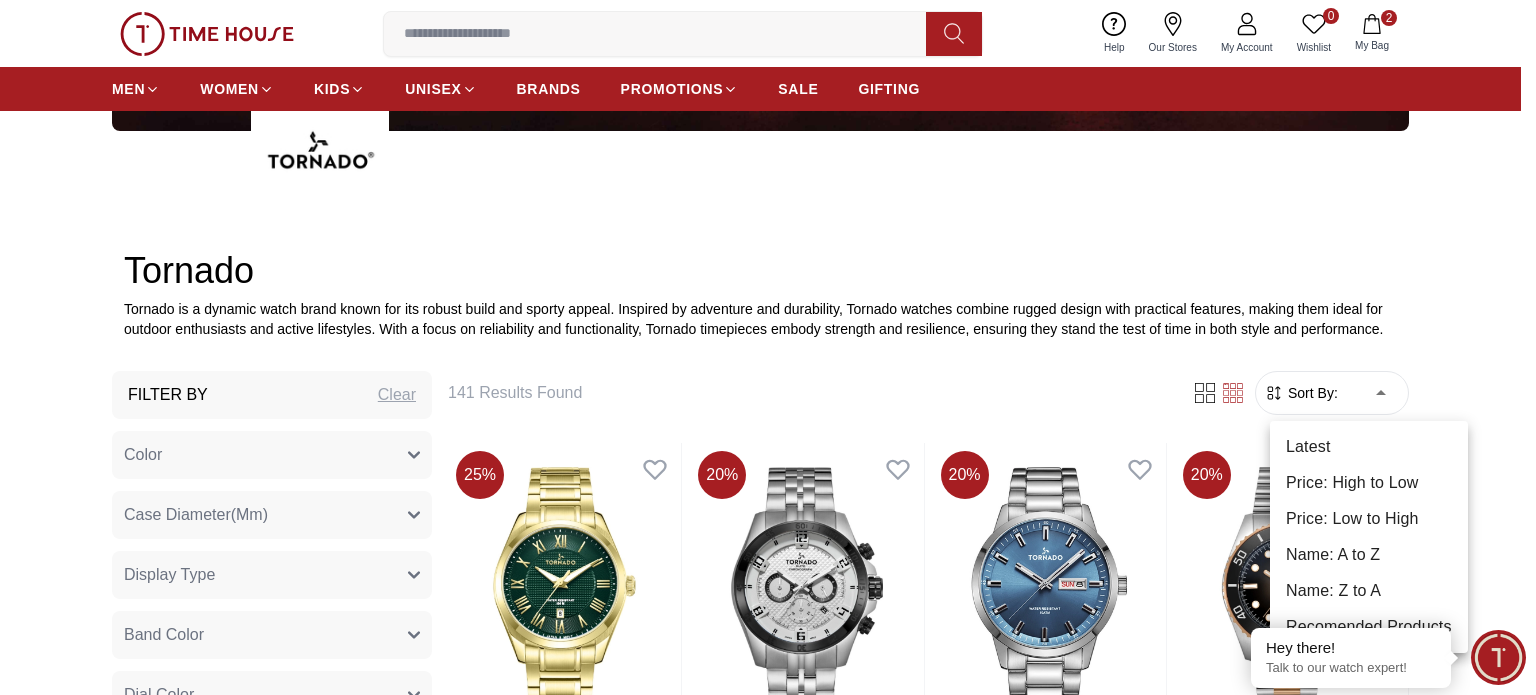 click on "Price: Low to High" at bounding box center (1369, 519) 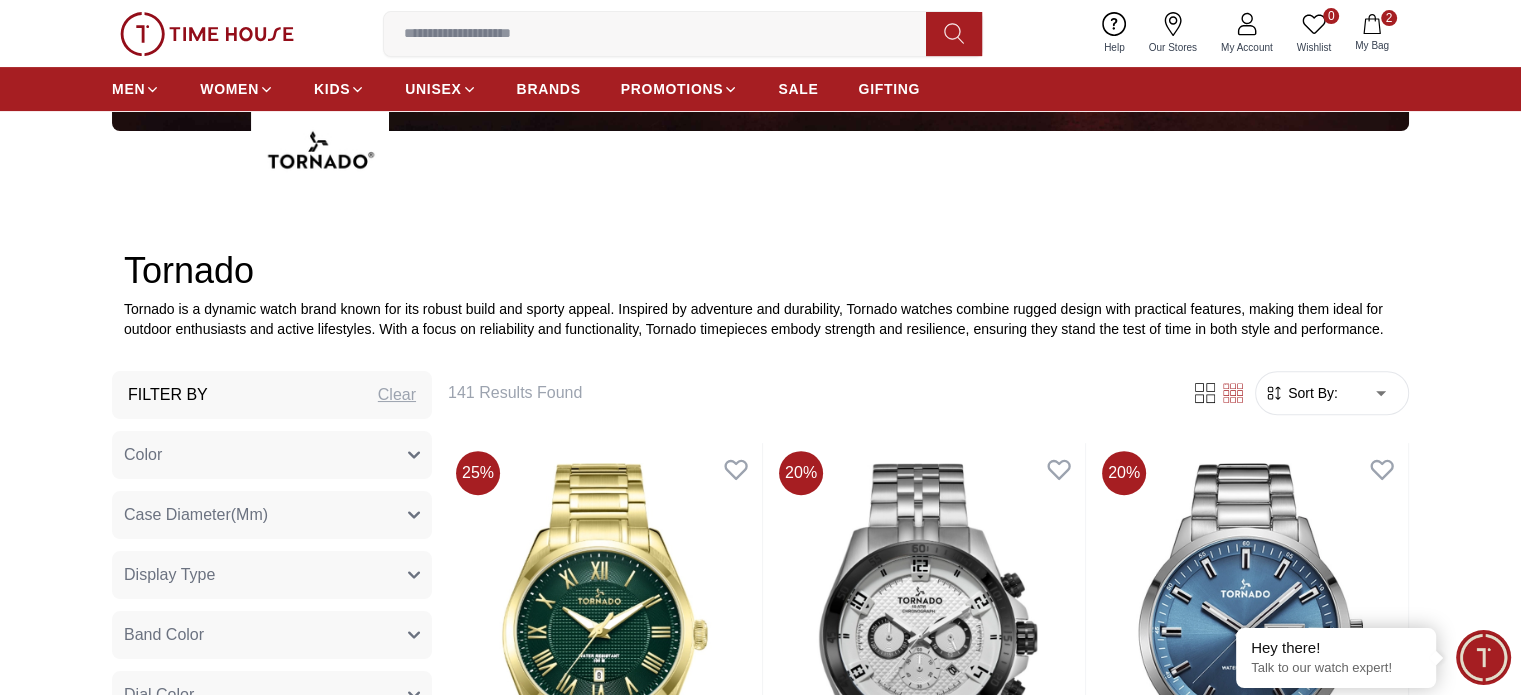 type on "*" 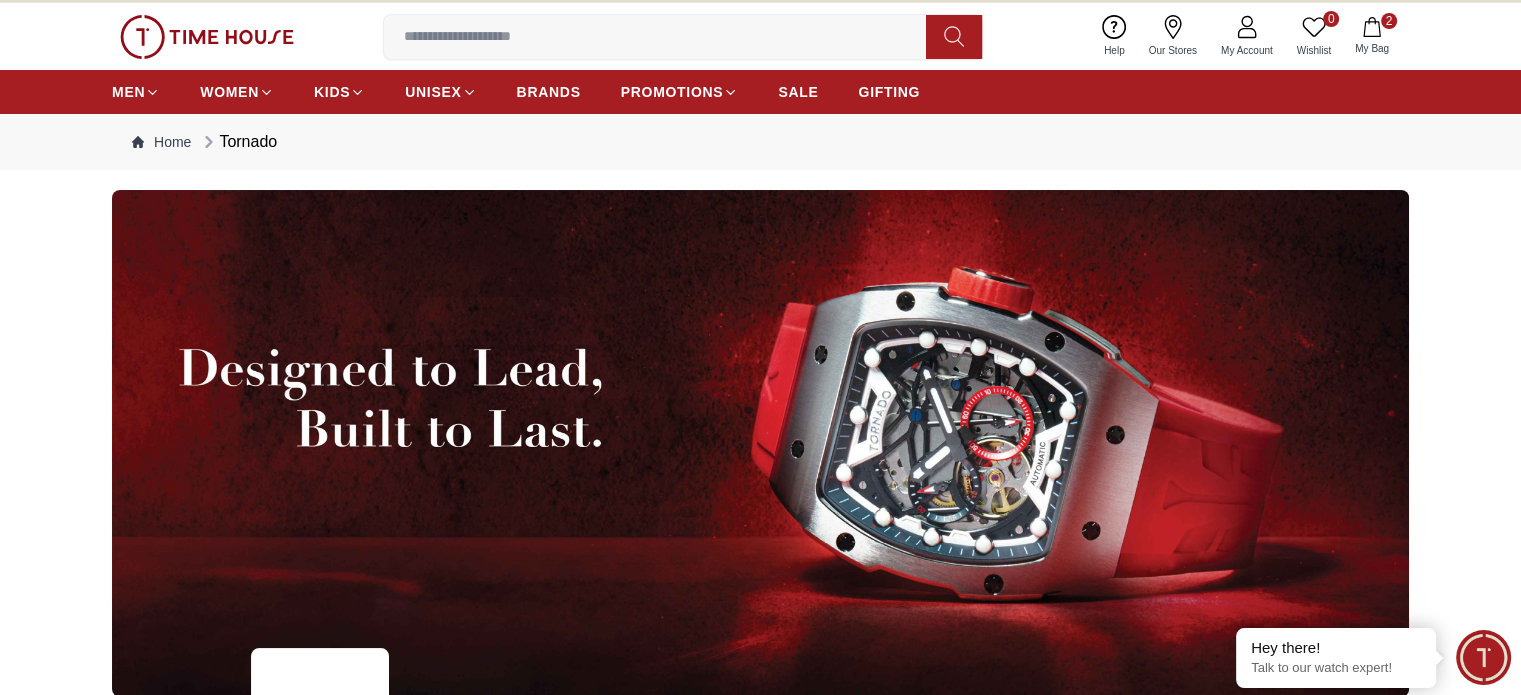scroll, scrollTop: 0, scrollLeft: 0, axis: both 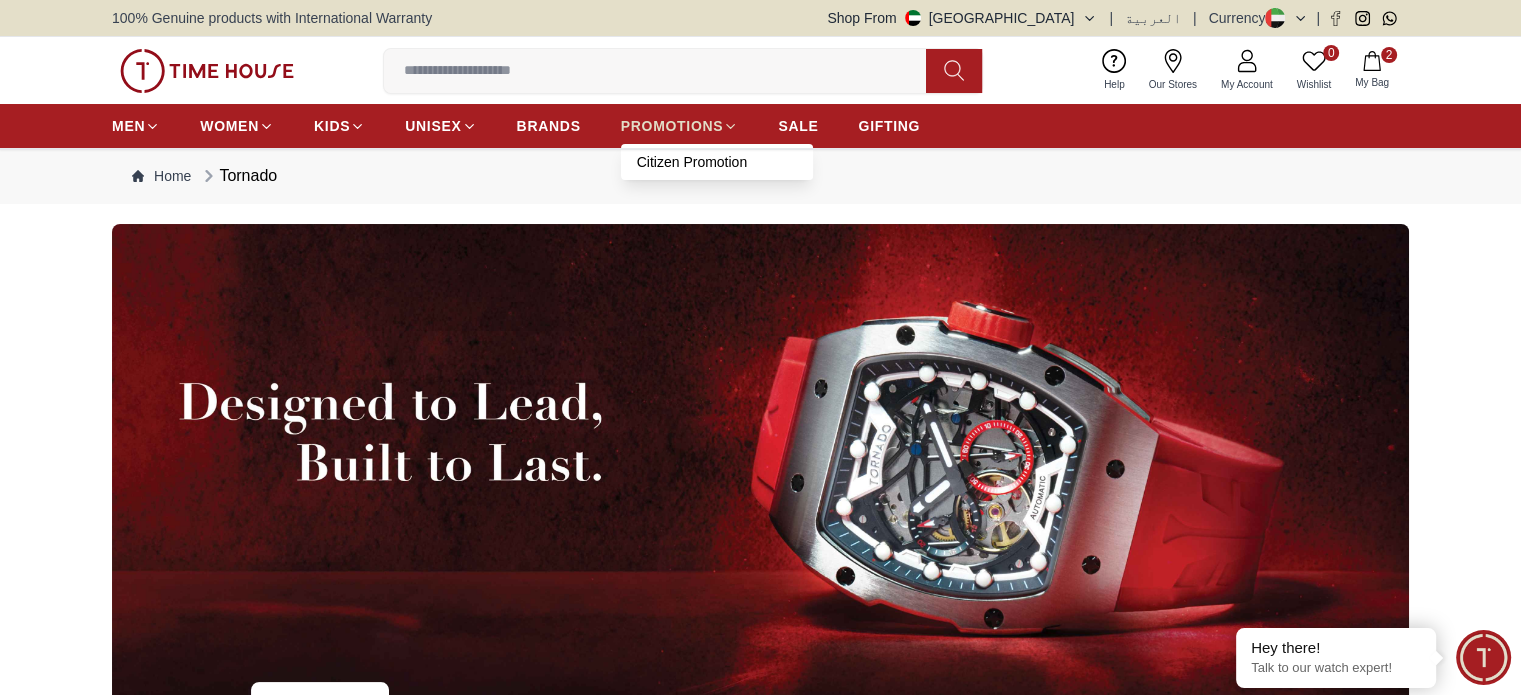 click on "PROMOTIONS" at bounding box center (672, 126) 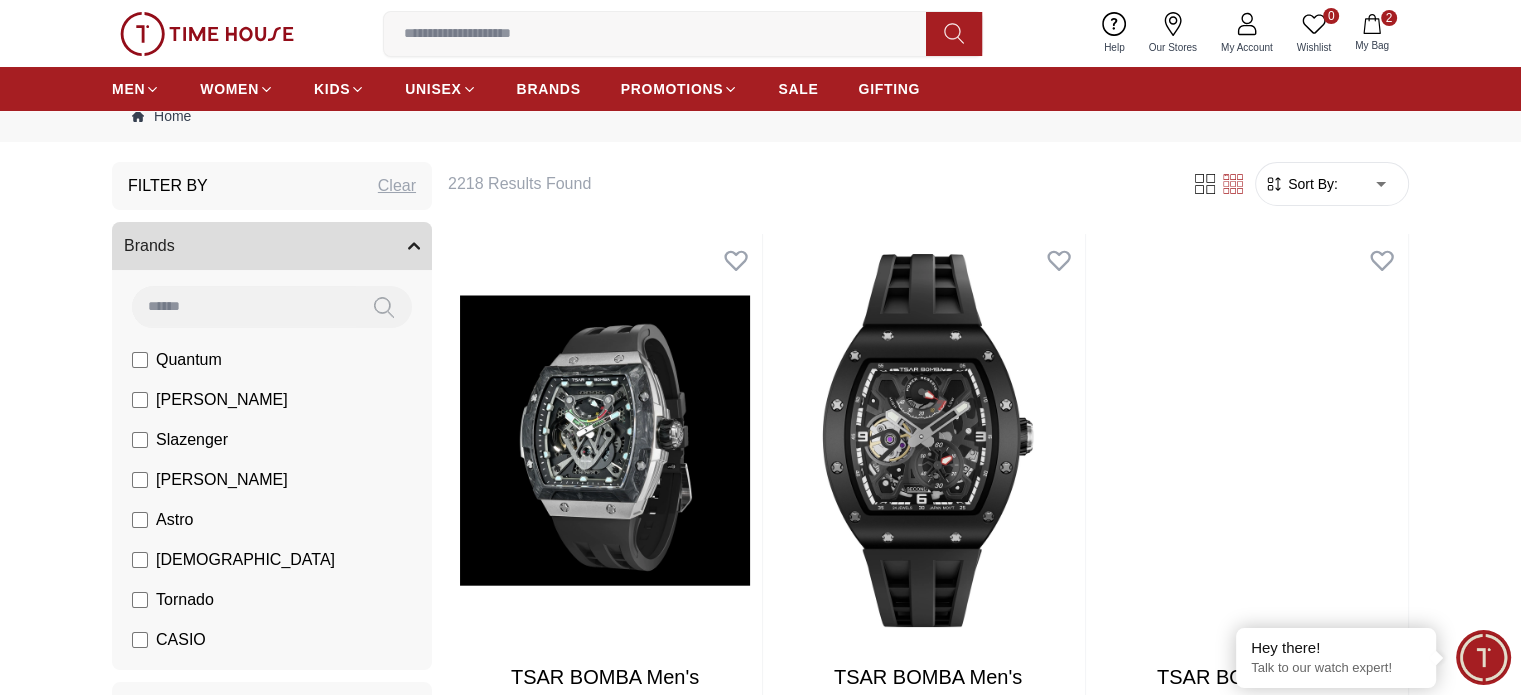 scroll, scrollTop: 0, scrollLeft: 0, axis: both 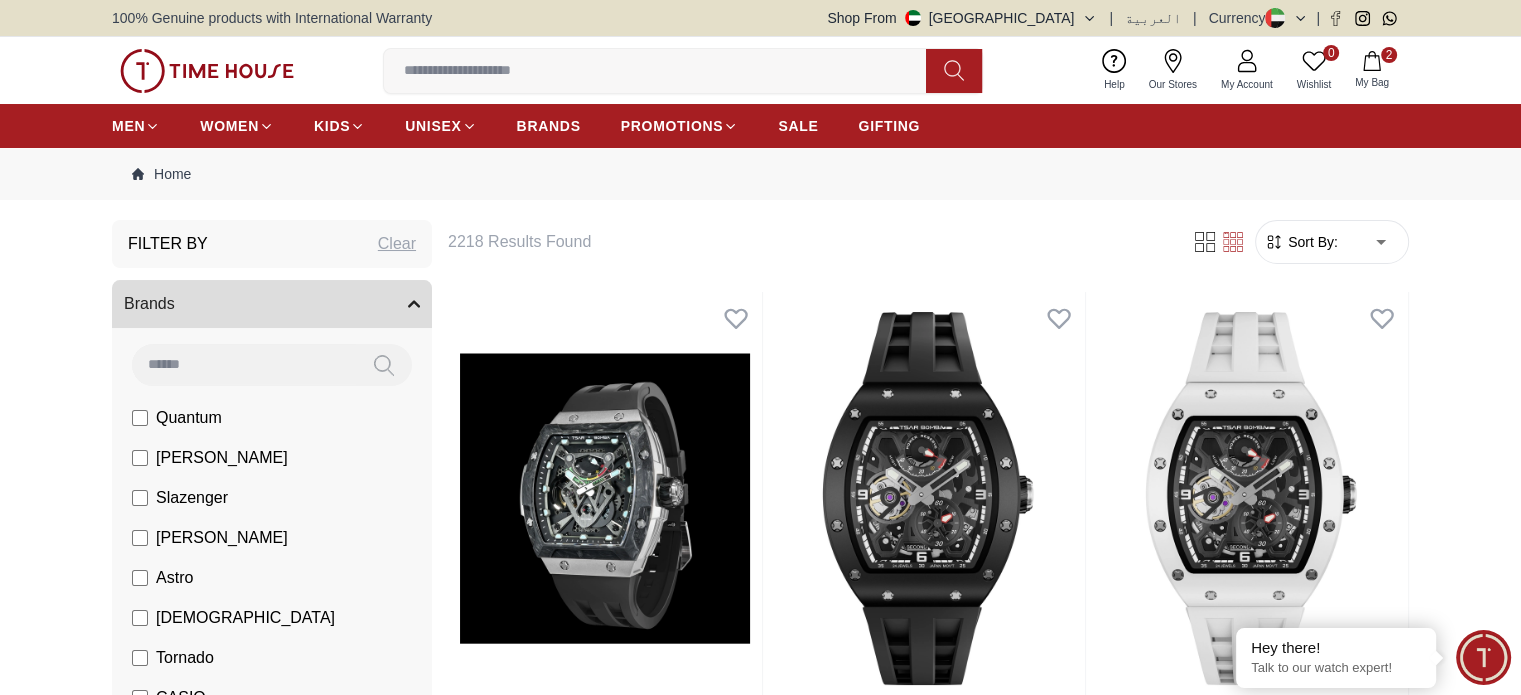 click on "100% Genuine products with International Warranty Shop From [GEOGRAPHIC_DATA] | العربية |  Currency   | 0 Wishlist Help Our Stores My Account 0 Wishlist 2 My Bag MEN WOMEN KIDS UNISEX BRANDS PROMOTIONS SALE GIFTING Home    Filter By Clear Brands Quantum [PERSON_NAME] Slazenger [PERSON_NAME] Astro Ecstacy Tornado CASIO CITIZEN GUESS ORIENT [PERSON_NAME] Armani Exchange Police Ducati CERRUTI 1881 G-Shock [PERSON_NAME] Accessories Tsar Bomba Color Black Green Blue Red Dark Blue Silver Silver / Black Orange Rose Gold Grey White Mop White White / Rose Gold Silver / Silver Dark Blue / Silver Silver / Gold Silver / Rose Gold Black / Black Black / Silver Black / Rose Gold Gold Yellow Dark Green Brown White / Silver Light Blue Black /Rose Gold Black /Grey Black /Red Black /Black Black / Rose Gold / Black Rose Gold / Black Rose Gold / Black / Black White Mop / Silver Blue / Rose Gold Pink Green /Silver Purple Silver Silver Silver / Blue Black  / Rose Gold Green / Green Blue / Black Blue / Blue Titanum Navy Blue Military Green MOP" at bounding box center [760, 2615] 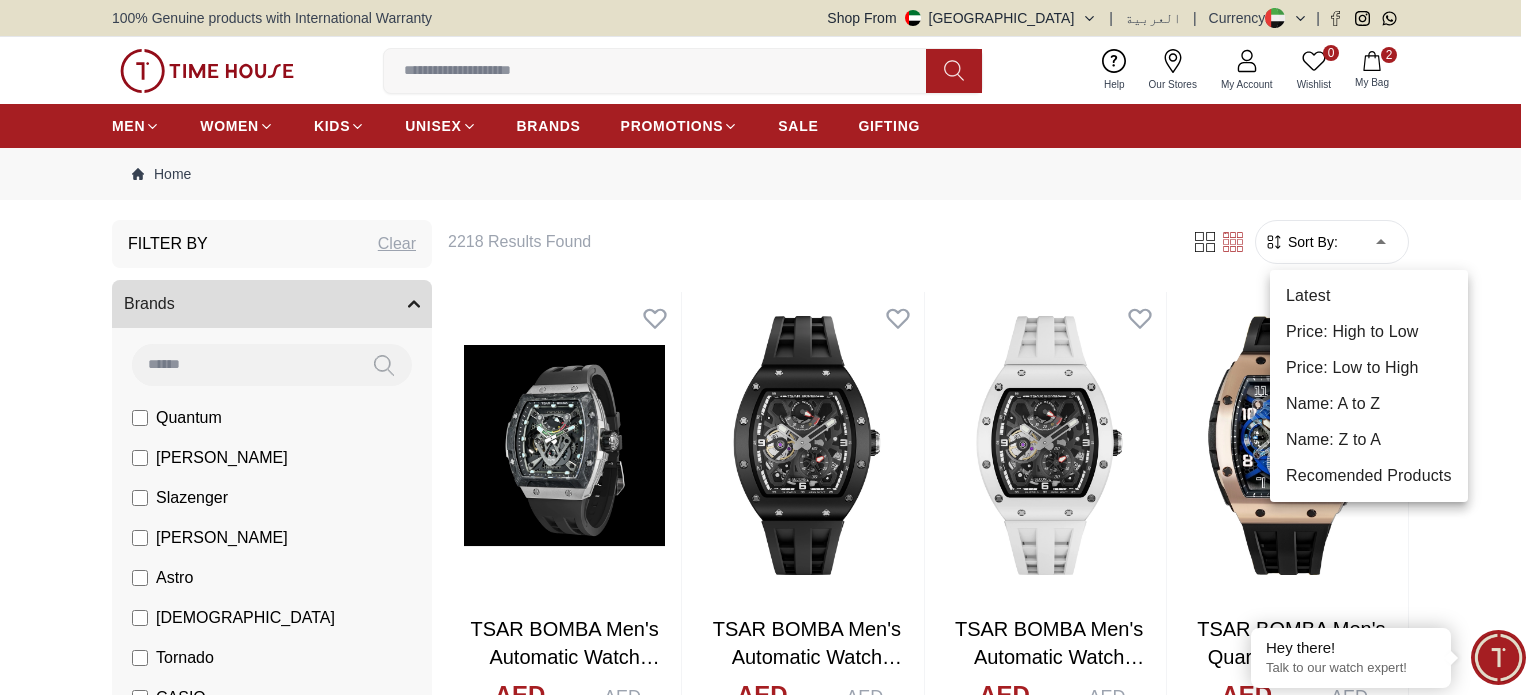 click on "Price: Low to High" at bounding box center (1369, 368) 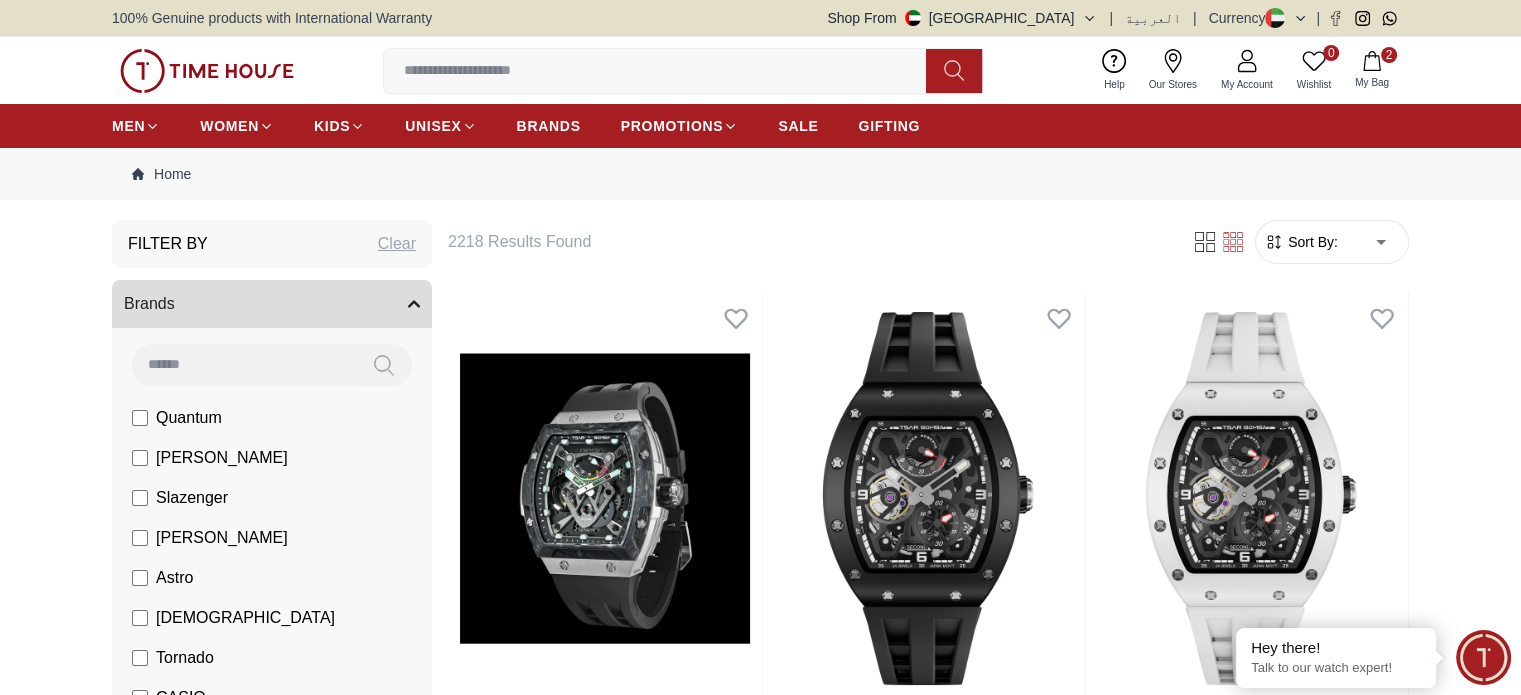 type on "*" 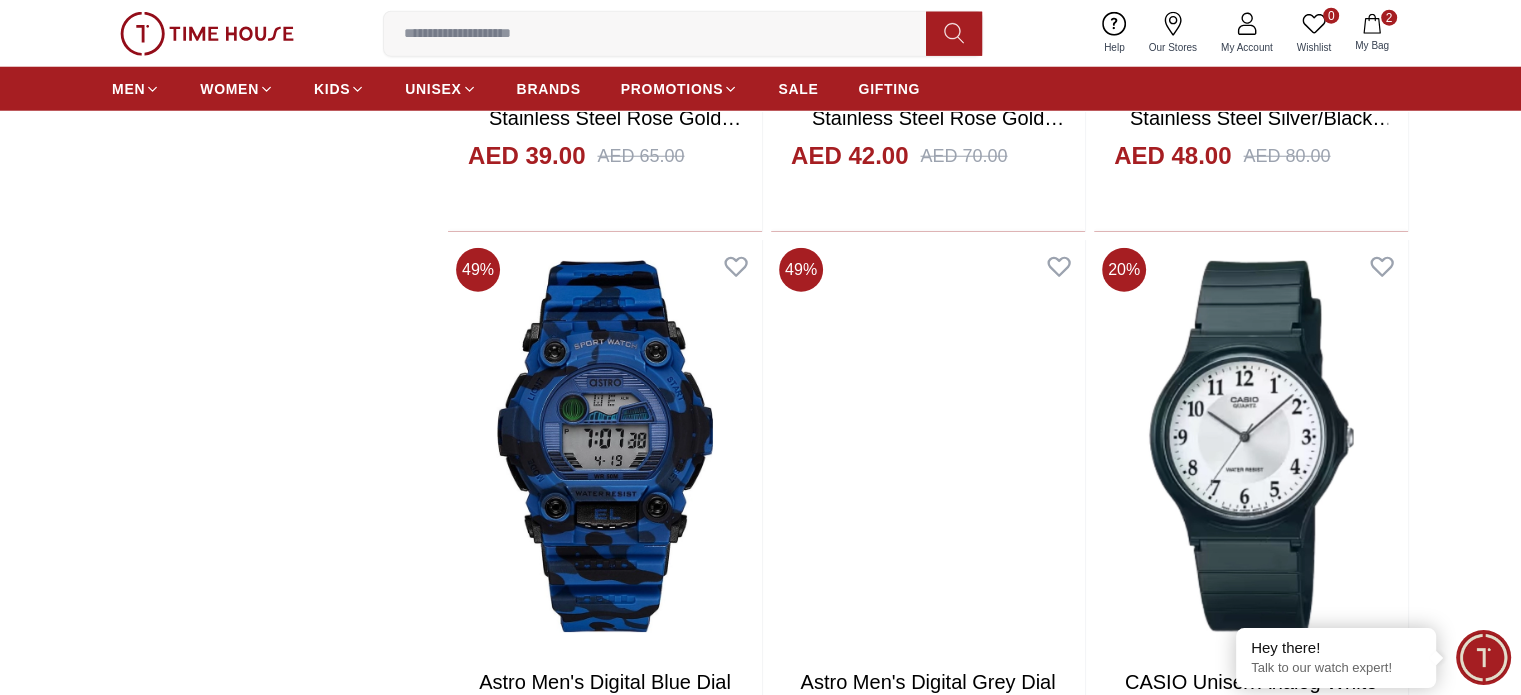 scroll, scrollTop: 5192, scrollLeft: 0, axis: vertical 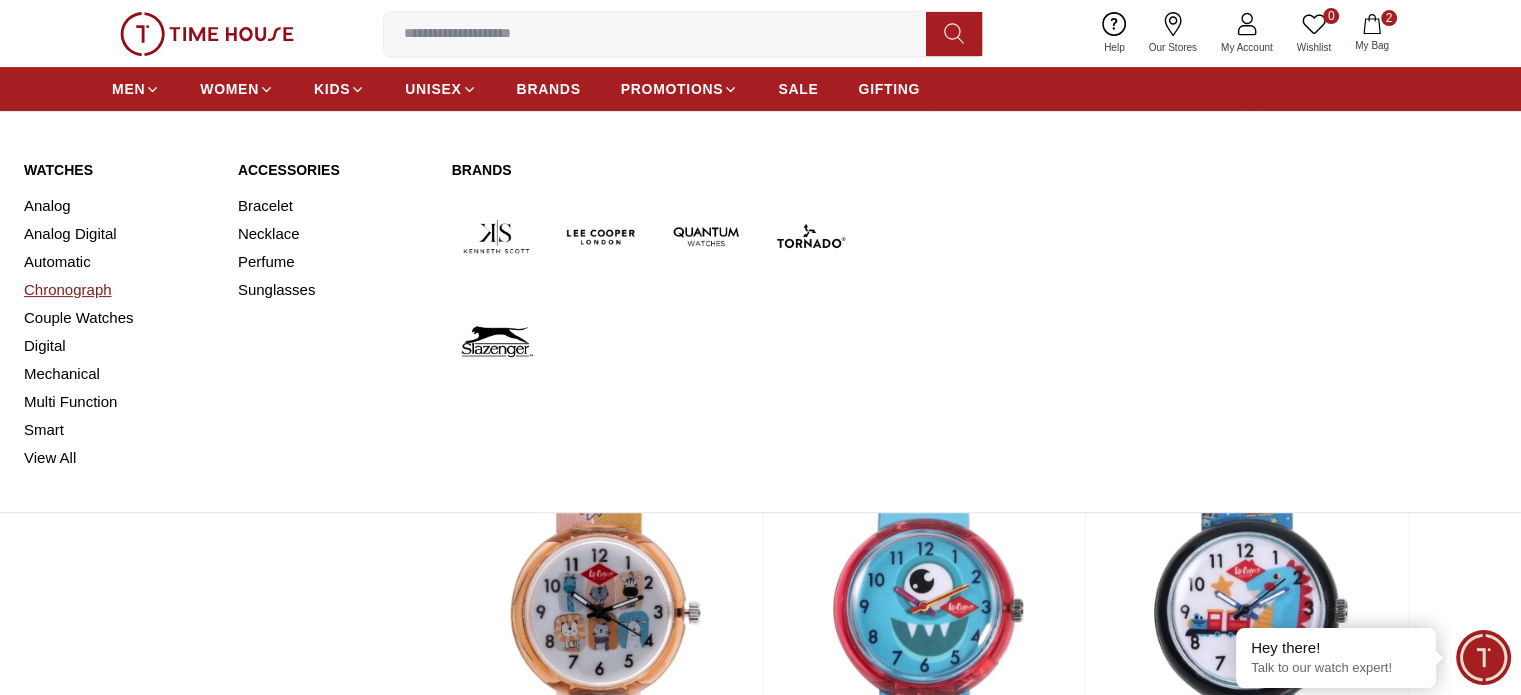 click on "Chronograph" at bounding box center [119, 290] 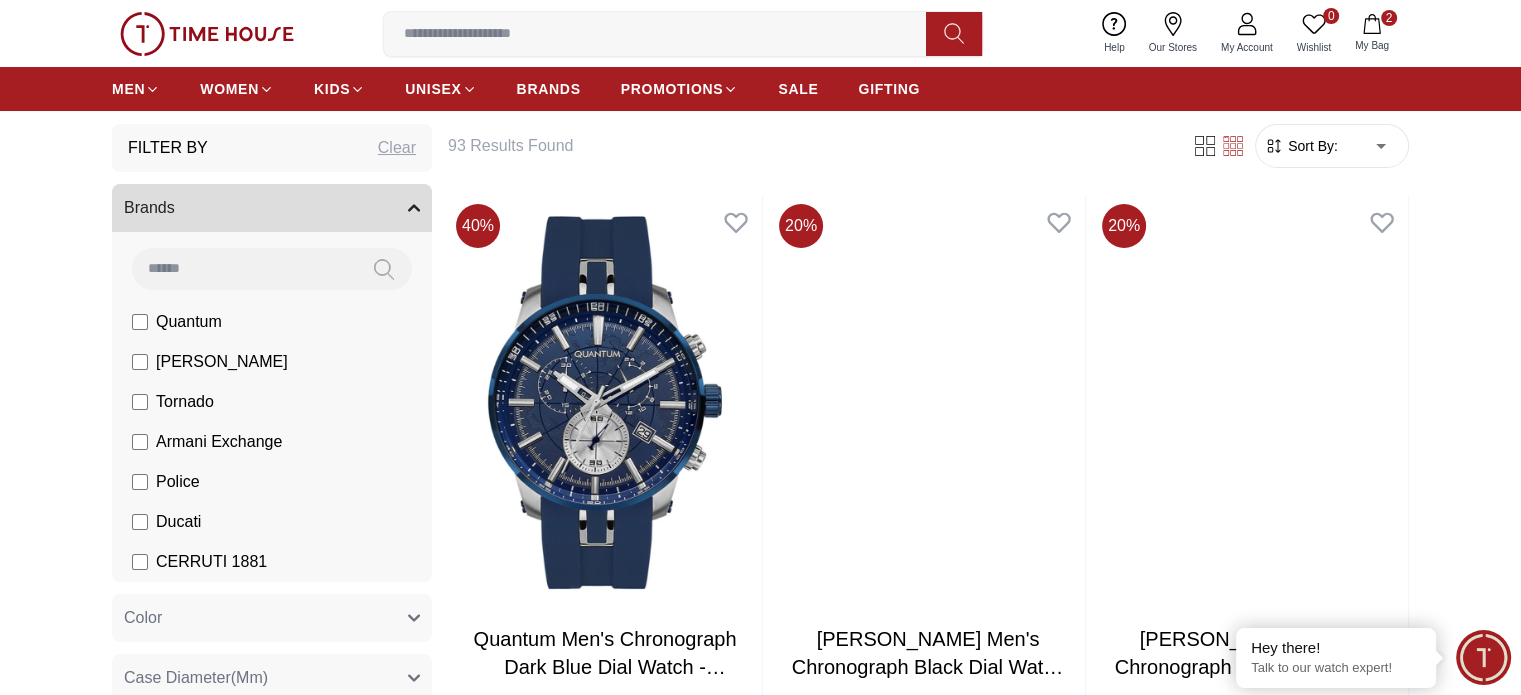 scroll, scrollTop: 0, scrollLeft: 0, axis: both 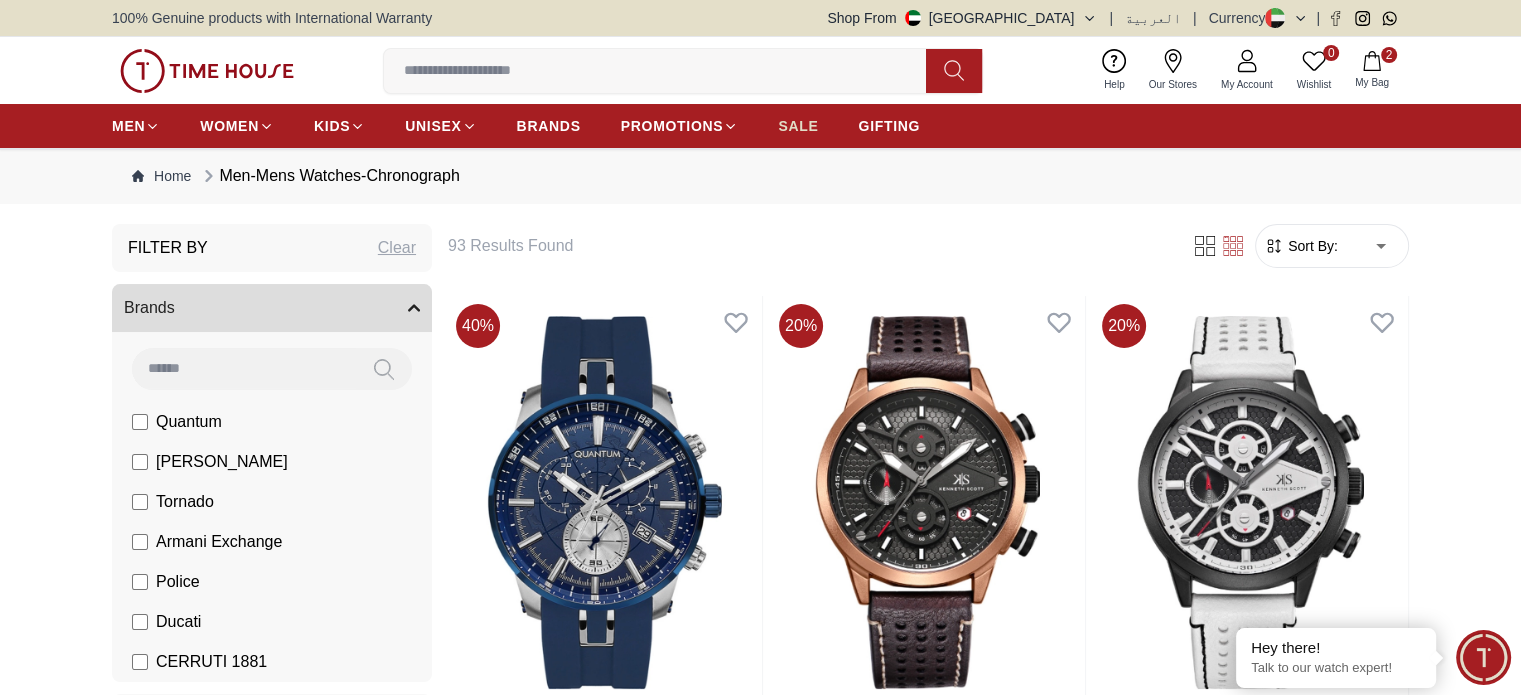 click on "SALE" at bounding box center [798, 126] 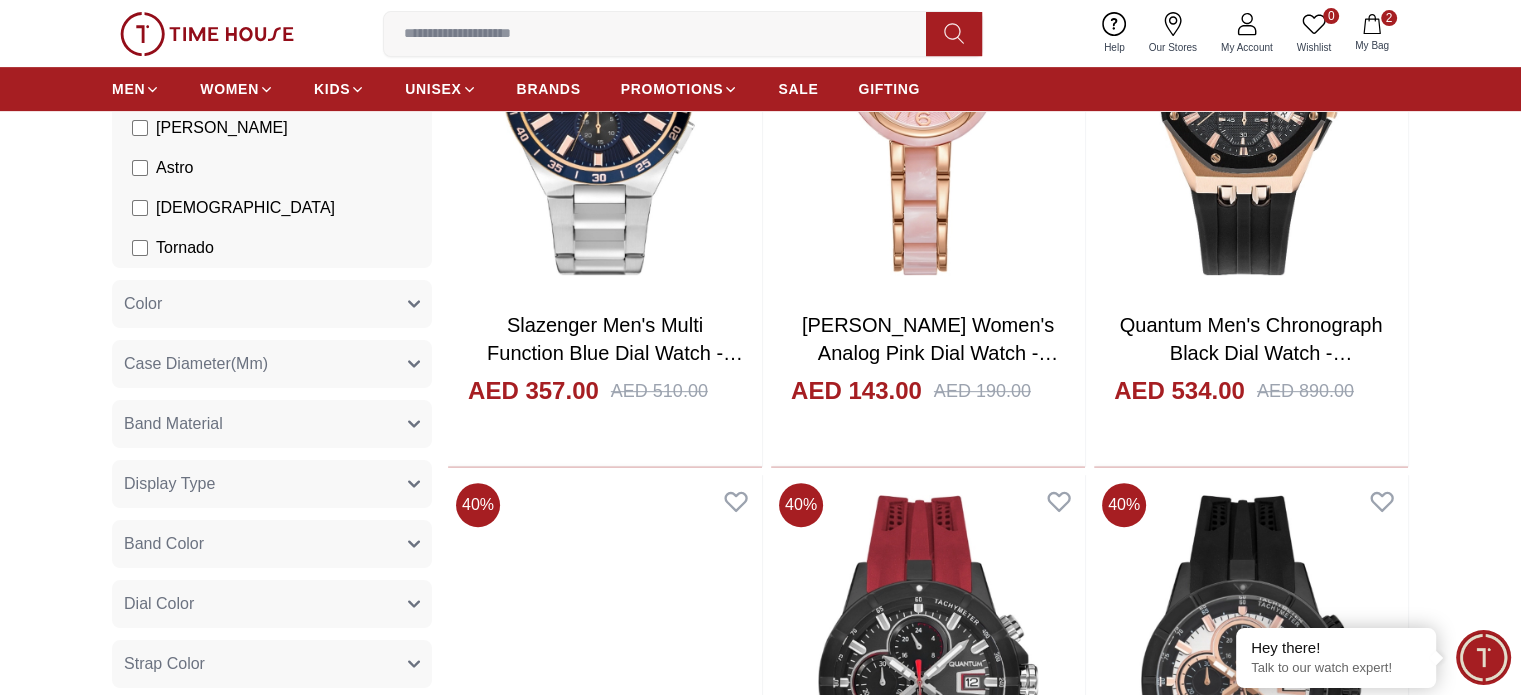 scroll, scrollTop: 1000, scrollLeft: 0, axis: vertical 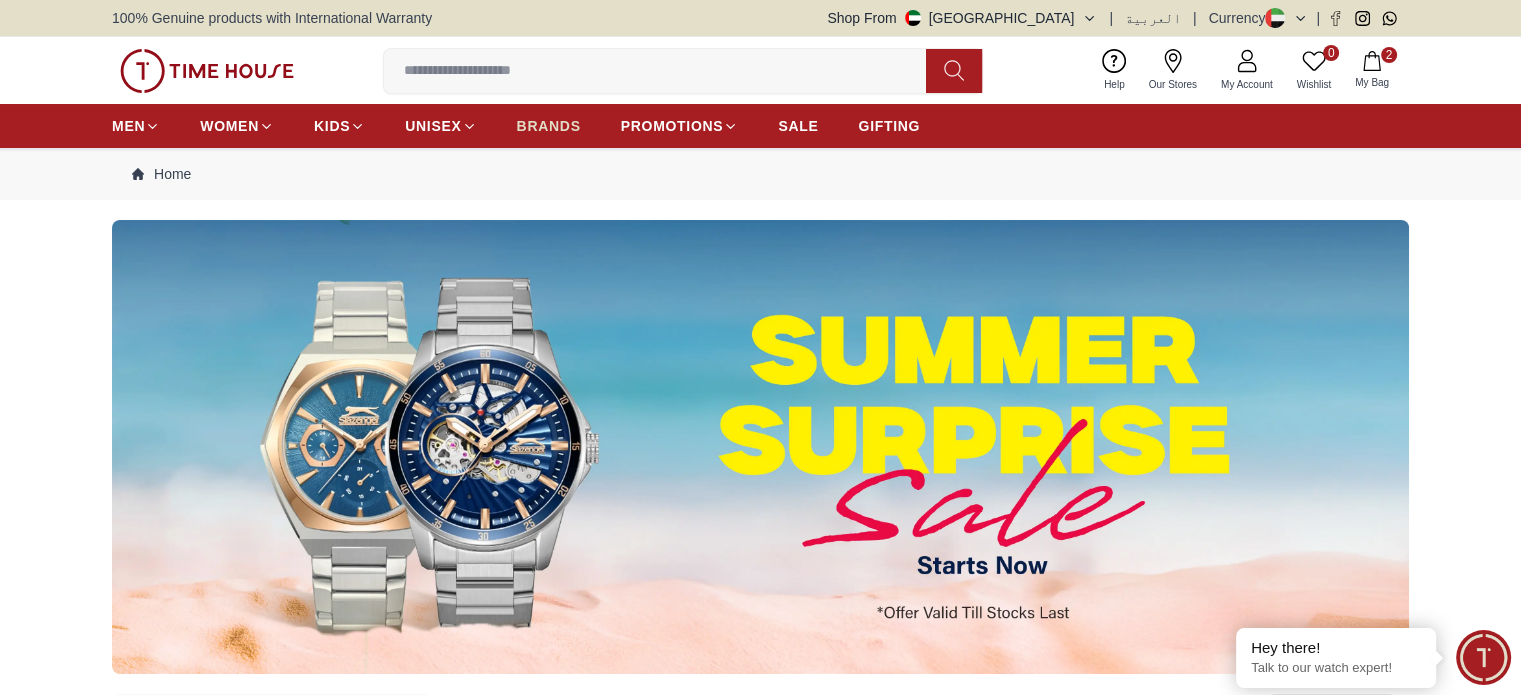 click on "BRANDS" at bounding box center (549, 126) 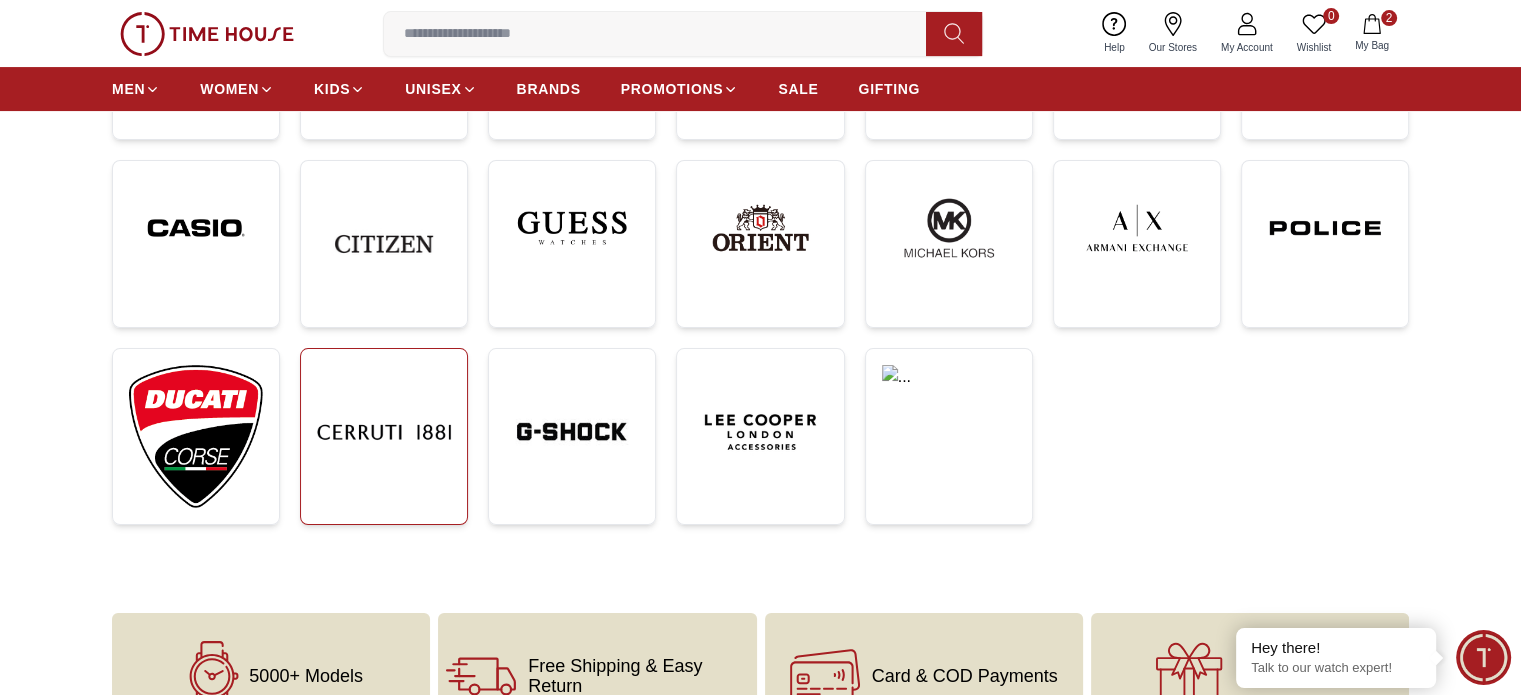 scroll, scrollTop: 500, scrollLeft: 0, axis: vertical 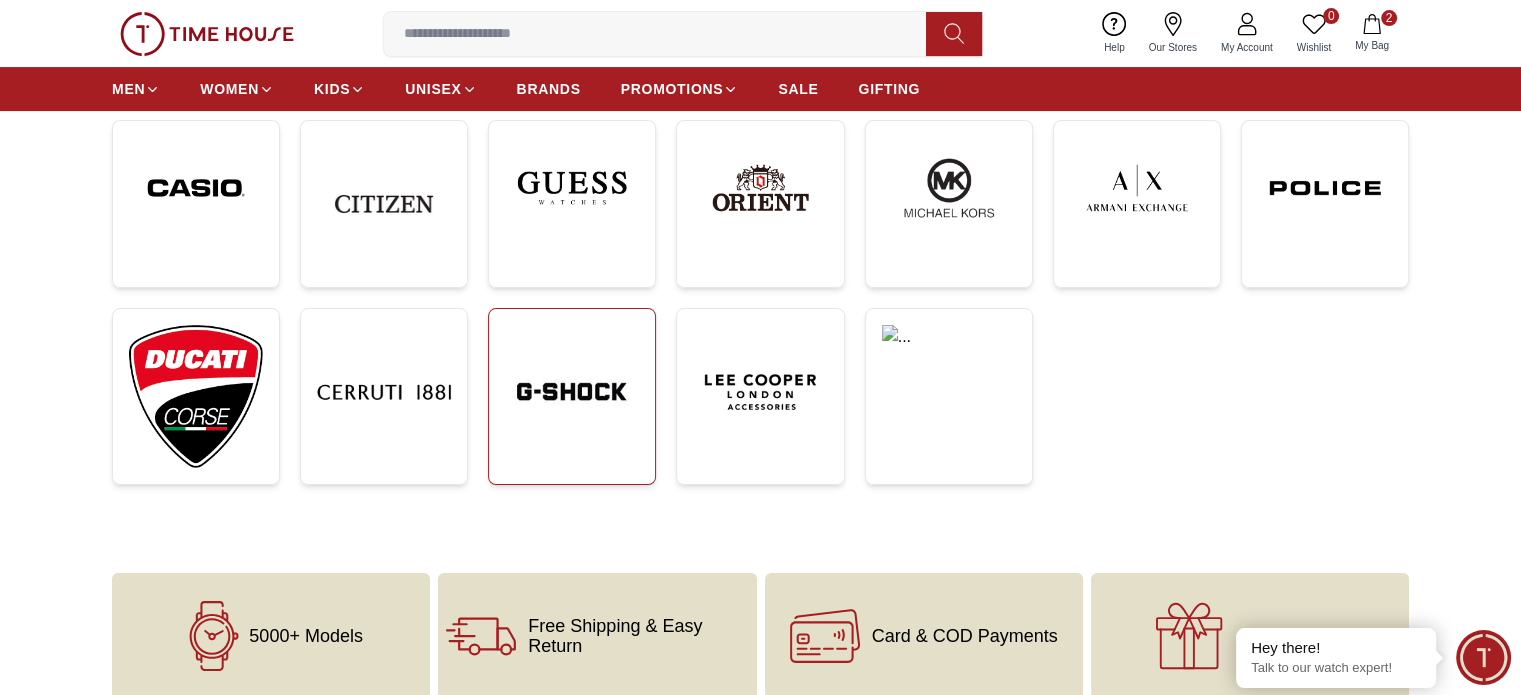 click at bounding box center (572, 392) 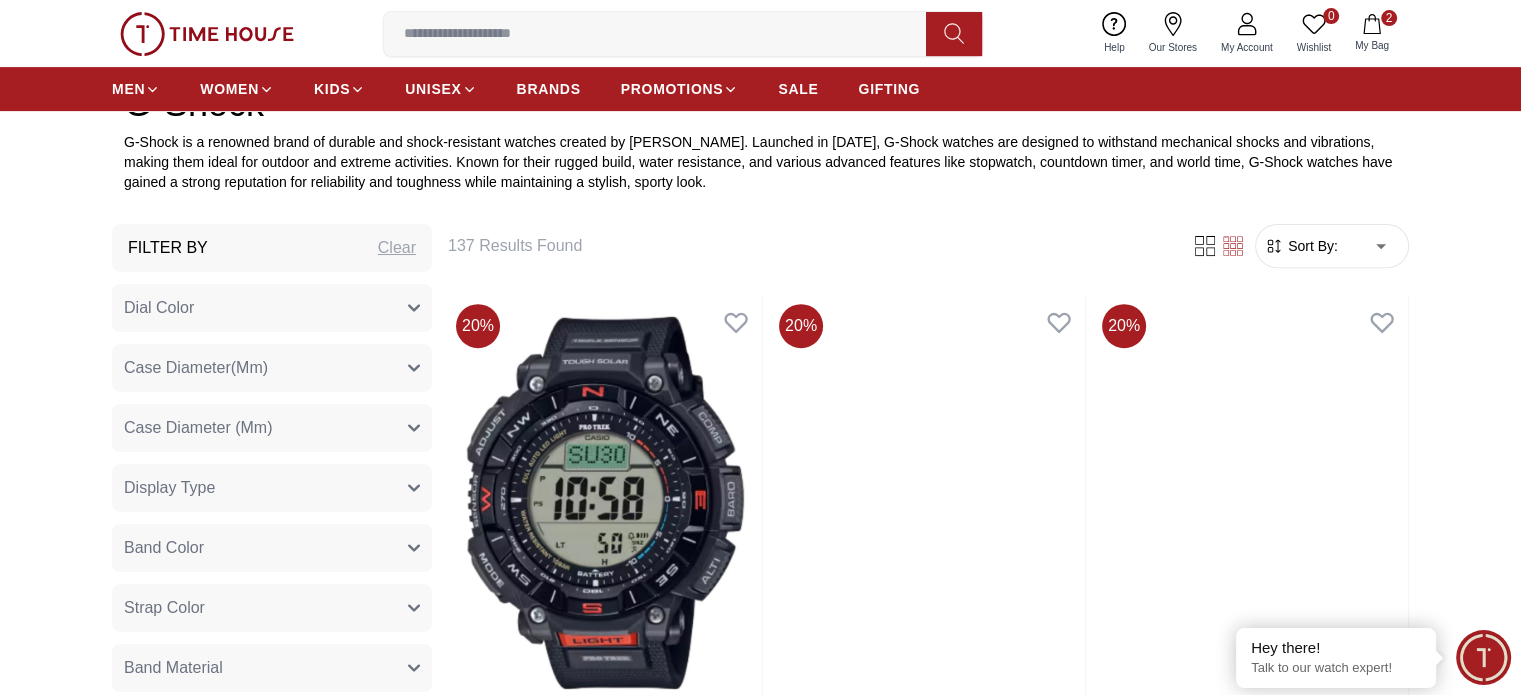 scroll, scrollTop: 800, scrollLeft: 0, axis: vertical 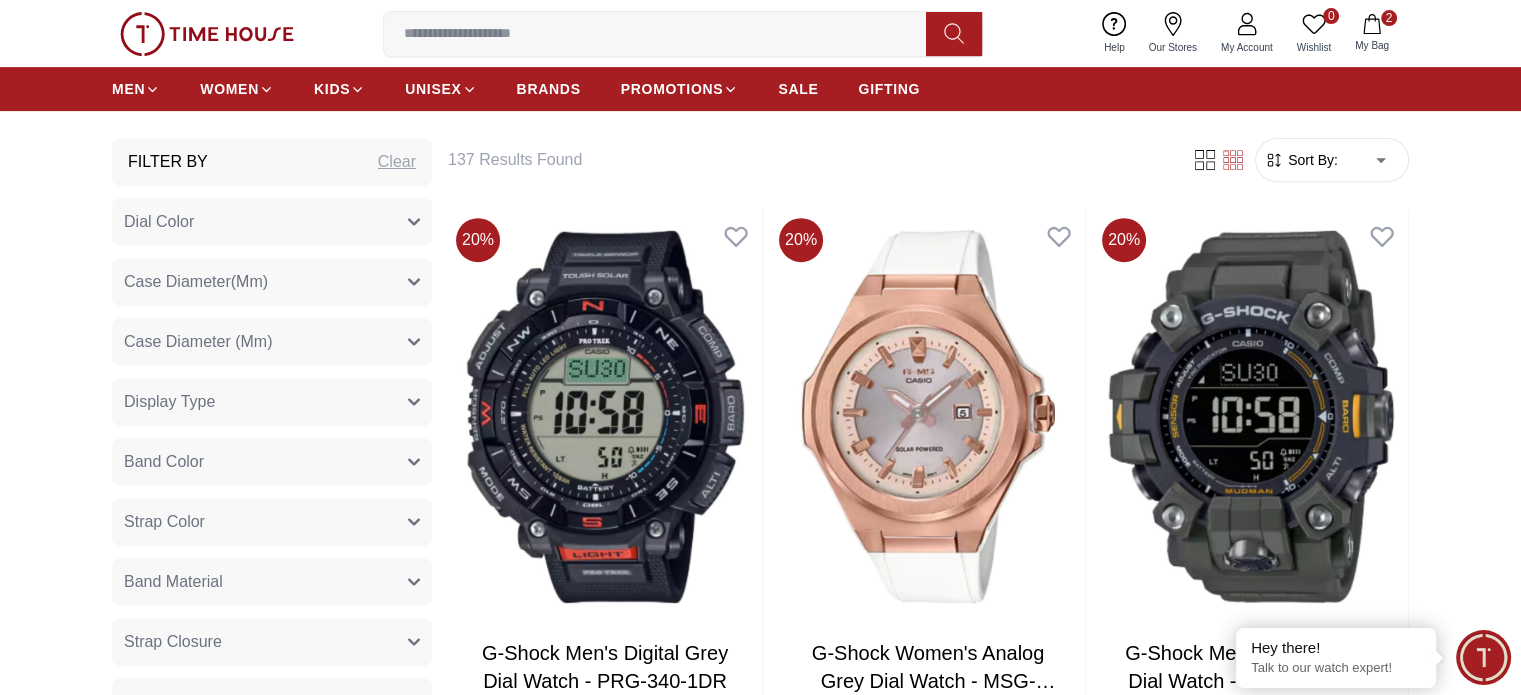 click on "Sort By: ​ ****** ​" at bounding box center [1332, 160] 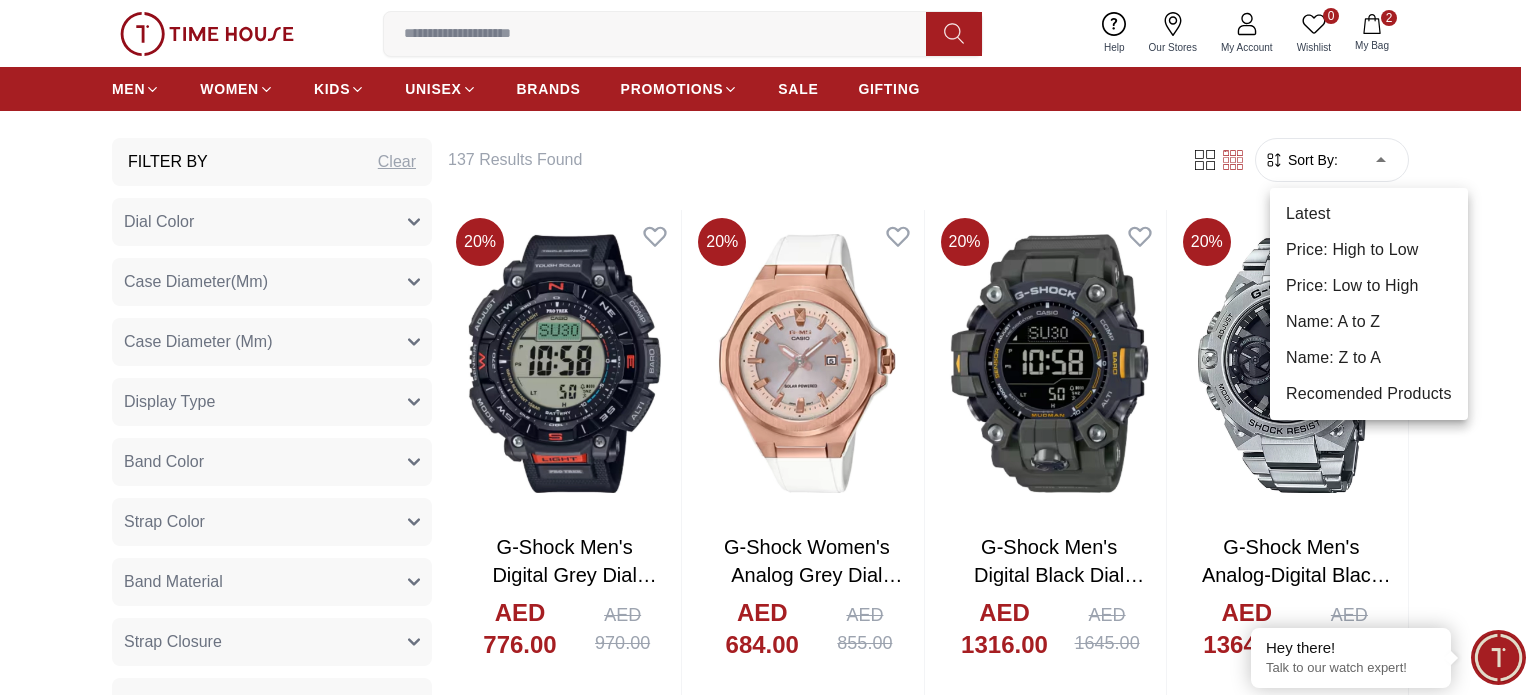 click on "100% Genuine products with International Warranty Shop From [GEOGRAPHIC_DATA] | العربية |  Currency   | 0 Wishlist Help Our Stores My Account 0 Wishlist 2 My Bag MEN WOMEN KIDS UNISEX BRANDS PROMOTIONS SALE GIFTING Home G-Shock G-Shock G-Shock is a renowned brand of durable and shock-resistant watches created by Casio. Launched in [DATE], G-Shock watches are designed to withstand mechanical shocks and vibrations, making them ideal for outdoor and extreme activities. Known for their rugged build, water resistance, and various advanced features like stopwatch, countdown timer, and world time, G-Shock watches have gained a strong reputation for reliability and toughness while maintaining a stylish, sporty look.    Filter By Clear Dial Color Black Silver Grey Dark Blue+Gold White Yellow Navy Blue Pink Beige Red Blue+Rose Gold Dark Blue+Silver Multi Color Orange Purple BlackDial with green/Black bezel Transparent Blue & Gun Black & Grey Blue+Black Black+Pink Grey+Red Gloss Color Blue Green Brown Gold Rose Gold  Blue blue" at bounding box center [768, 1396] 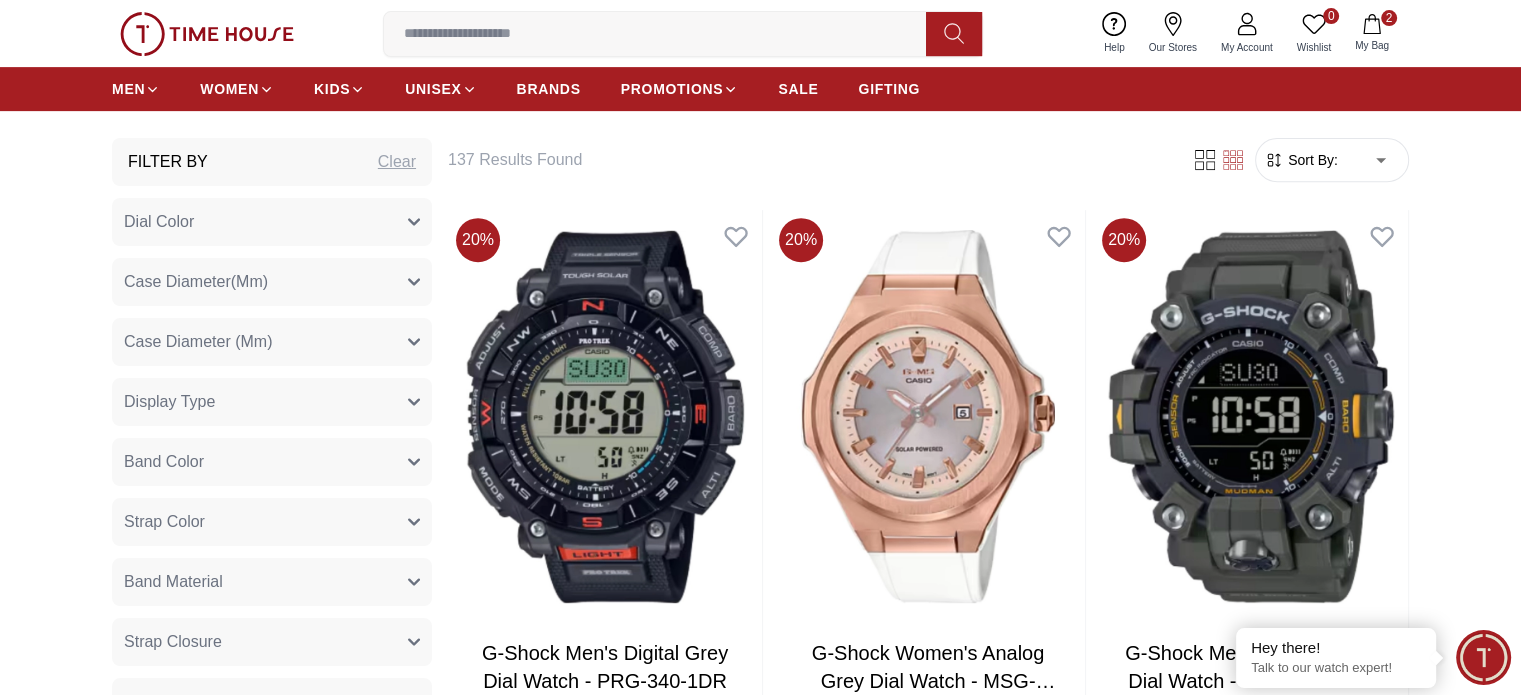 type on "*" 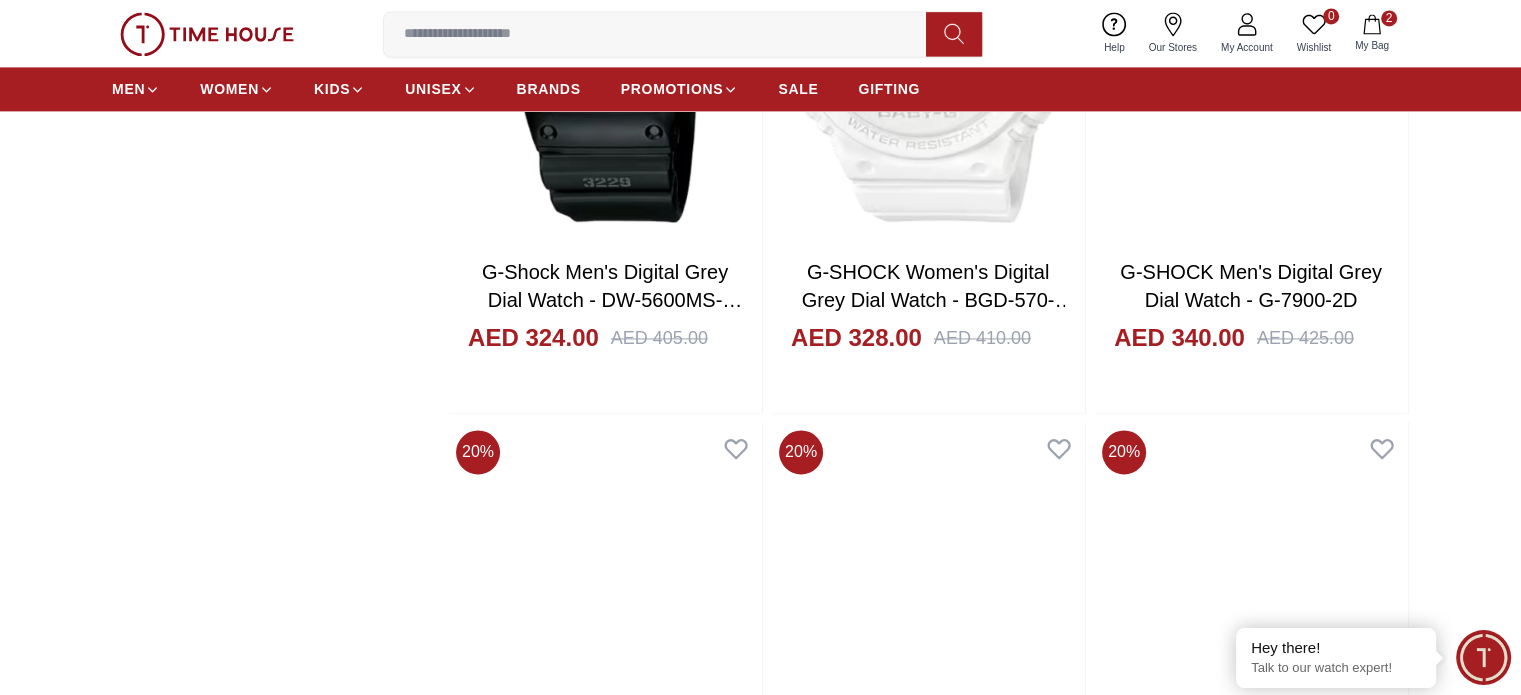 scroll, scrollTop: 3000, scrollLeft: 0, axis: vertical 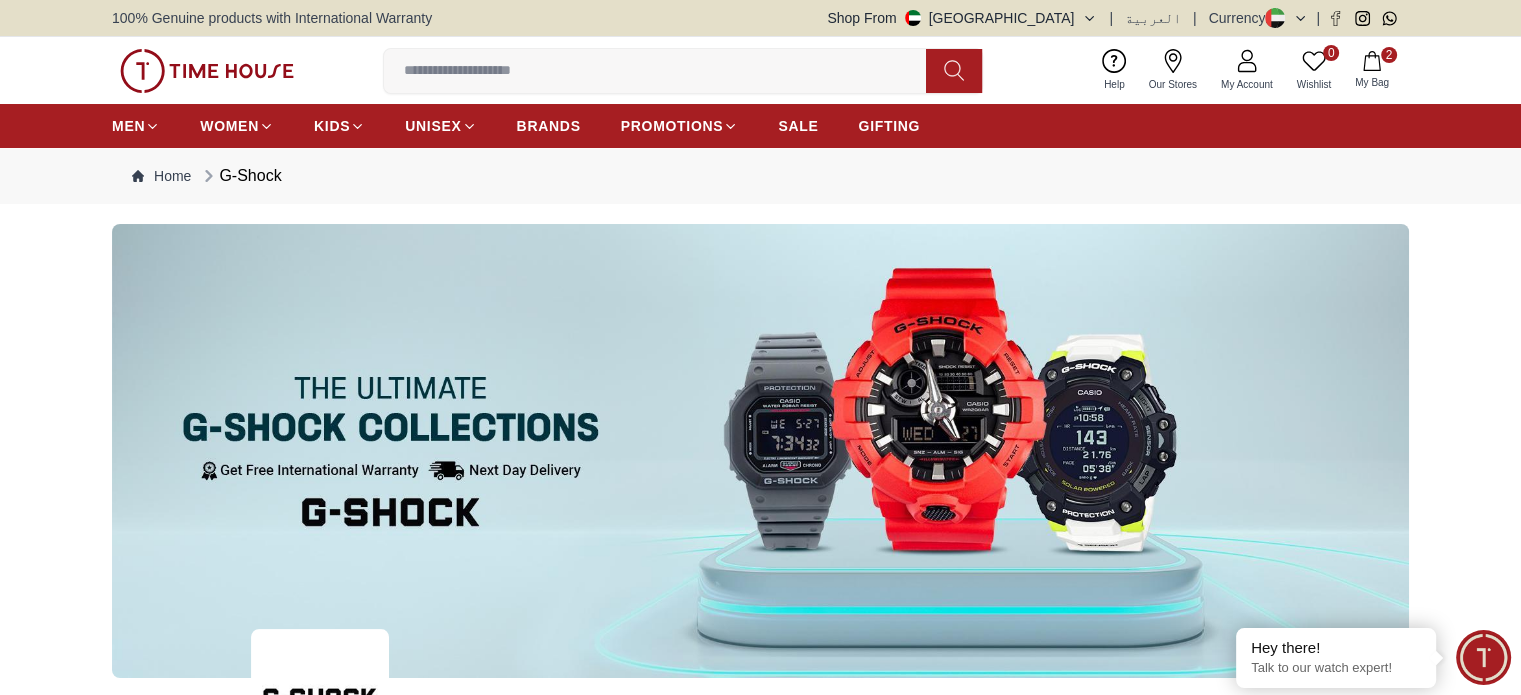 click 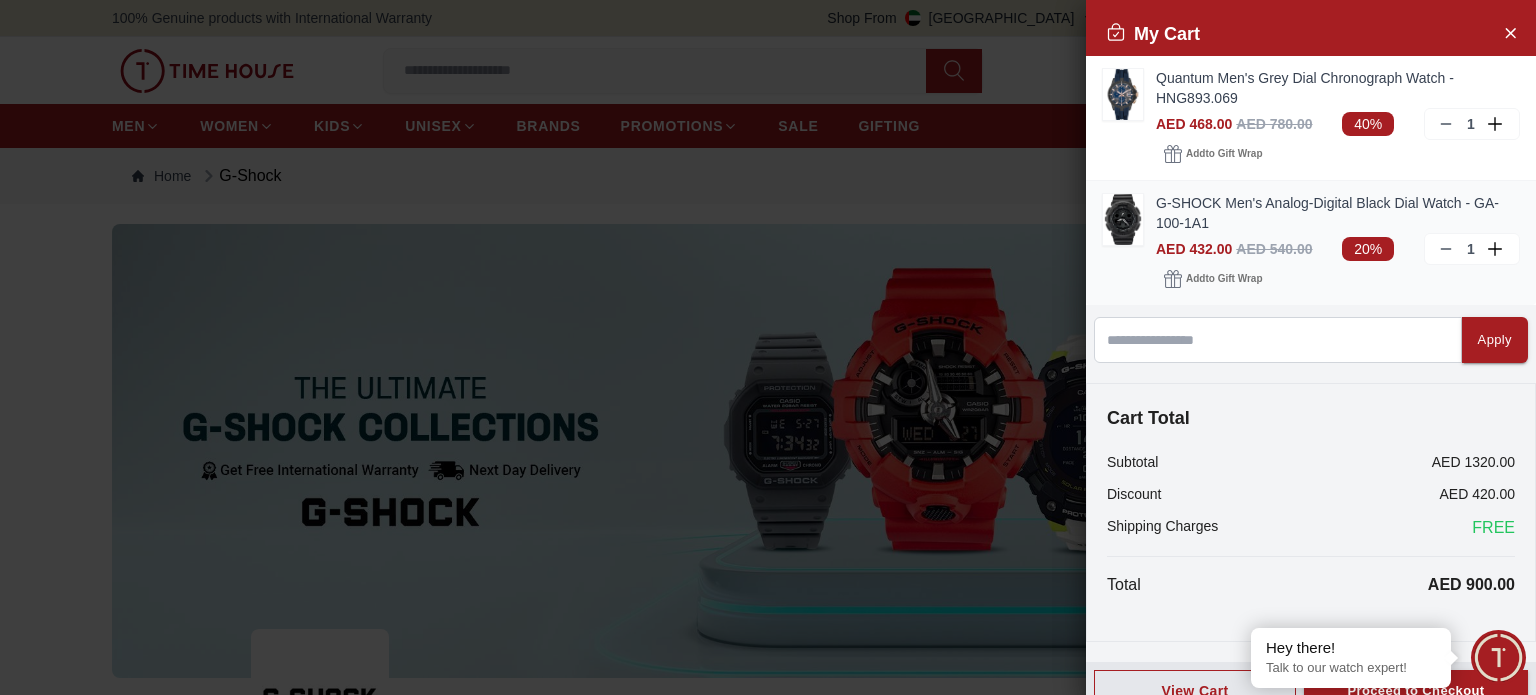 click at bounding box center [1123, 219] 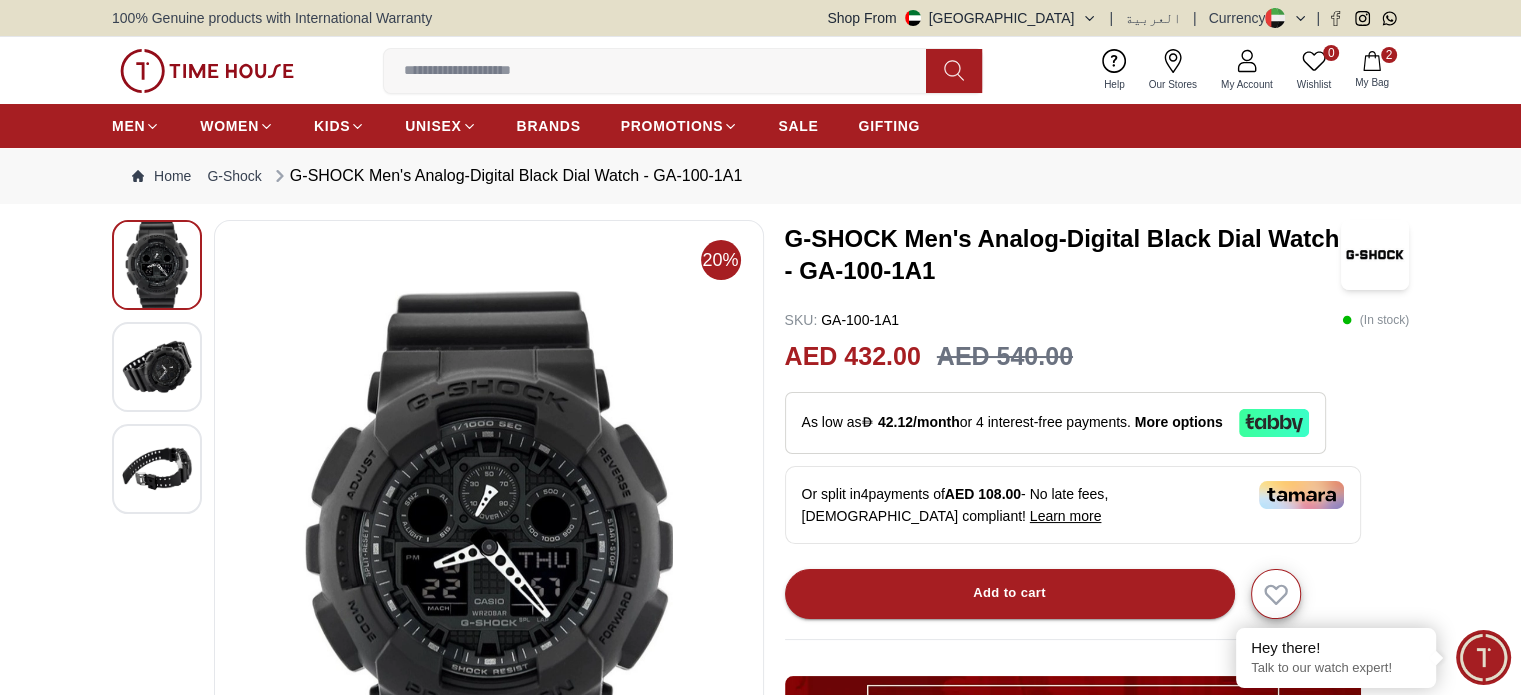 click at bounding box center (157, 469) 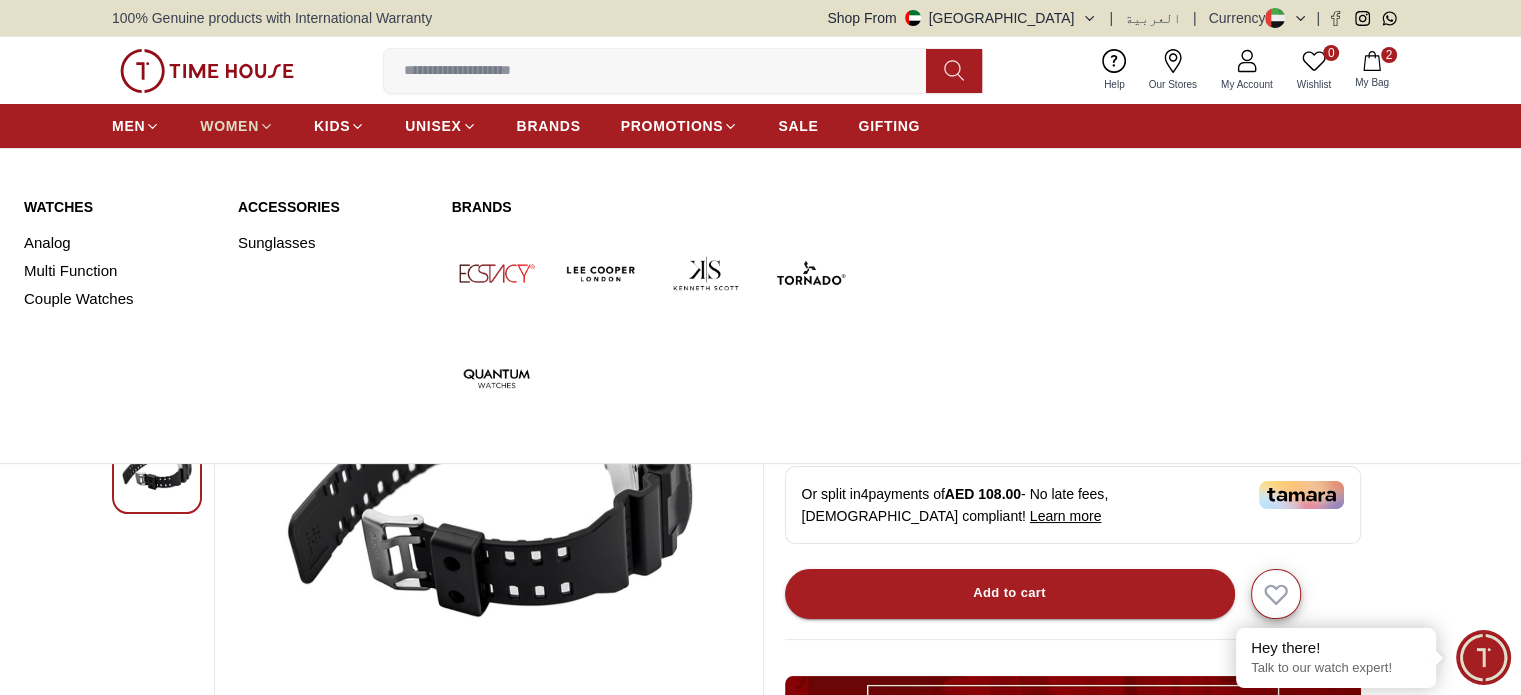 click on "WOMEN" at bounding box center [229, 126] 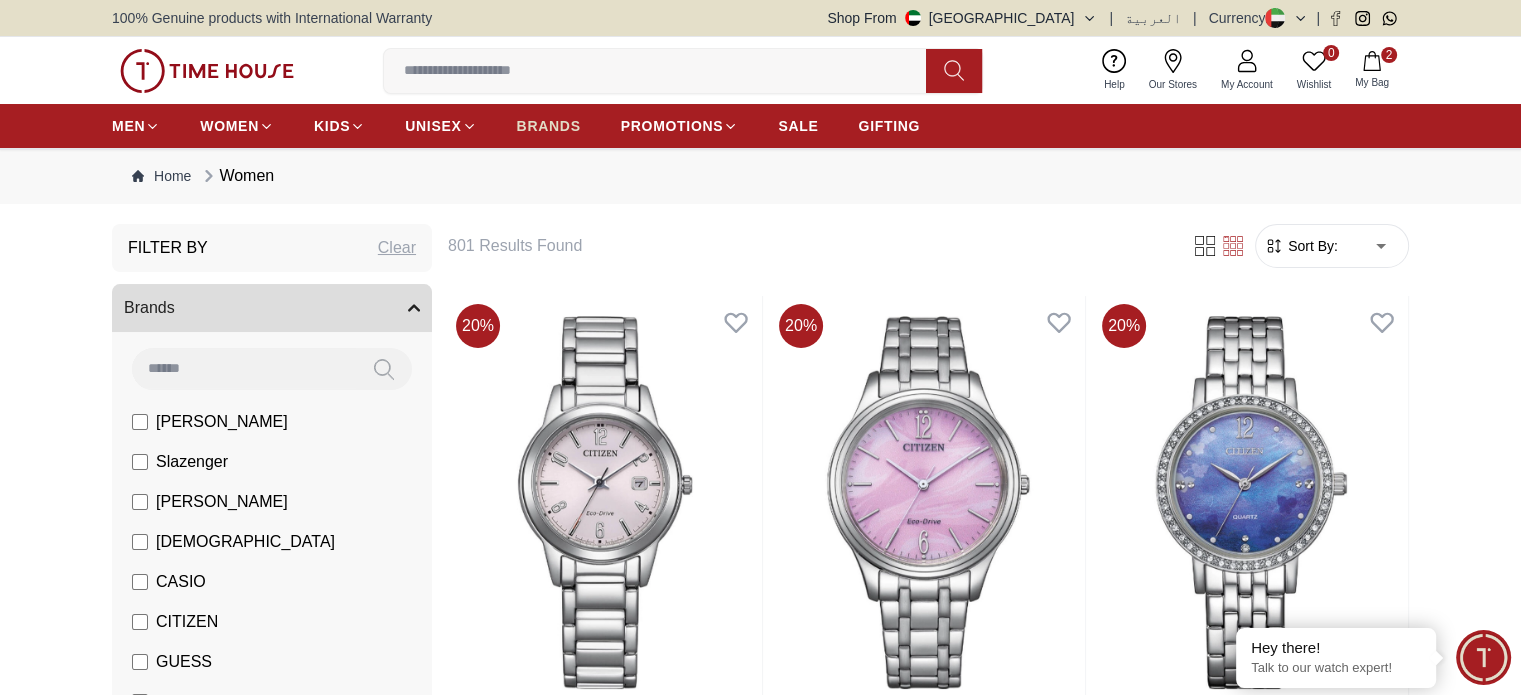 click on "BRANDS" at bounding box center (549, 126) 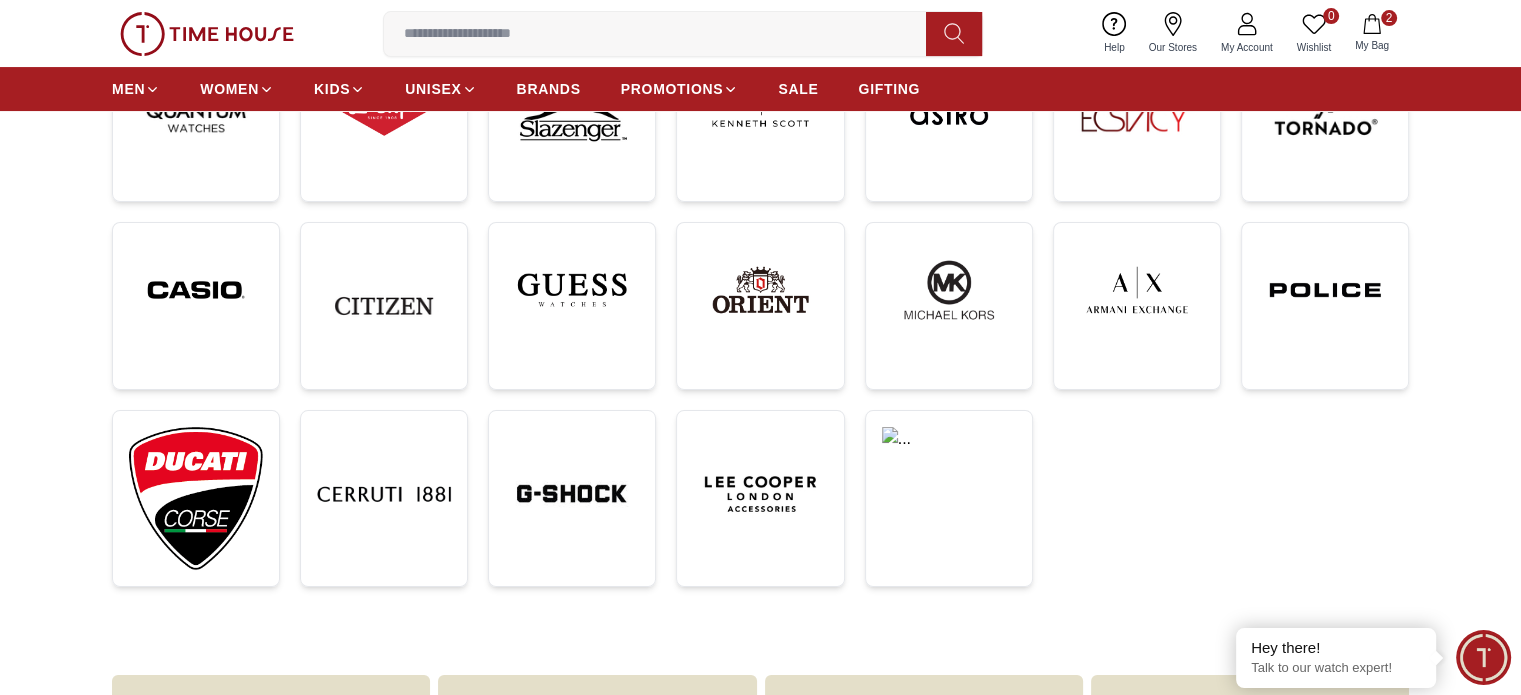 scroll, scrollTop: 400, scrollLeft: 0, axis: vertical 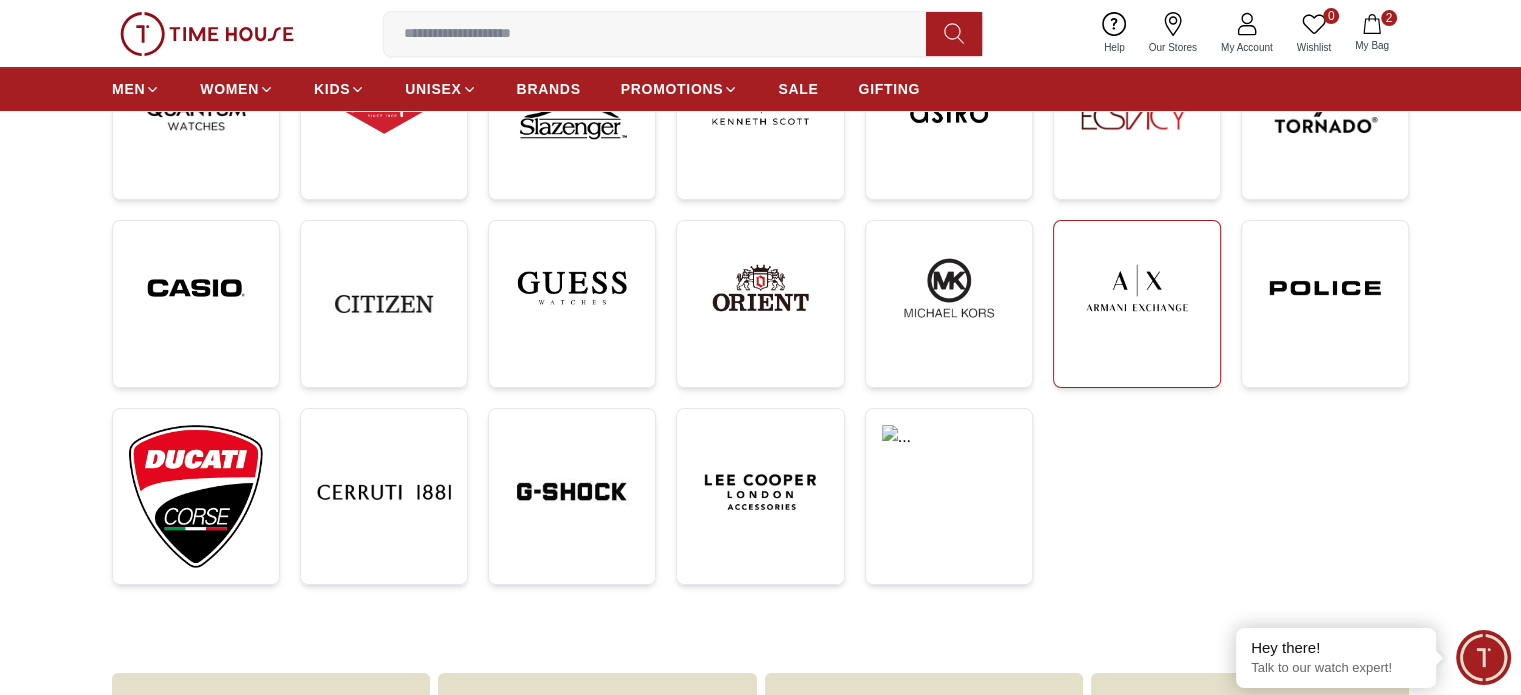 click at bounding box center [1137, 288] 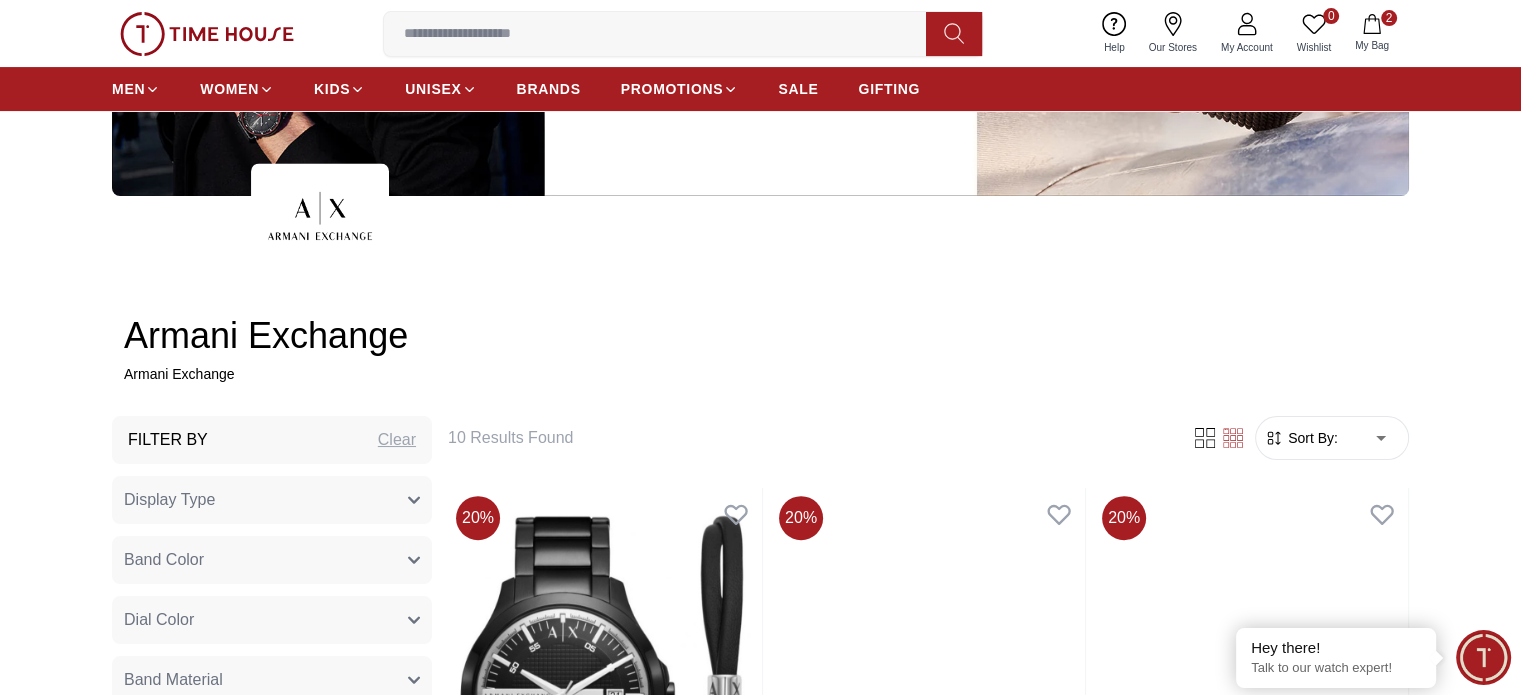 scroll, scrollTop: 500, scrollLeft: 0, axis: vertical 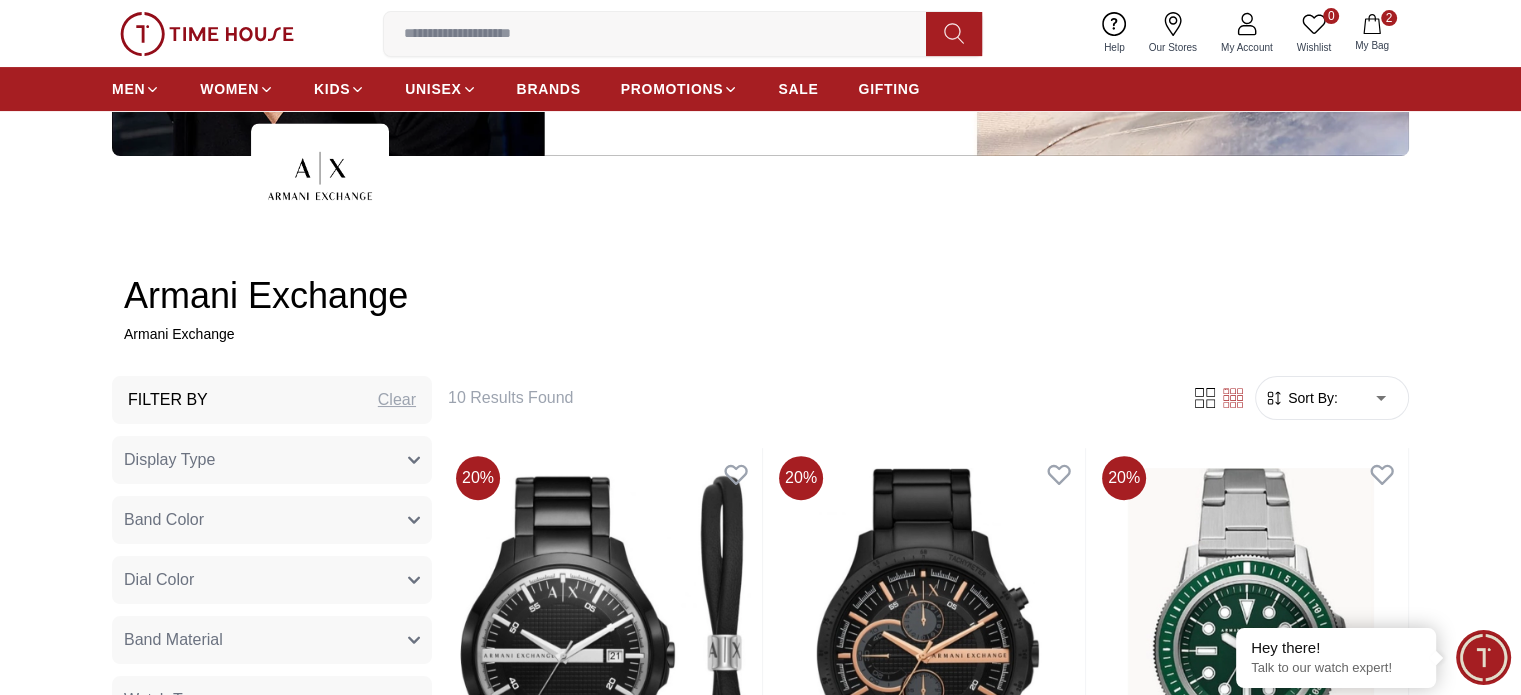 click on "Sort By:" at bounding box center [1311, 398] 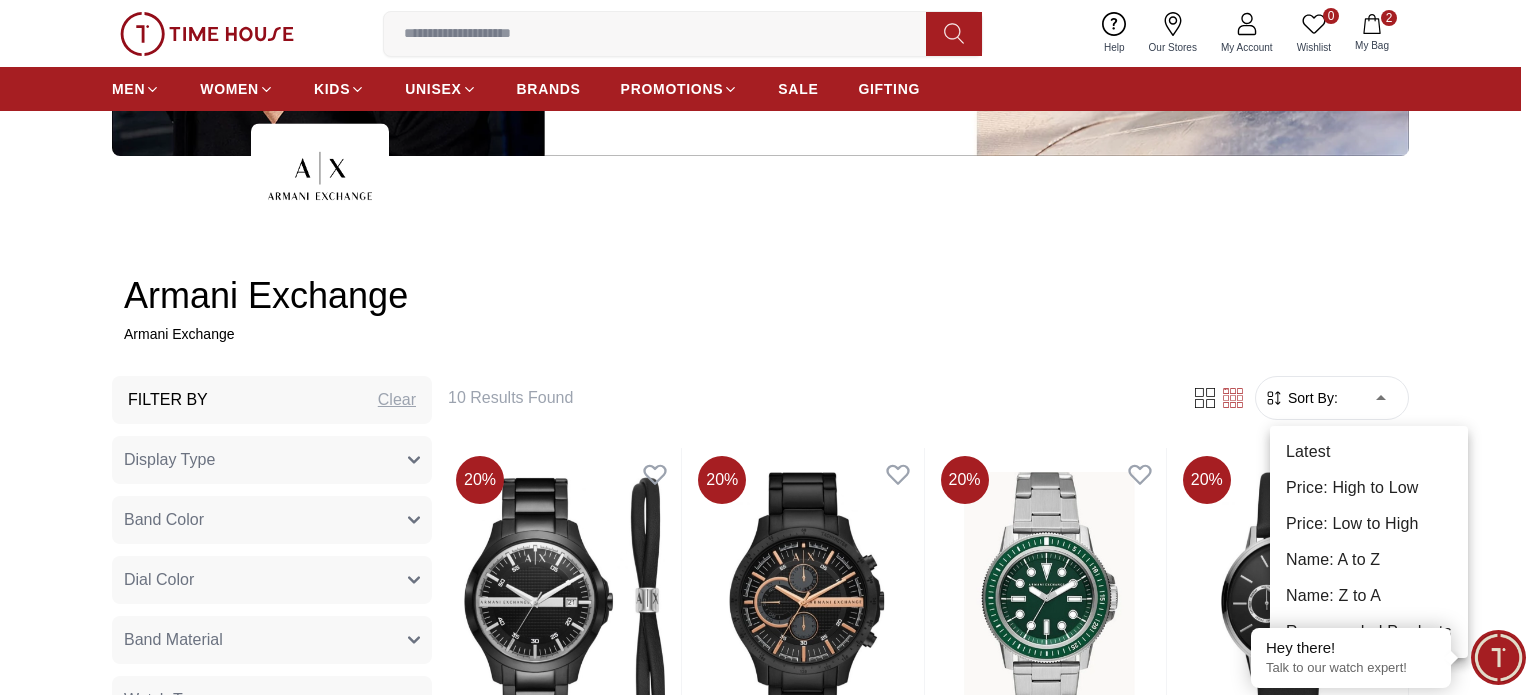 click on "100% Genuine products with International Warranty Shop From [GEOGRAPHIC_DATA] | العربية |  Currency   | 0 Wishlist Help Our Stores My Account 0 Wishlist 2 My Bag MEN WOMEN KIDS UNISEX BRANDS PROMOTIONS SALE GIFTING Home Armani-Exchange Armani Exchange Armani Exchange     Filter By Clear Display Type Analog Multi Function Chronograph Analog-Digital Band Color Black Rose Gold / White Navy blue Black  /  Silver Multi Color Black & Blue Black & Green Black And Golden Dial Color Black Dark Blue+Gold Black with Gold Markings Navy Blue Blue+Rose Gold Black White BlackDial with green/Black bezel Band Material Silicone Resin & Alloy Brushed With Polished Middle Link Stainless Steel Genuine Leather Rubber Watch Type Casual Gender [DEMOGRAPHIC_DATA] Discount 10 % Or More Price 1 1000 AED 1.00 - AED 1000.00 Filter 10   Results Found Sort By: ​ ****** ​ 20 % Armani Exchange Men Analog Black Dial Watch - AX7134SET AED 920.00 AED 1150.00 Add to cart Add to cart 20 % Armani Exchange Men Chronograph Black Dial Watch - AX2429 AED 960.00 20" at bounding box center (768, 1121) 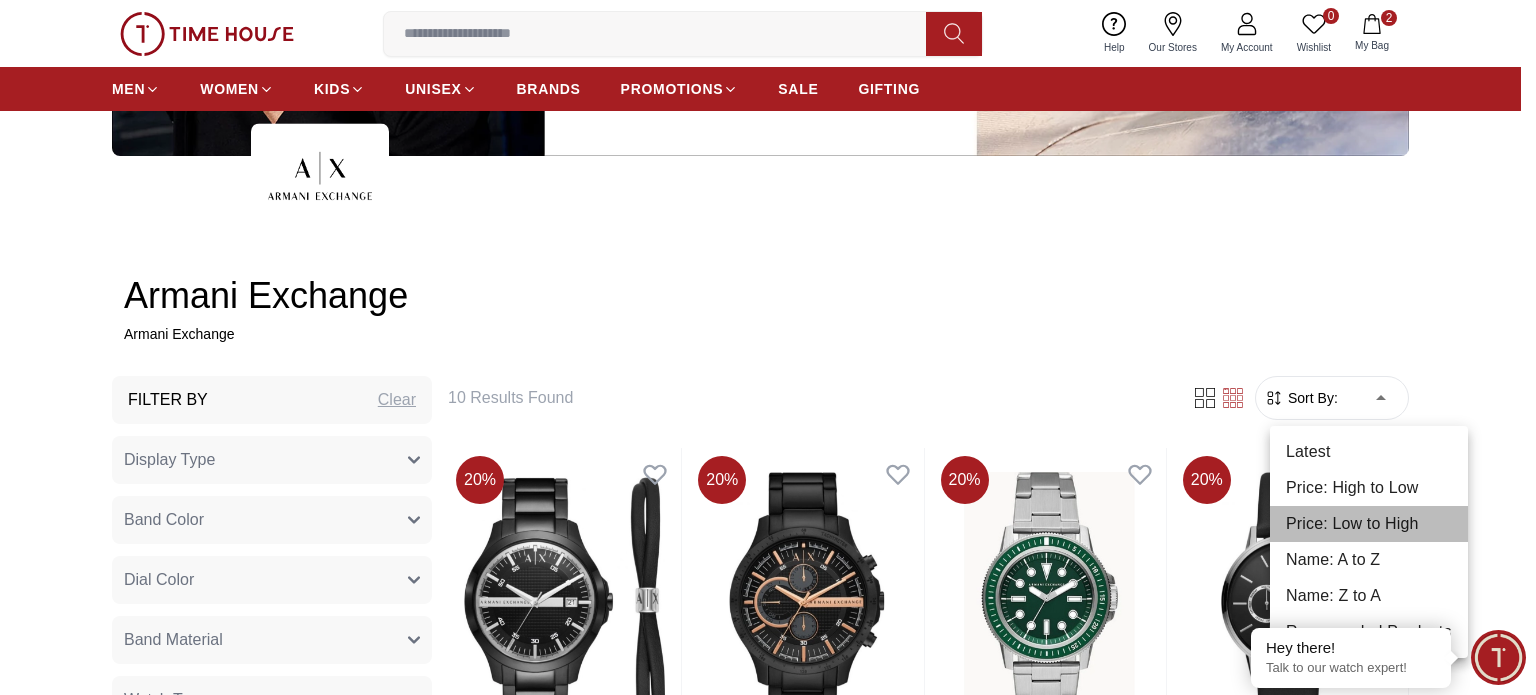 click on "Price: Low to High" at bounding box center (1369, 524) 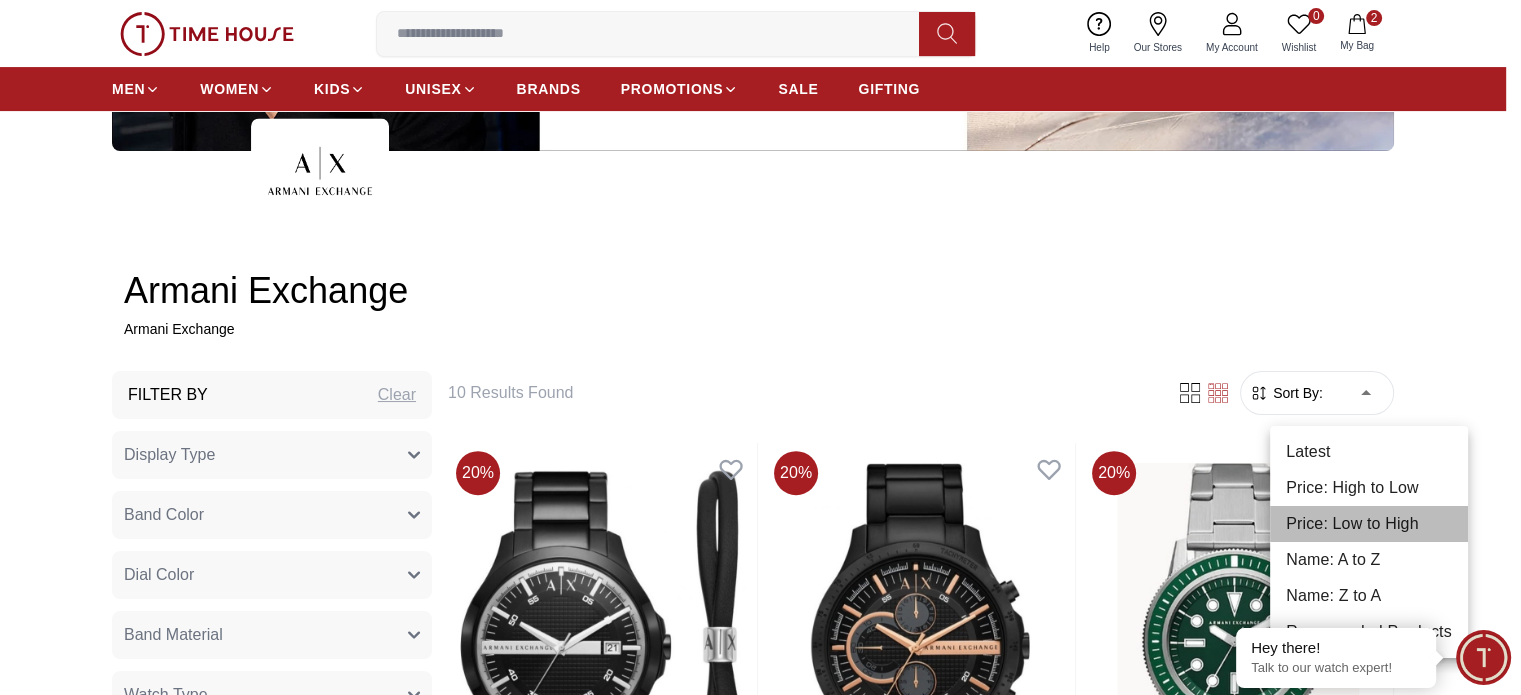 type on "*" 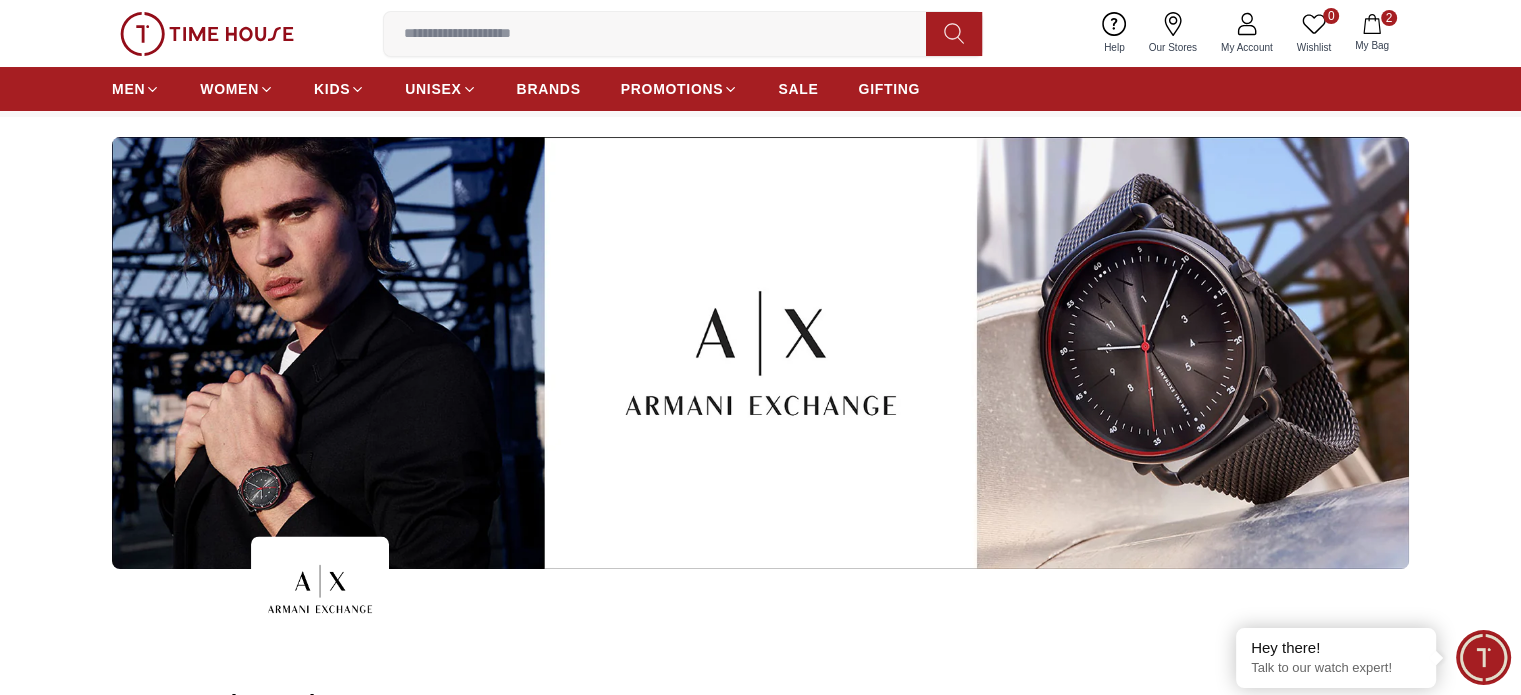 scroll, scrollTop: 0, scrollLeft: 0, axis: both 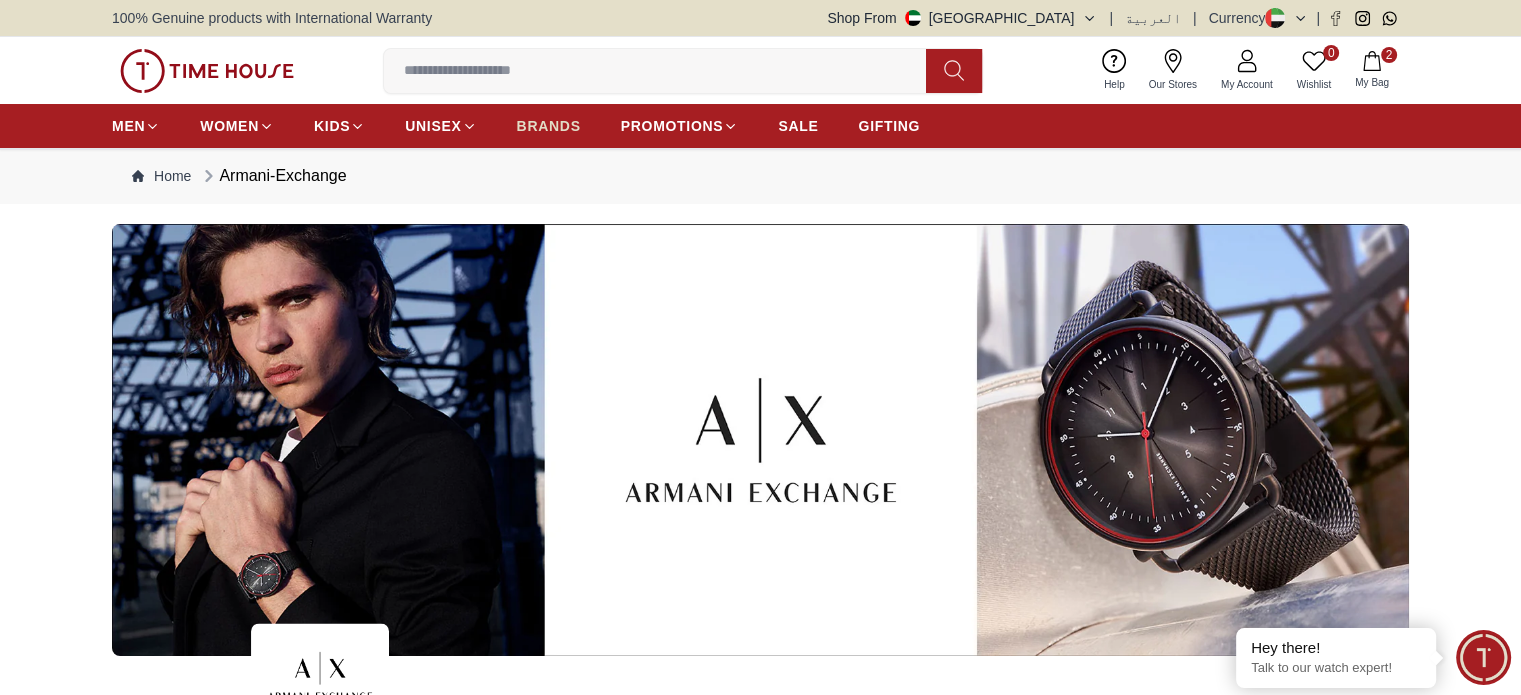 click on "BRANDS" at bounding box center (549, 126) 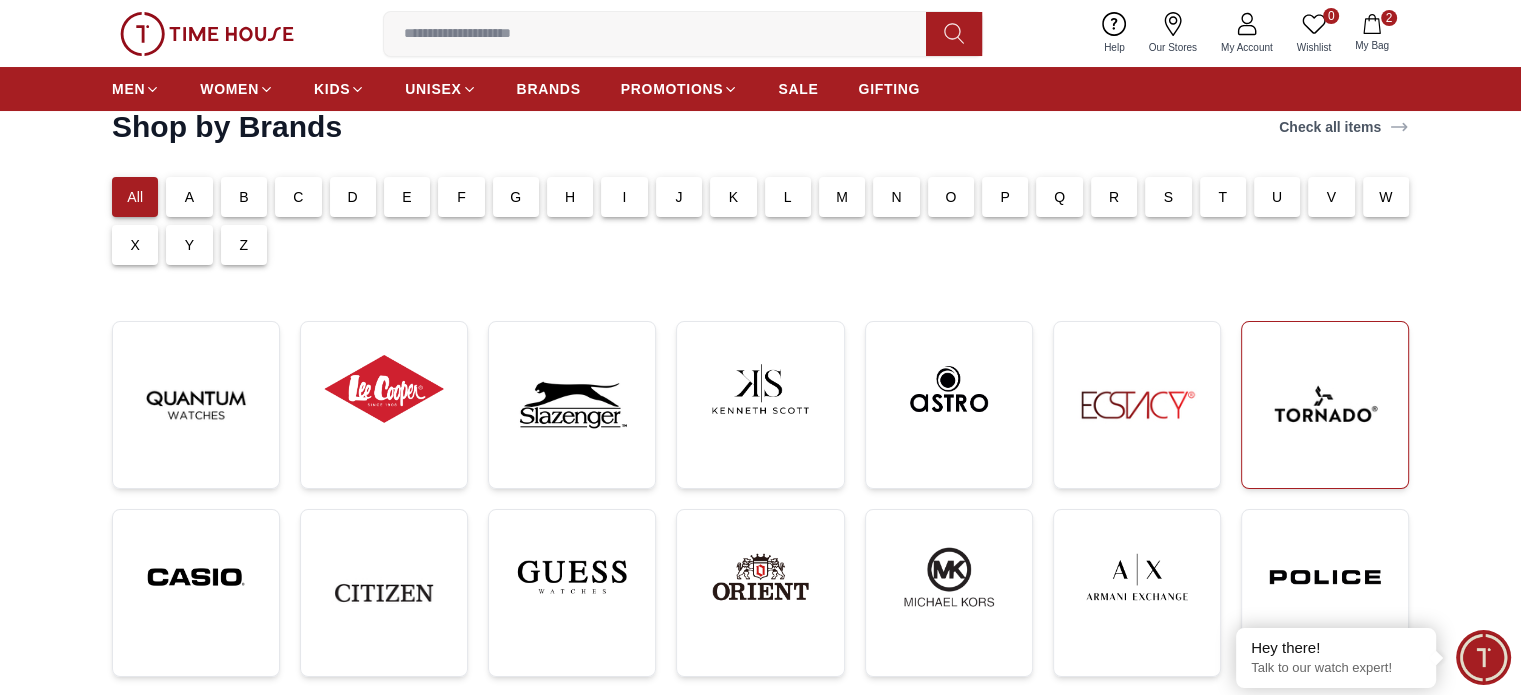 scroll, scrollTop: 300, scrollLeft: 0, axis: vertical 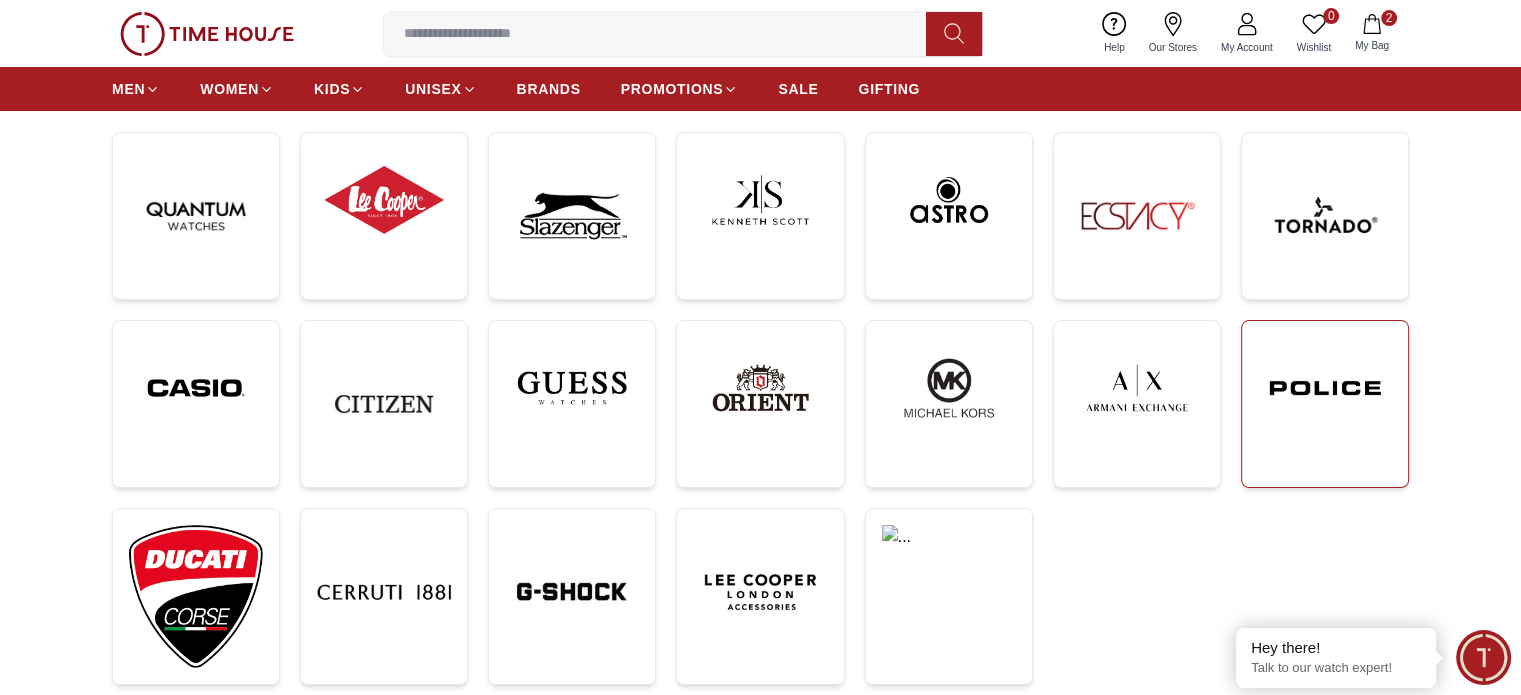 click at bounding box center [1325, 388] 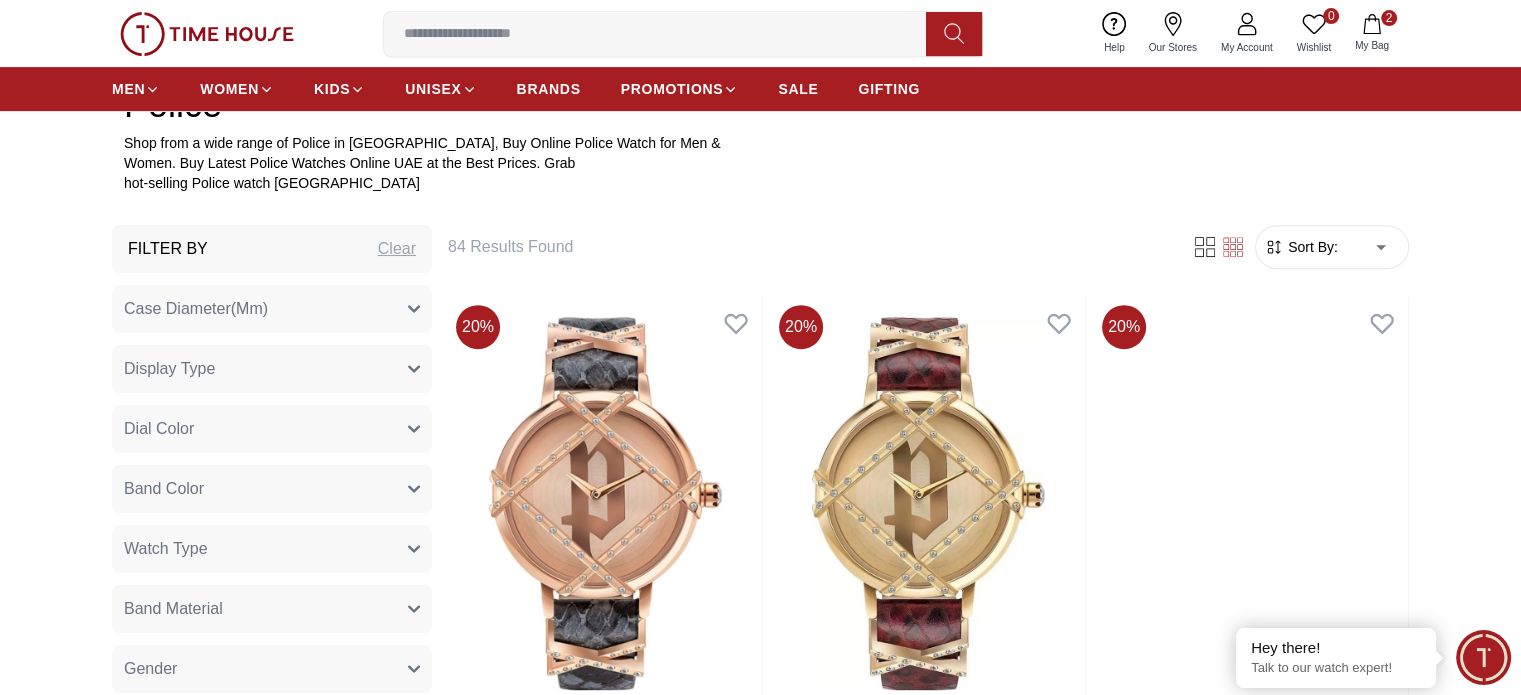 scroll, scrollTop: 800, scrollLeft: 0, axis: vertical 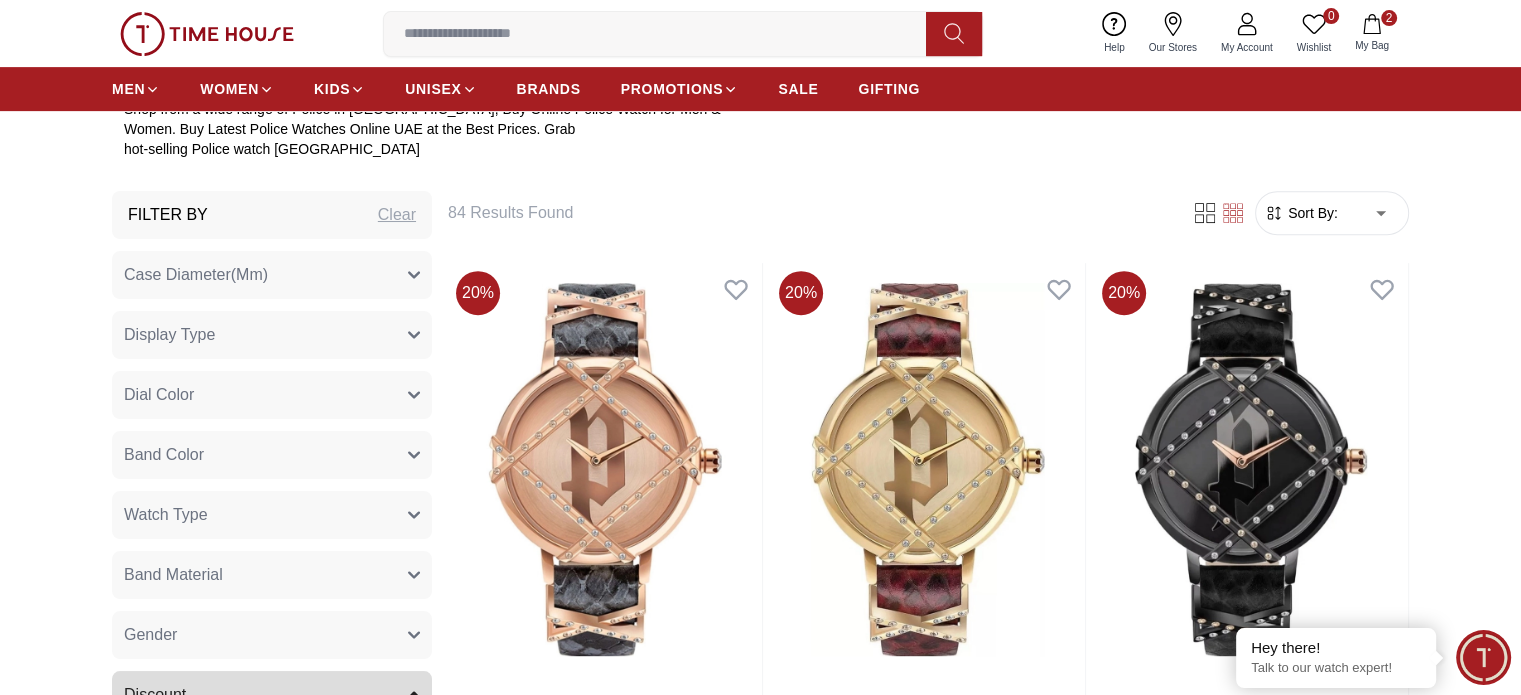 click on "Sort By: ​ ****** ​" at bounding box center (1332, 213) 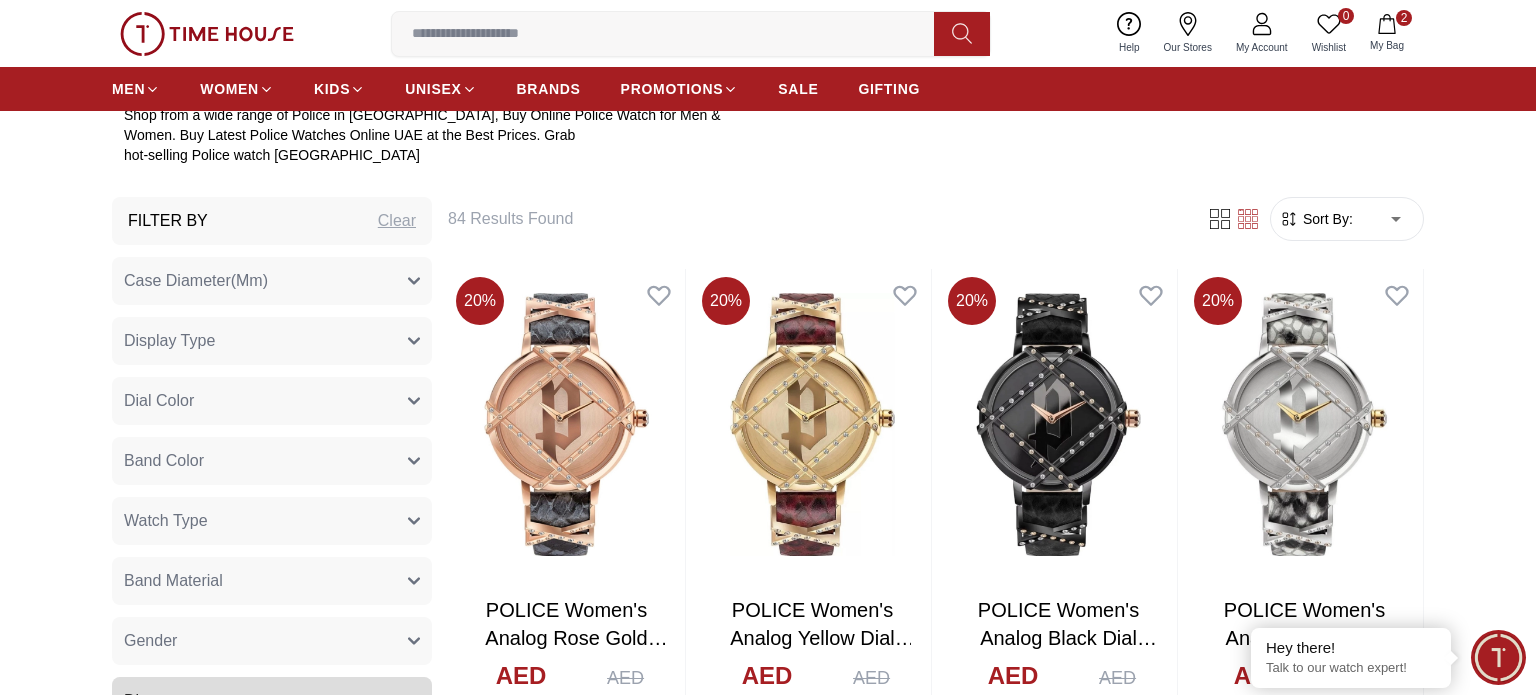 click on "100% Genuine products with International Warranty Shop From [GEOGRAPHIC_DATA] | العربية |  Currency   | 0 Wishlist Help Our Stores My Account 0 Wishlist 2 My Bag MEN WOMEN KIDS UNISEX BRANDS PROMOTIONS SALE GIFTING Home Police Police Shop from a wide range of Police in [GEOGRAPHIC_DATA], Buy Online Police Watch for Men &  Women. Buy Latest Police Watches Online UAE at the Best Prices. Grab  hot-selling Police watch Dubai    Filter By Clear Case Diameter(Mm) 47 43 42 45 48 44 Display Type Analog Multi Function Automatic Chronograph Analog-Digital Smart Chronograph  Dial Color Black Silver Grey White Yellow Navy Blue Beige Red Dark Blue+Silver Mother Of Pearl Blue & Gun Blue Green Brown Gold Rose Gold Black And Gold Band Color Silver Yellow Green Dark Blue Red Black Dark [PERSON_NAME] Gold Gold Blue Brown Grey White Burgundy Black / Red Multi Color Black & Blue Black & Brown Dark red Watch Type Casual Sports Smart Band Material Metal Silicone Leather Stainless Steel Nylon Genuine Leather Gender [DEMOGRAPHIC_DATA] [DEMOGRAPHIC_DATA] Unisex Discount 10 % Or More" at bounding box center (768, 1437) 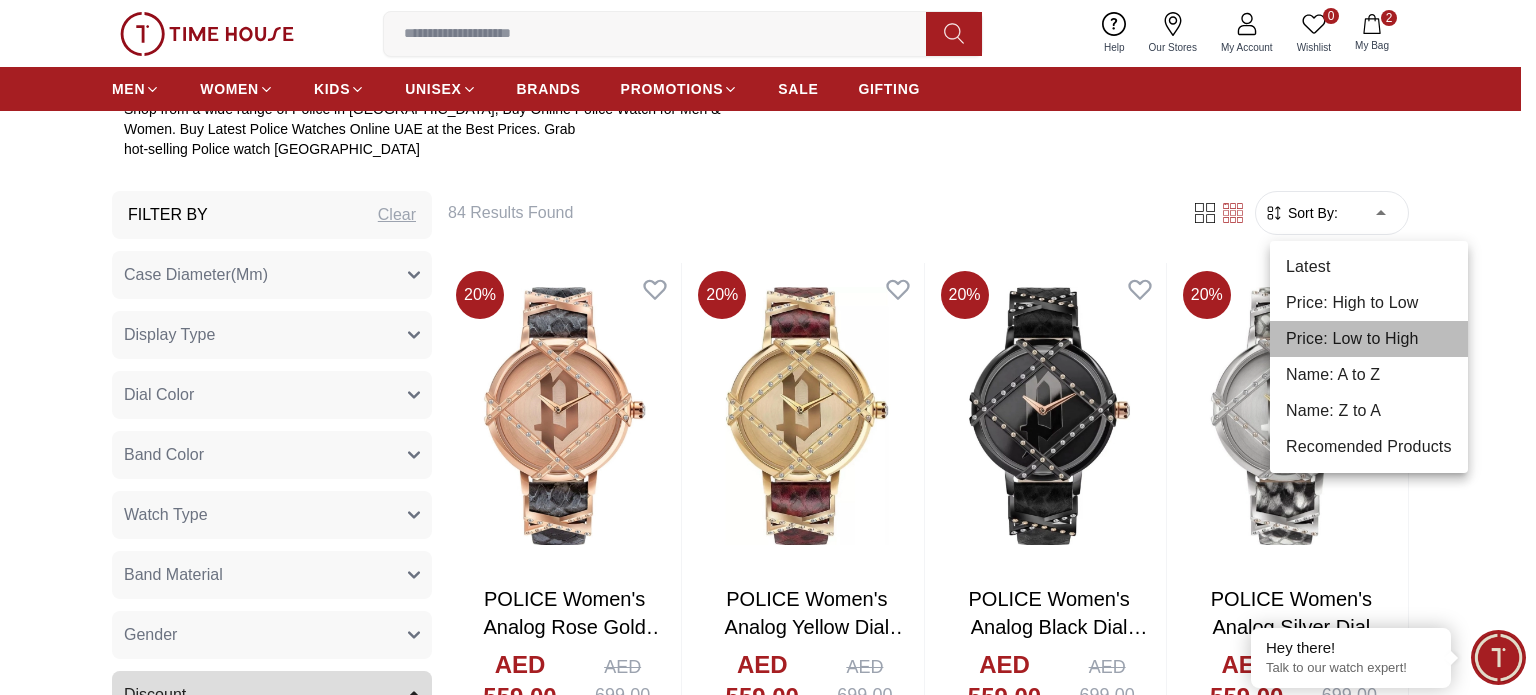 click on "Price: Low to High" at bounding box center [1369, 339] 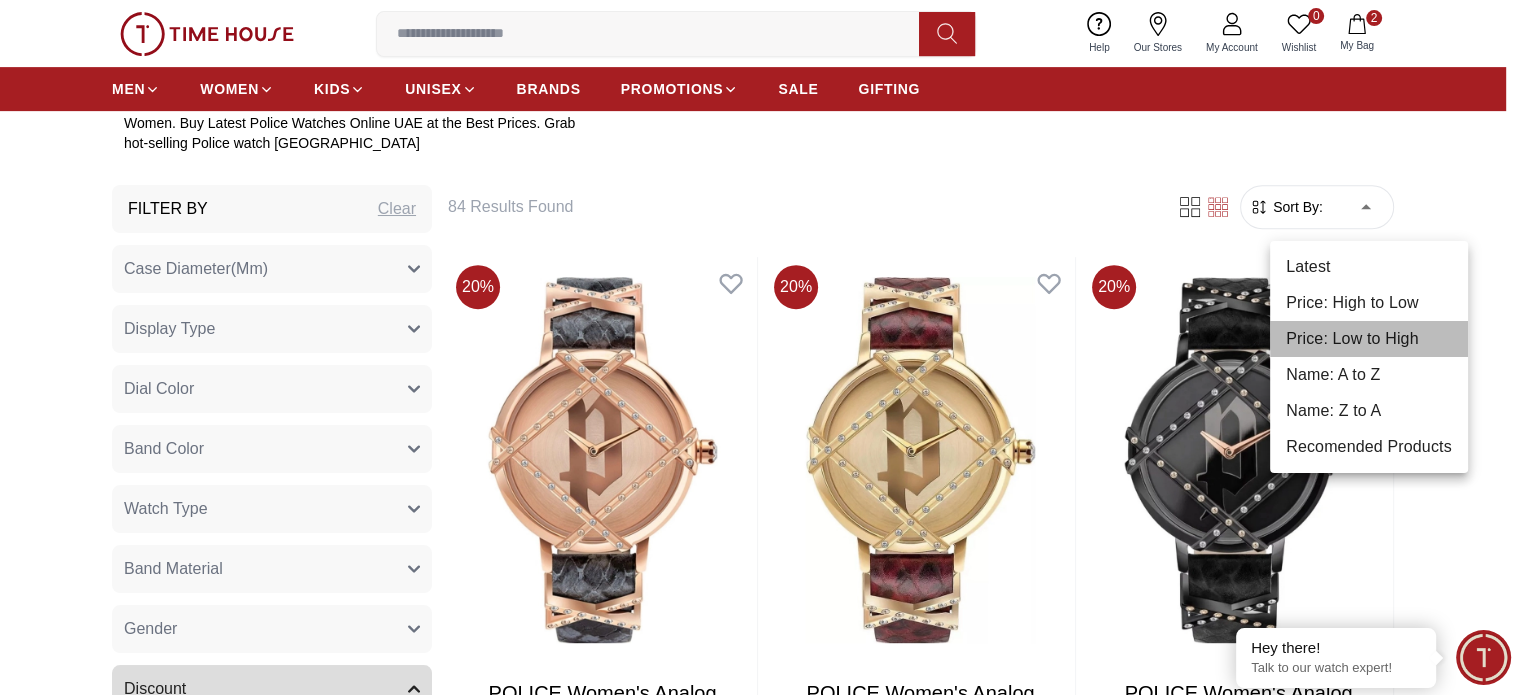 type on "*" 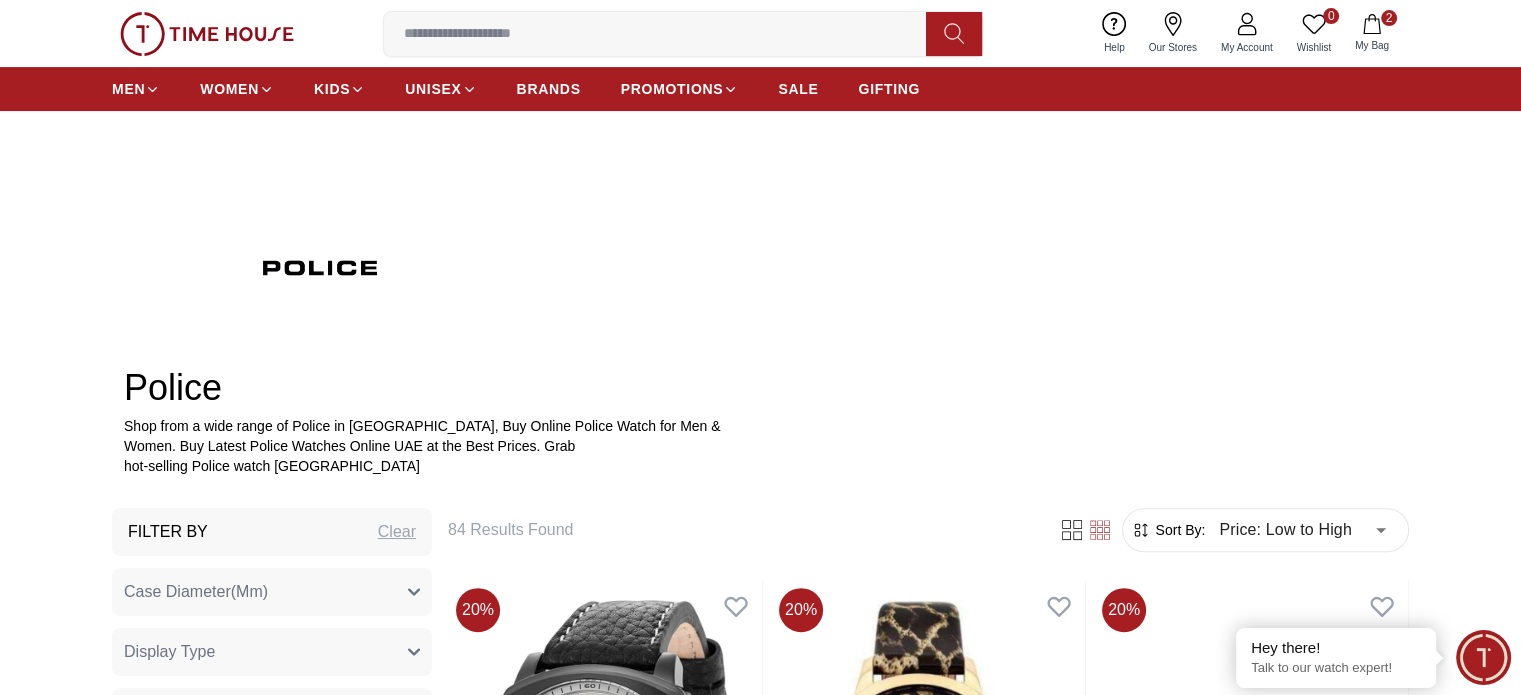 scroll, scrollTop: 200, scrollLeft: 0, axis: vertical 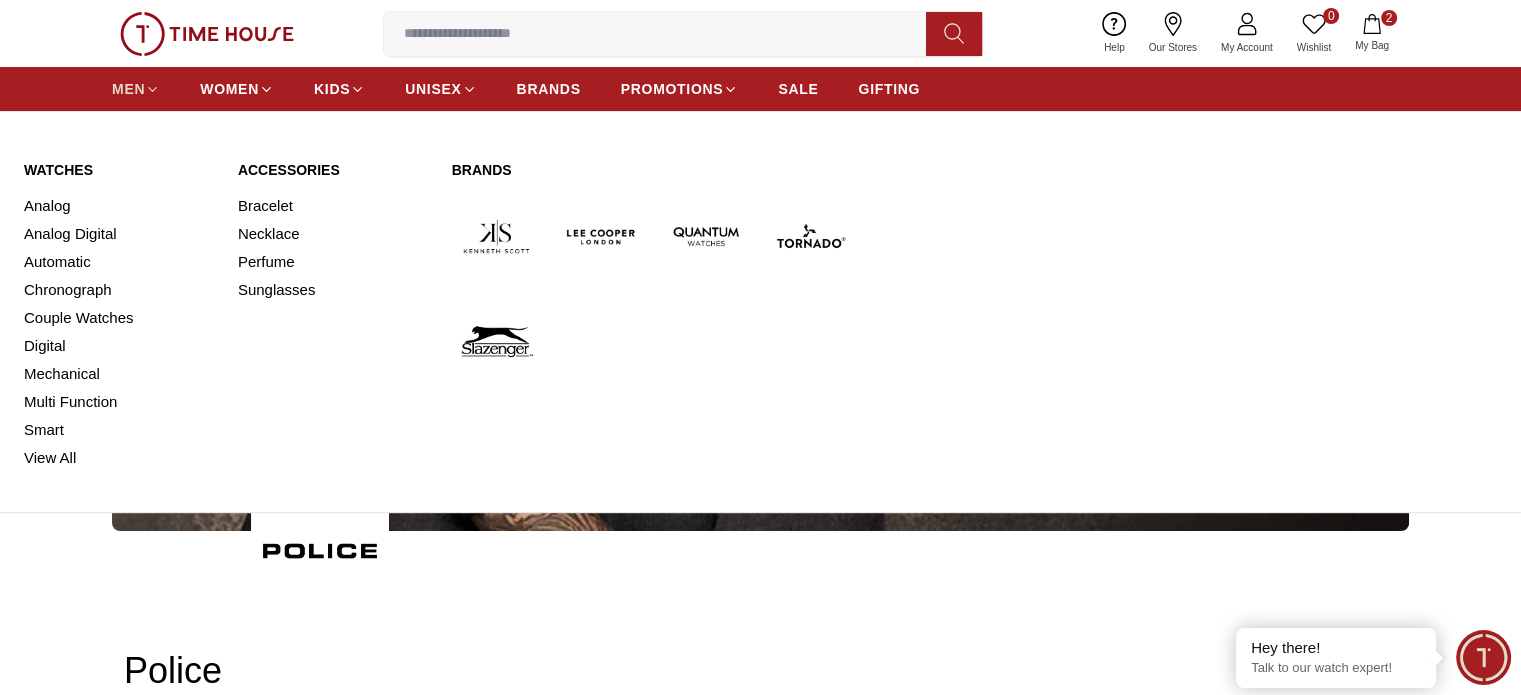 click 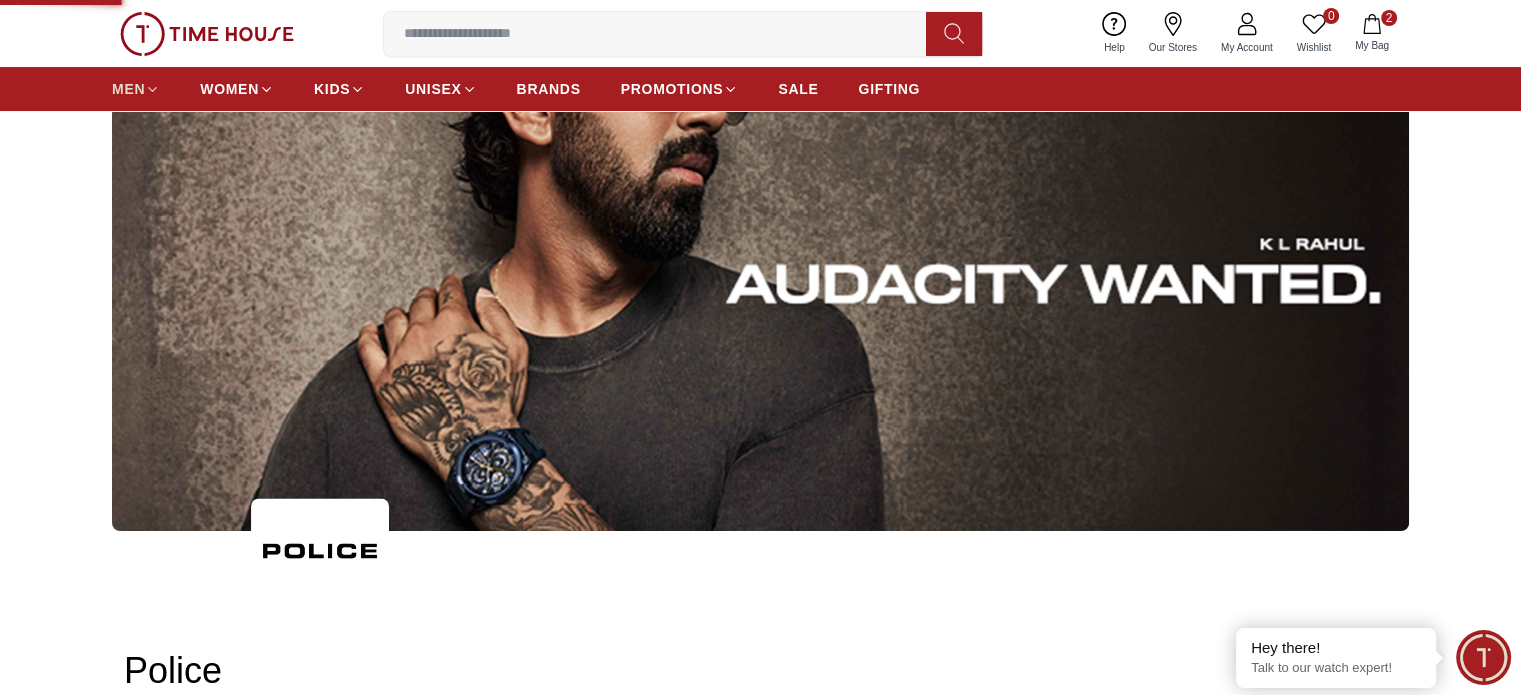 scroll, scrollTop: 0, scrollLeft: 0, axis: both 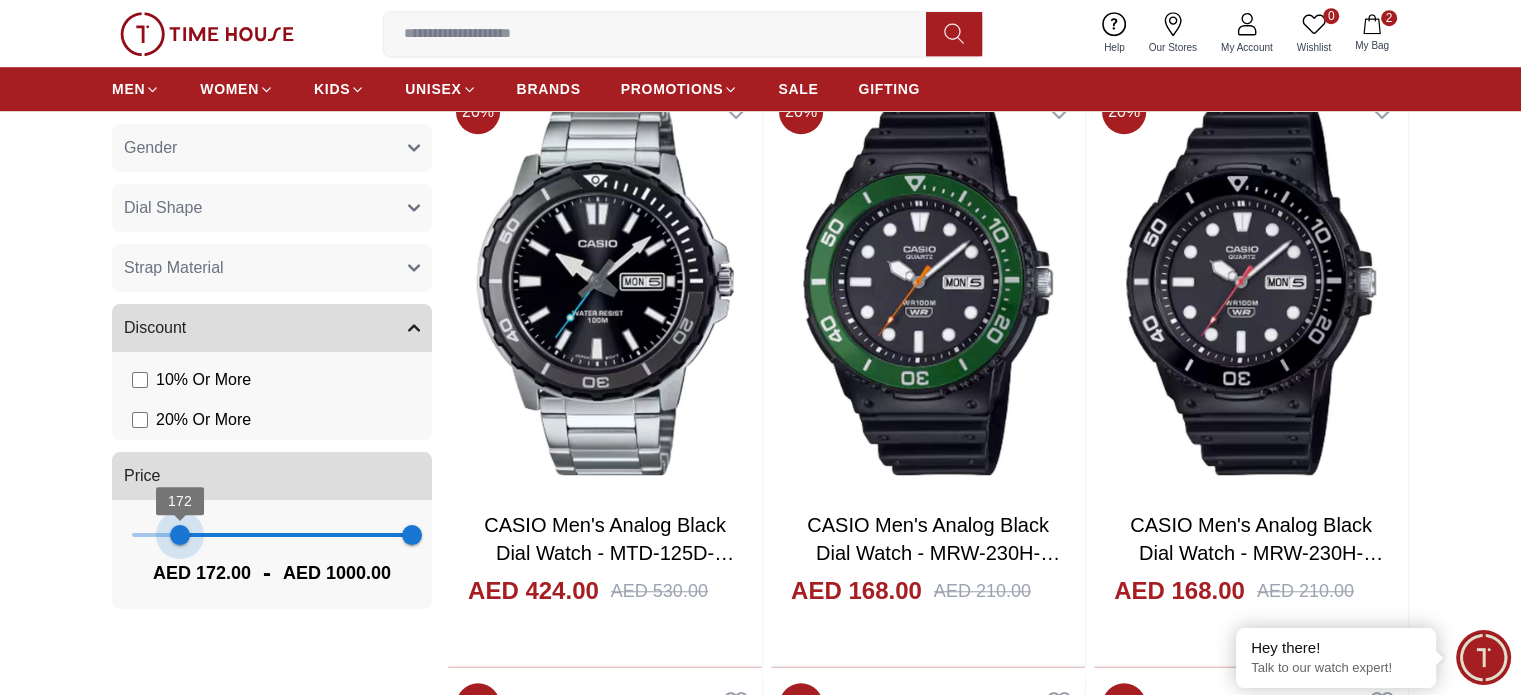 type on "***" 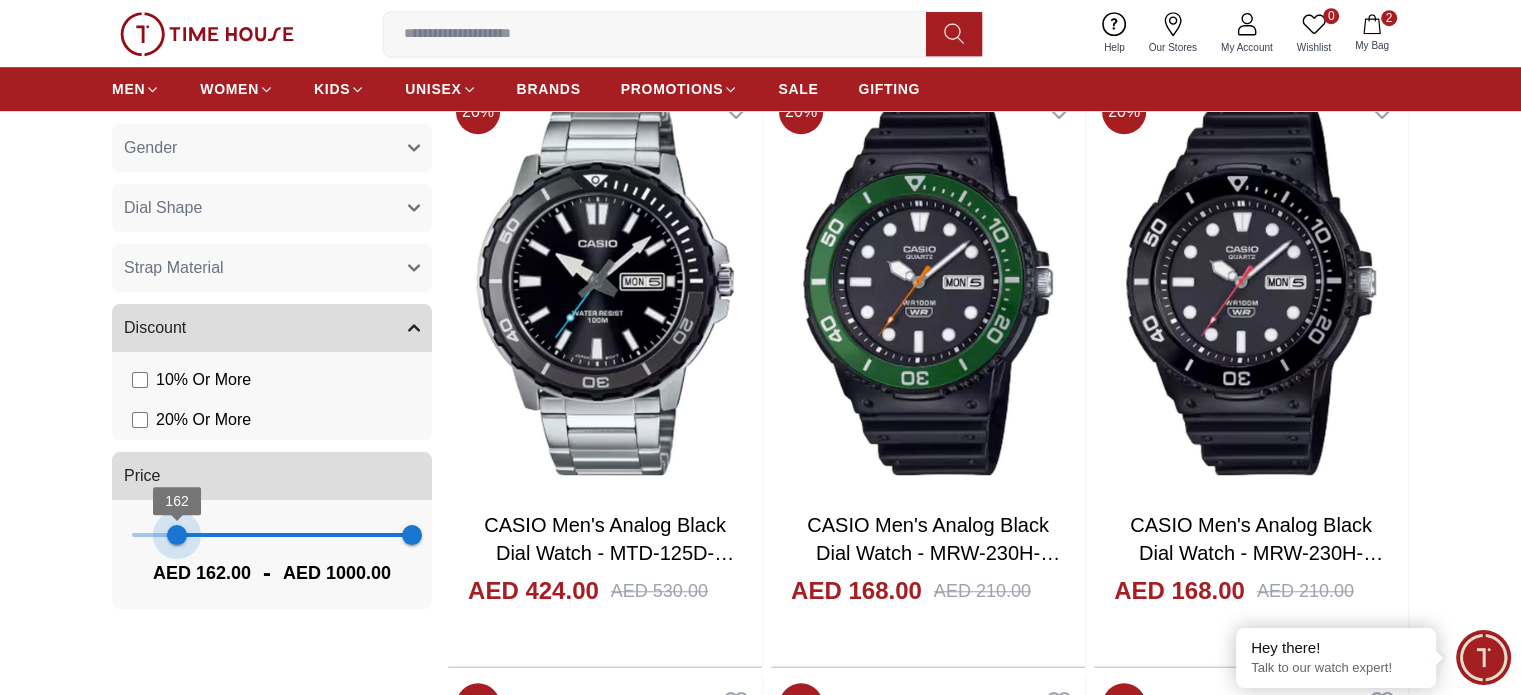 drag, startPoint x: 130, startPoint y: 538, endPoint x: 177, endPoint y: 542, distance: 47.169907 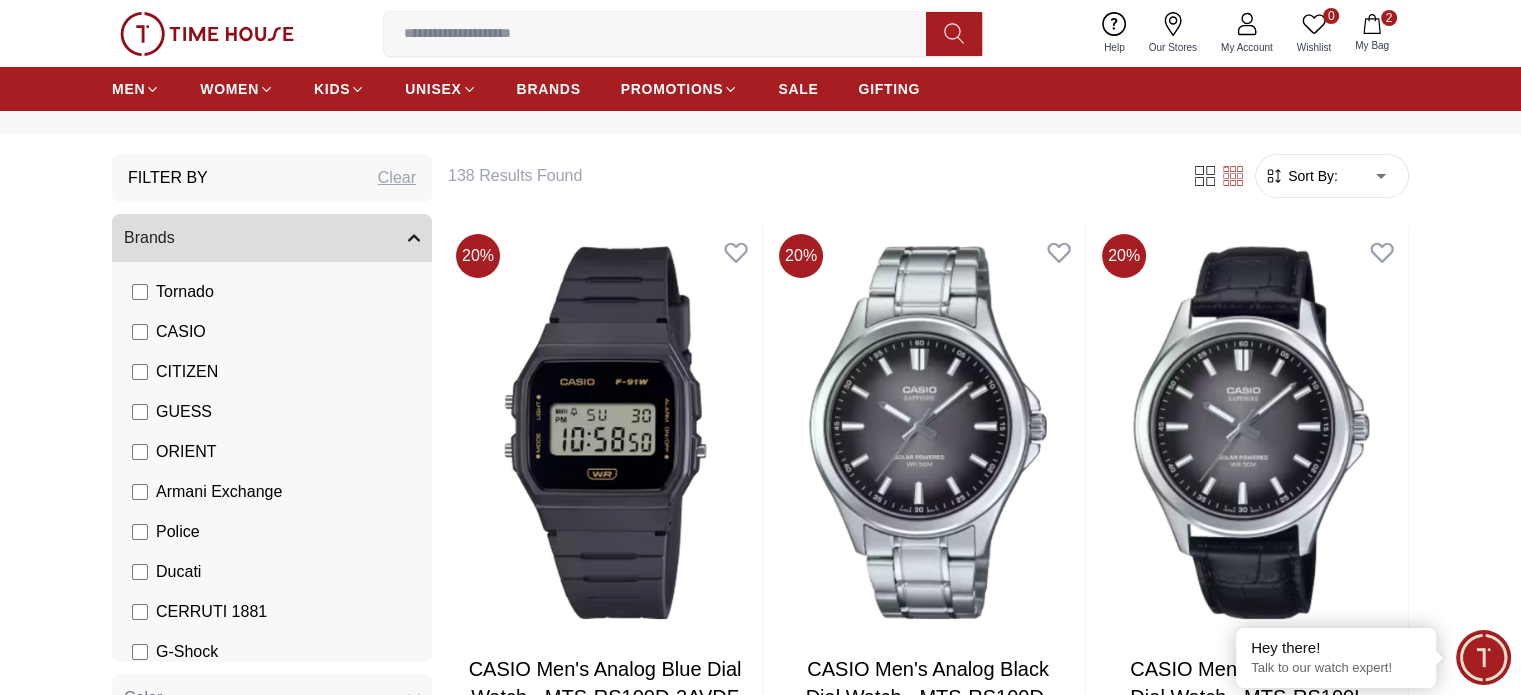 scroll, scrollTop: 0, scrollLeft: 0, axis: both 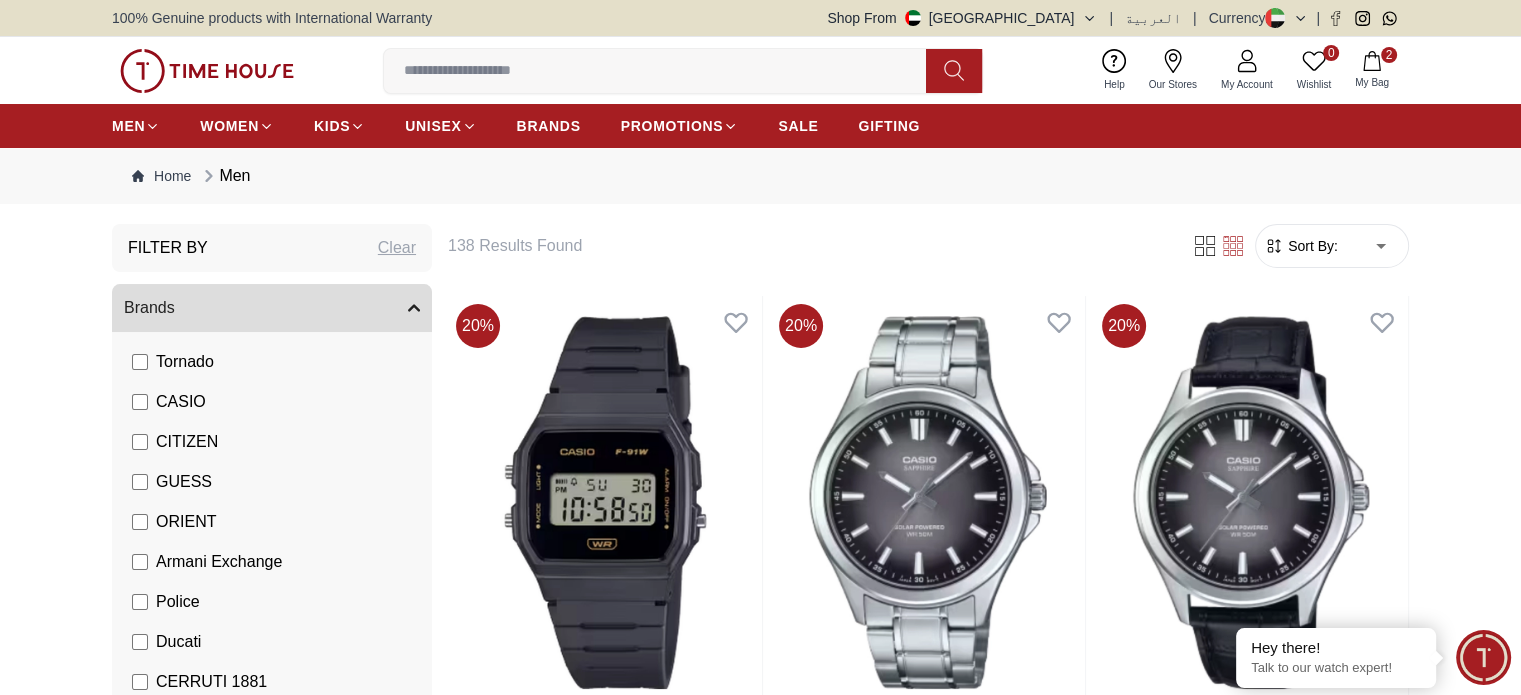 click on "Sort By:" at bounding box center [1311, 246] 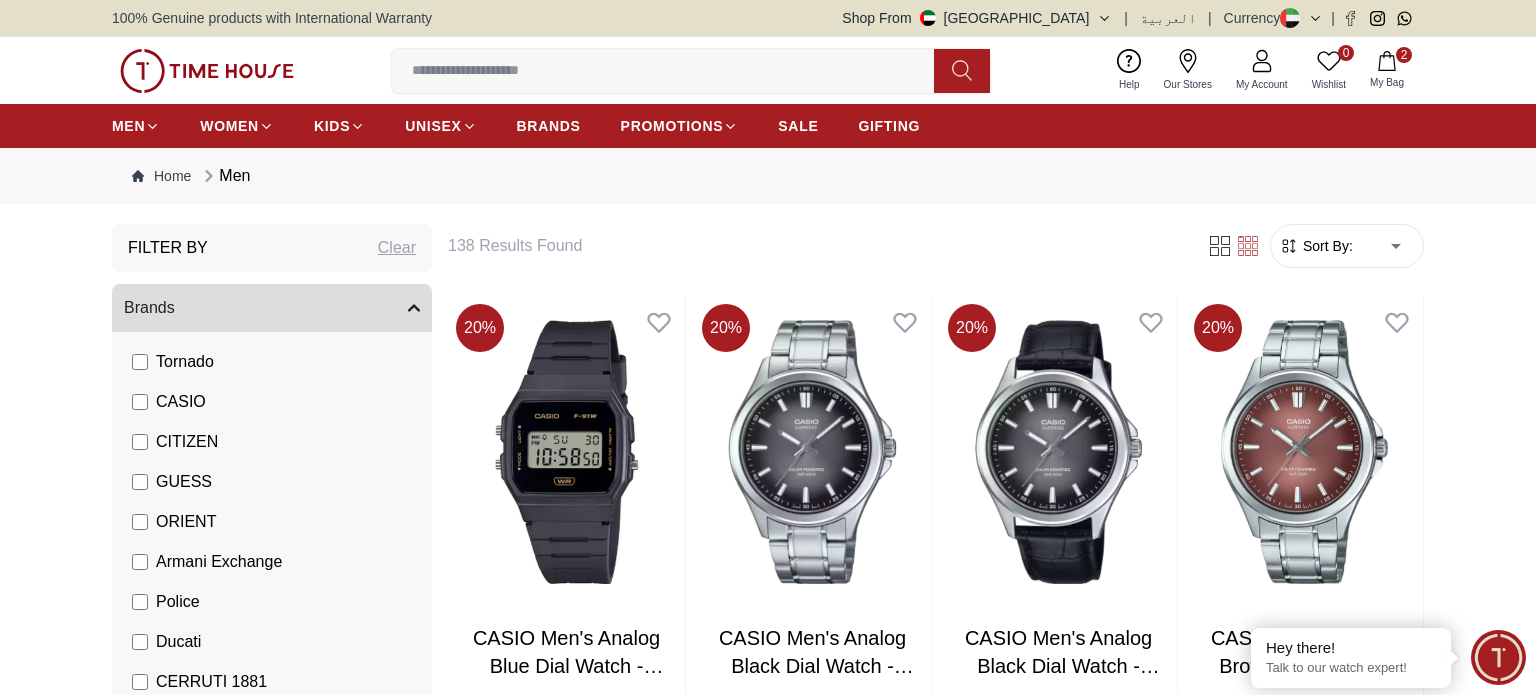 click on "100% Genuine products with International Warranty Shop From [GEOGRAPHIC_DATA] | العربية |  Currency   | 0 Wishlist Help Our Stores My Account 0 Wishlist 2 My Bag MEN WOMEN KIDS UNISEX BRANDS PROMOTIONS SALE GIFTING Home Men    Filter By Clear Brands Quantum [PERSON_NAME] Slazenger [PERSON_NAME] Ecstacy Tornado CASIO CITIZEN GUESS ORIENT Armani Exchange Police Ducati CERRUTI 1881 G-Shock [PERSON_NAME] Accessories Tsar Bomba Color Black Green Blue Red Dark Blue Silver Silver / Black Orange Rose Gold Grey White White / Rose Gold Silver / Silver Dark Blue / Silver Silver / Gold Silver / Rose Gold Black / Black Black / Silver Black / Rose Gold Gold Yellow Brown White / Silver Light Blue Black /Rose Gold Black /Grey Black /Red Black /Black Black / Rose Gold / Black Rose Gold / Black Rose Gold / Black / Black Pink Green /Silver Purple Silver Silver Silver / Blue Green / Green Blue / Black Blue / Blue Titanum Navy Blue Military Green Blue / Silver Champagne White / Gold White / Gold  [PERSON_NAME] Green / Silver Blue  Size" at bounding box center [768, 1851] 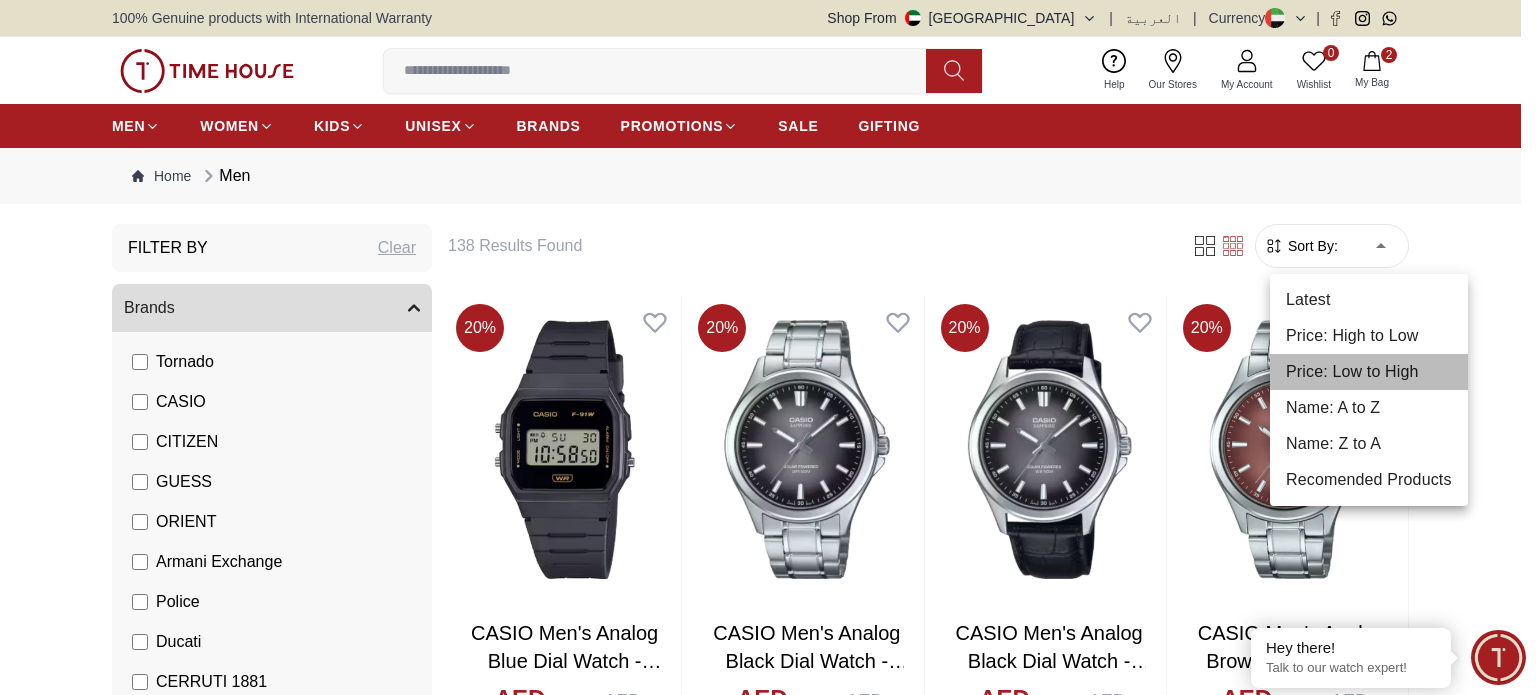 click on "Price: Low to High" at bounding box center (1369, 372) 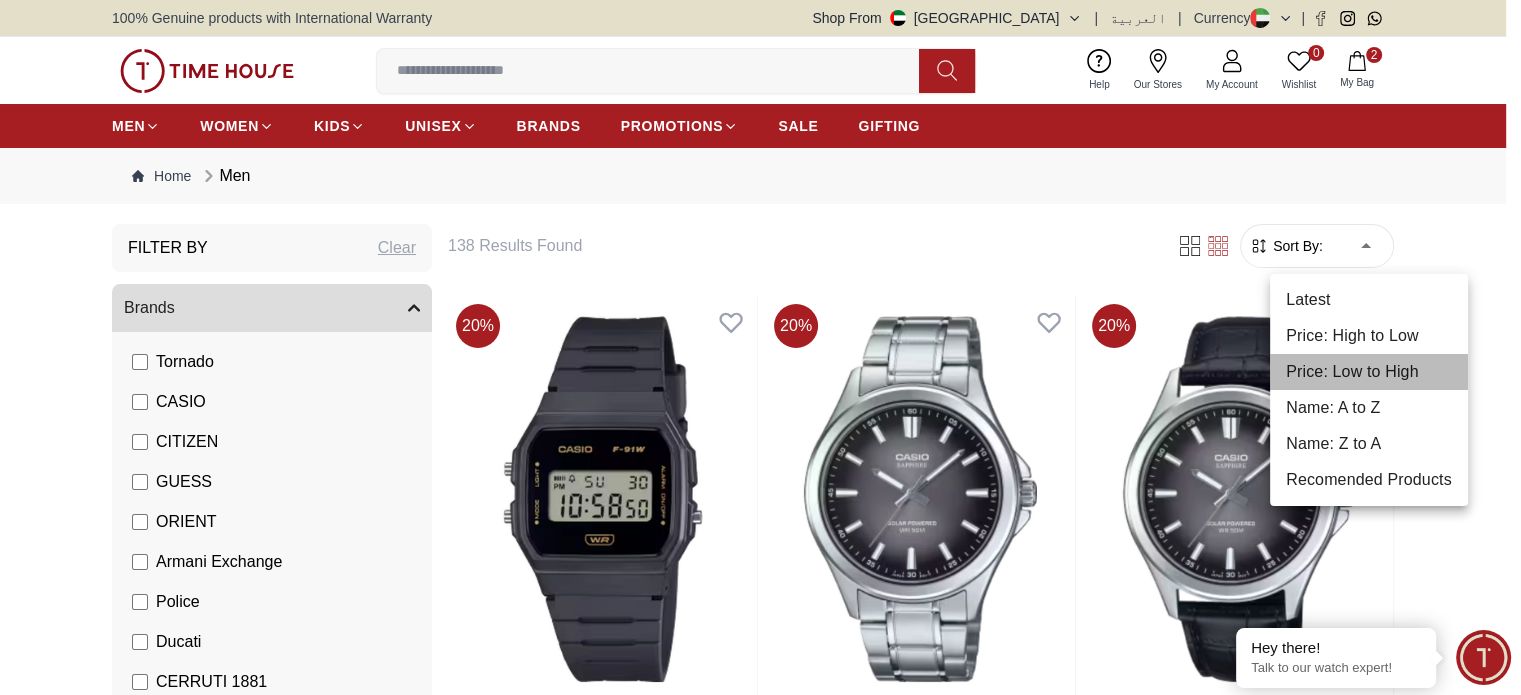 type on "*" 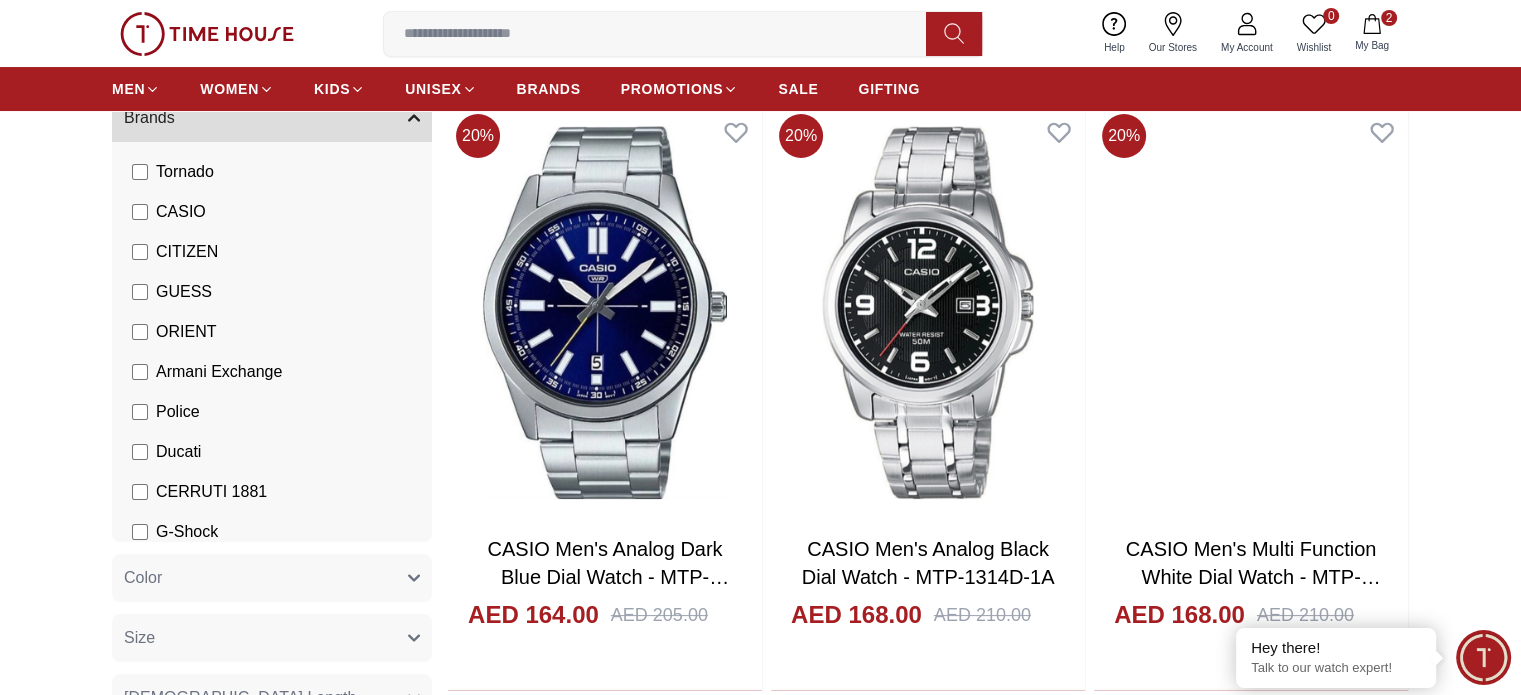 scroll, scrollTop: 200, scrollLeft: 0, axis: vertical 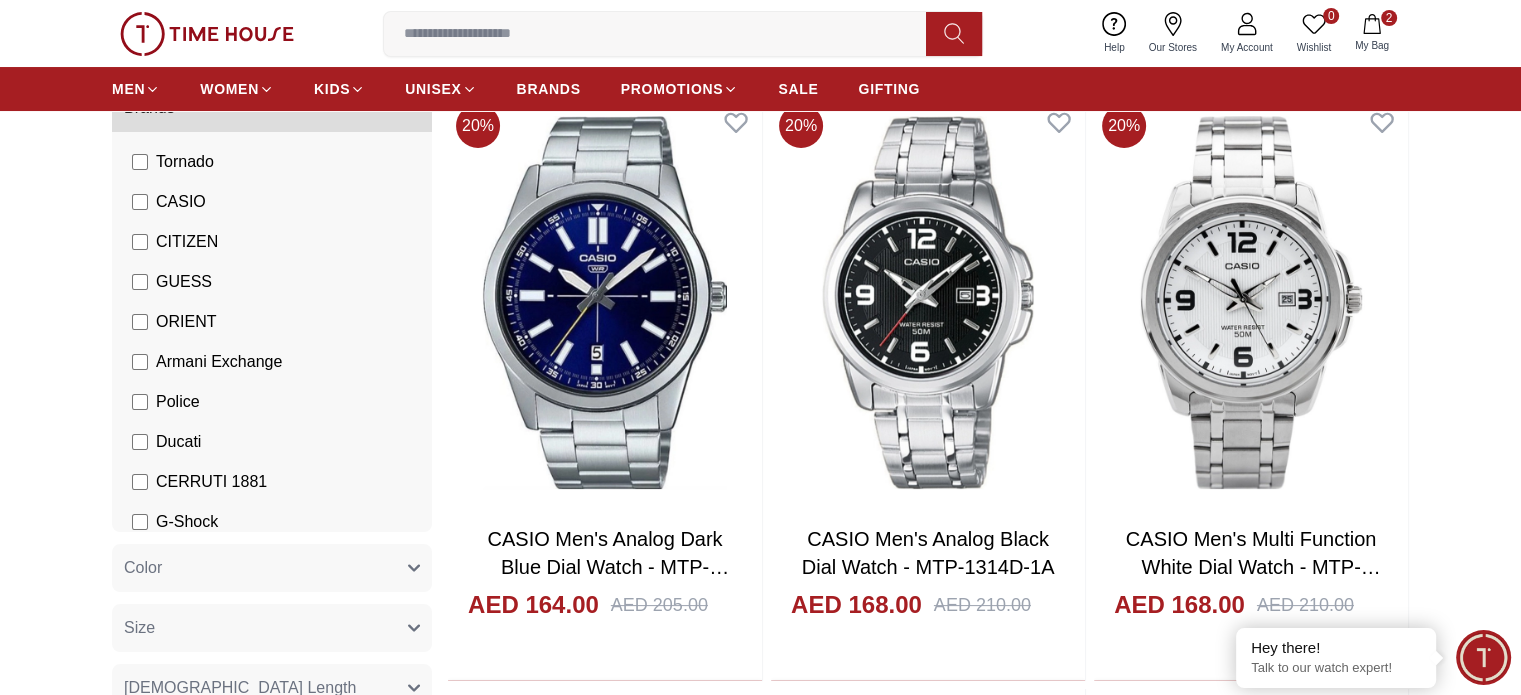 click at bounding box center (605, 895) 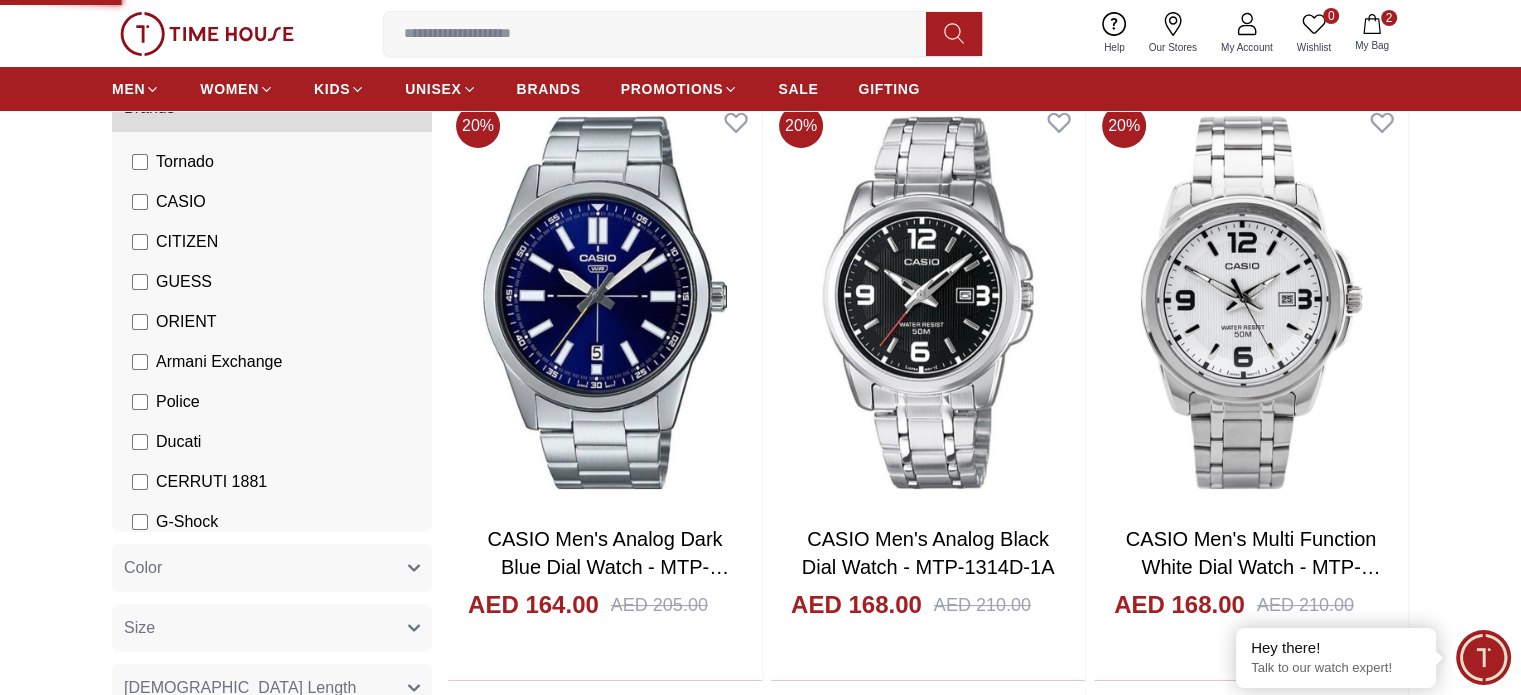scroll, scrollTop: 0, scrollLeft: 0, axis: both 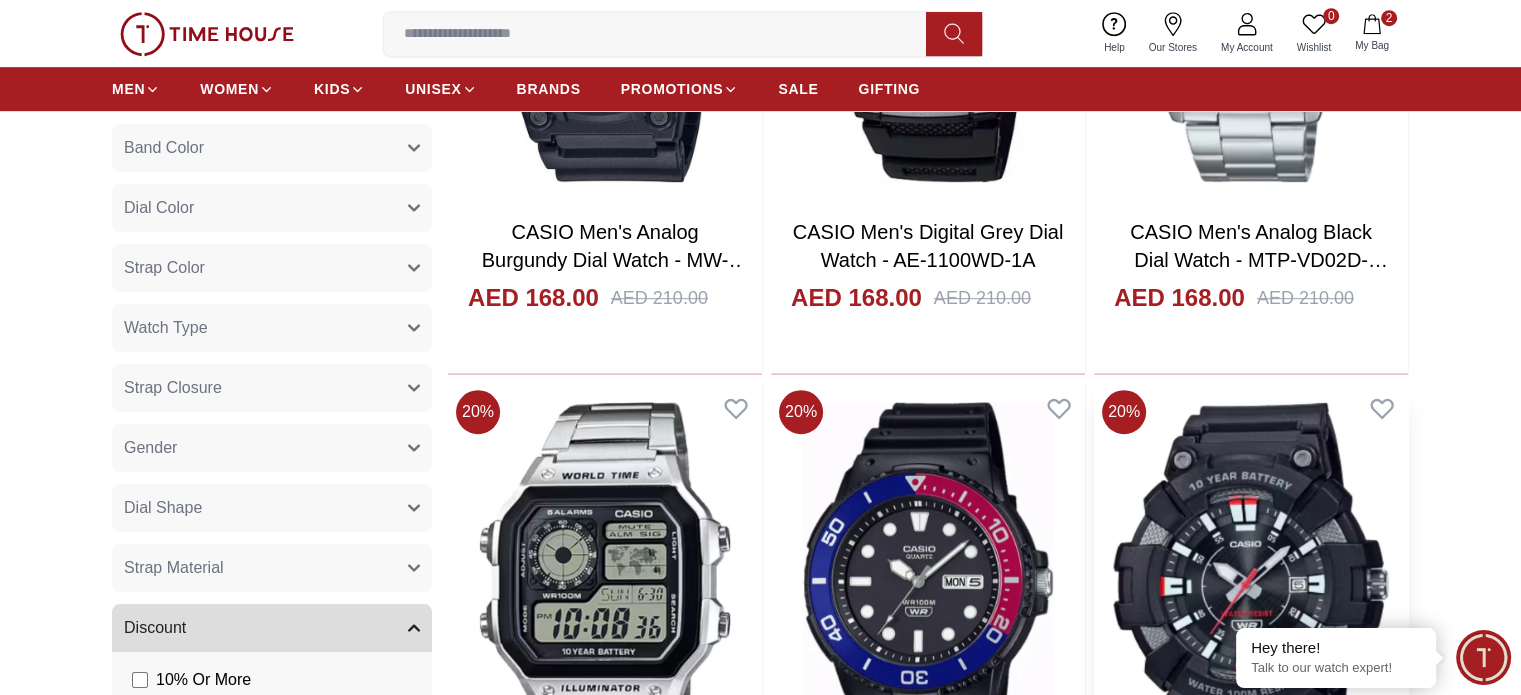 click at bounding box center [1251, 588] 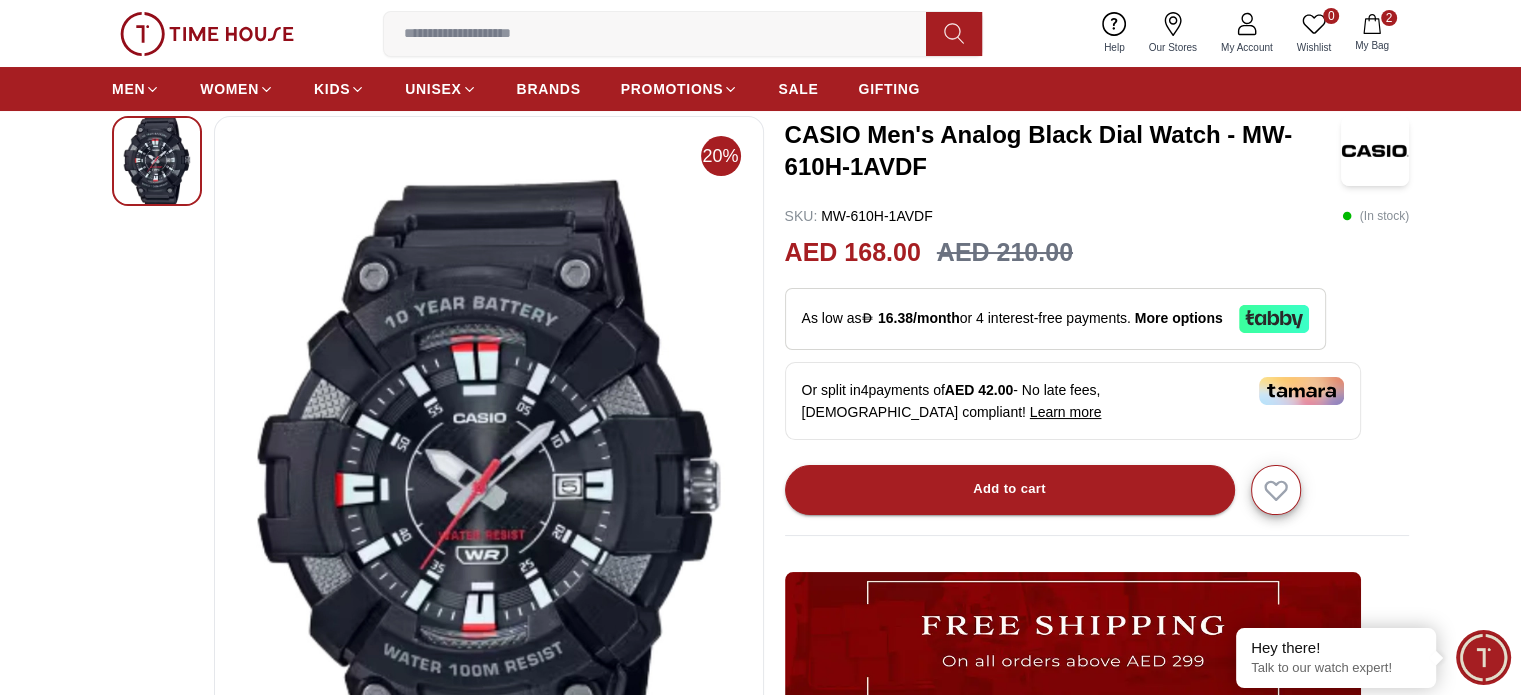 scroll, scrollTop: 300, scrollLeft: 0, axis: vertical 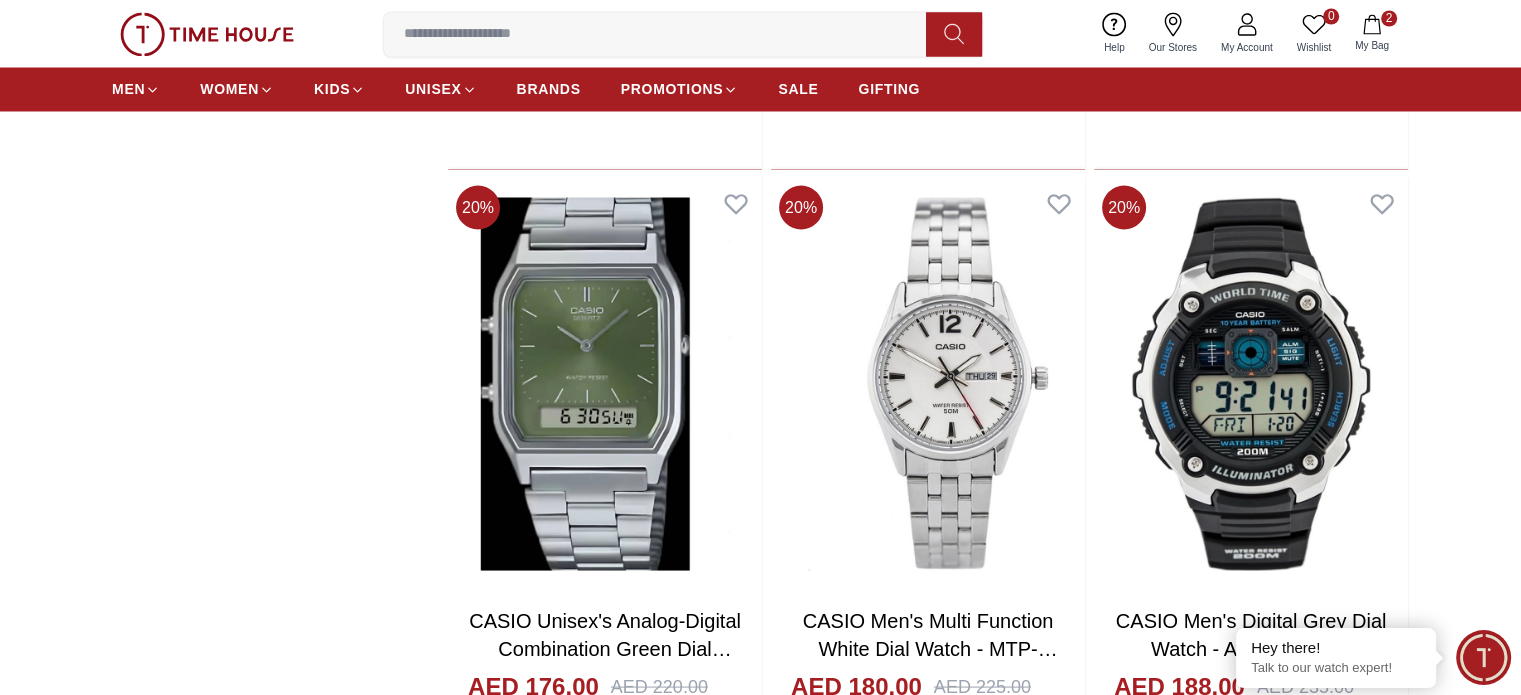 click at bounding box center [928, 2754] 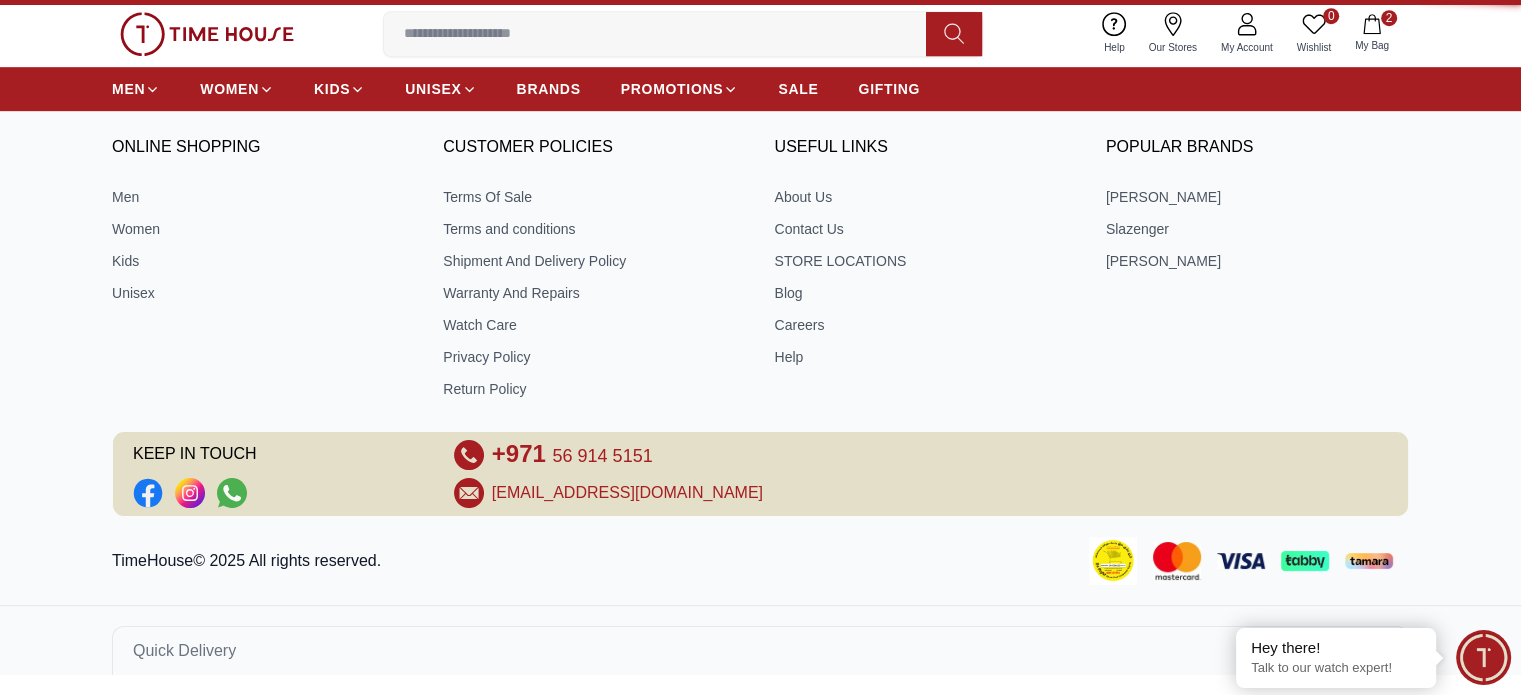 scroll, scrollTop: 0, scrollLeft: 0, axis: both 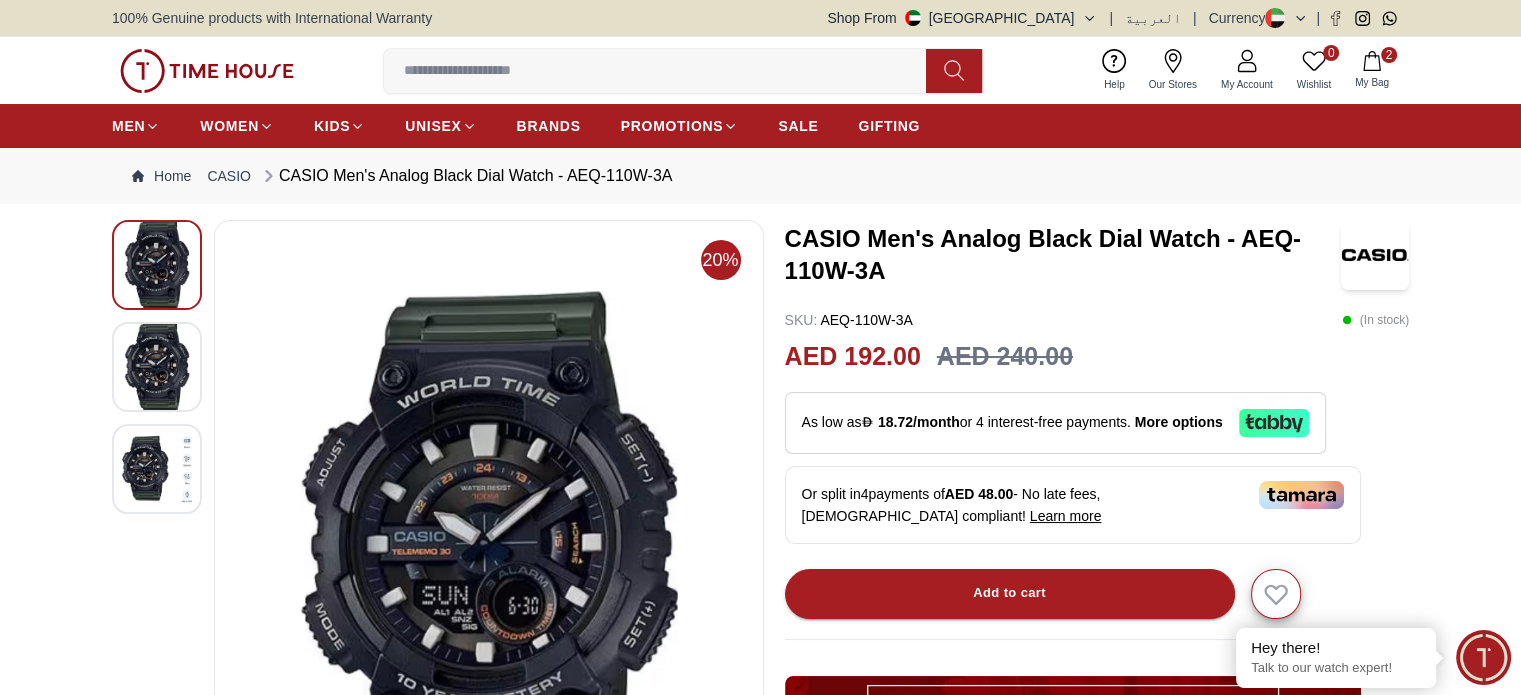 click at bounding box center (157, 367) 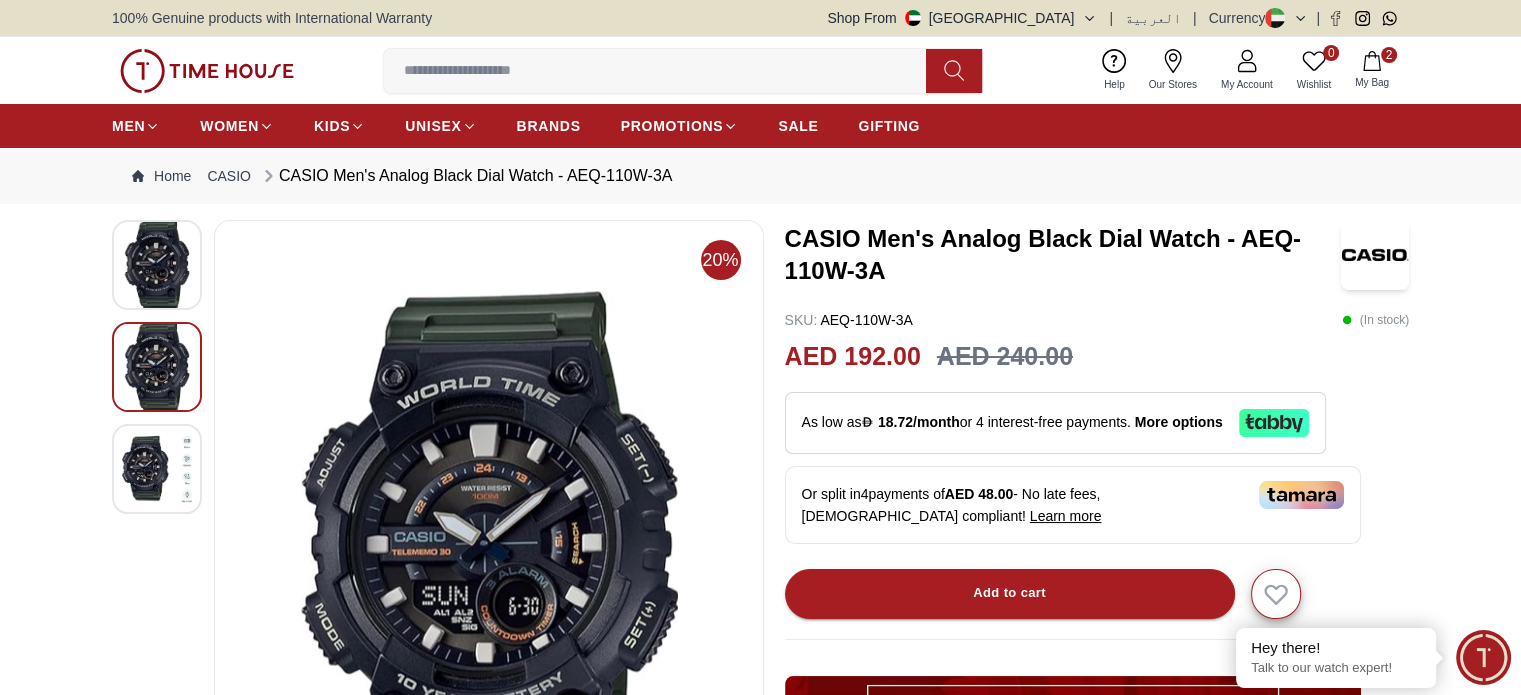 click at bounding box center (157, 469) 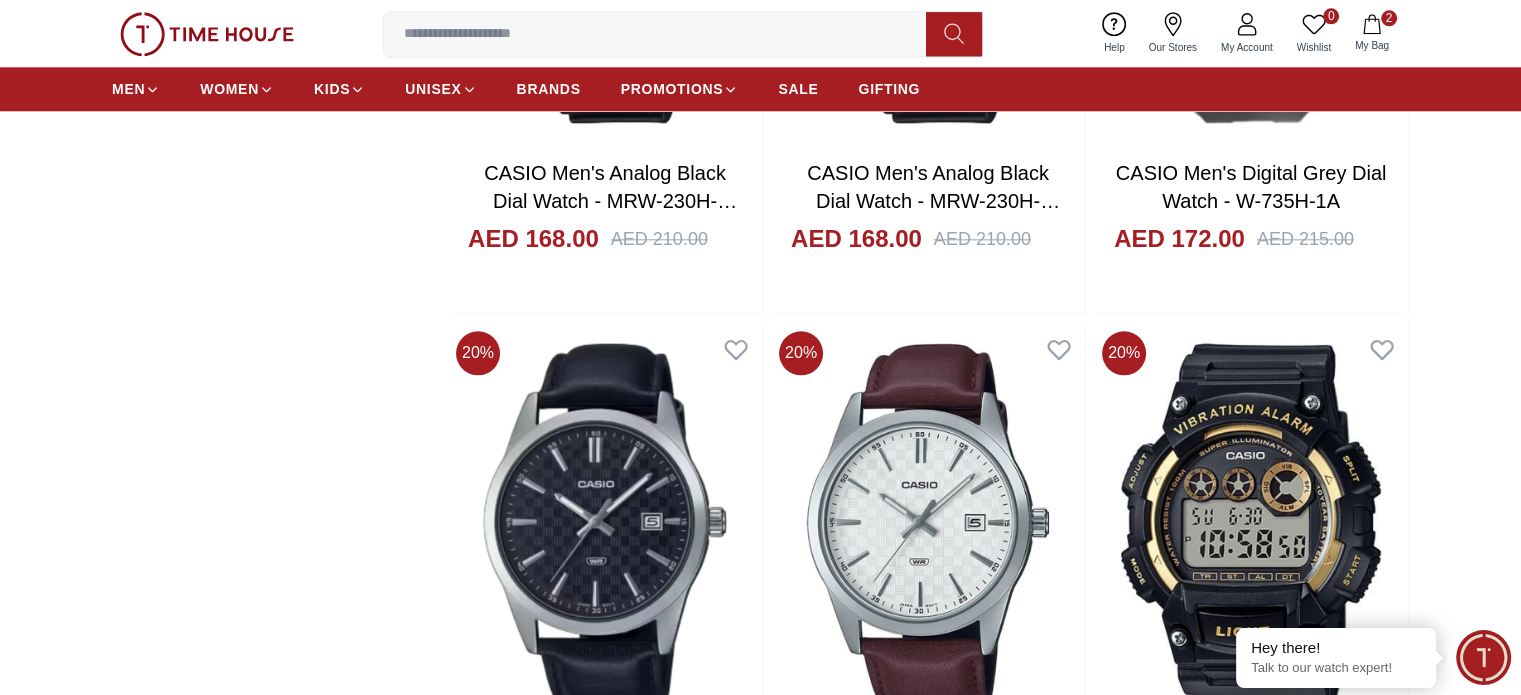 scroll, scrollTop: 2301, scrollLeft: 0, axis: vertical 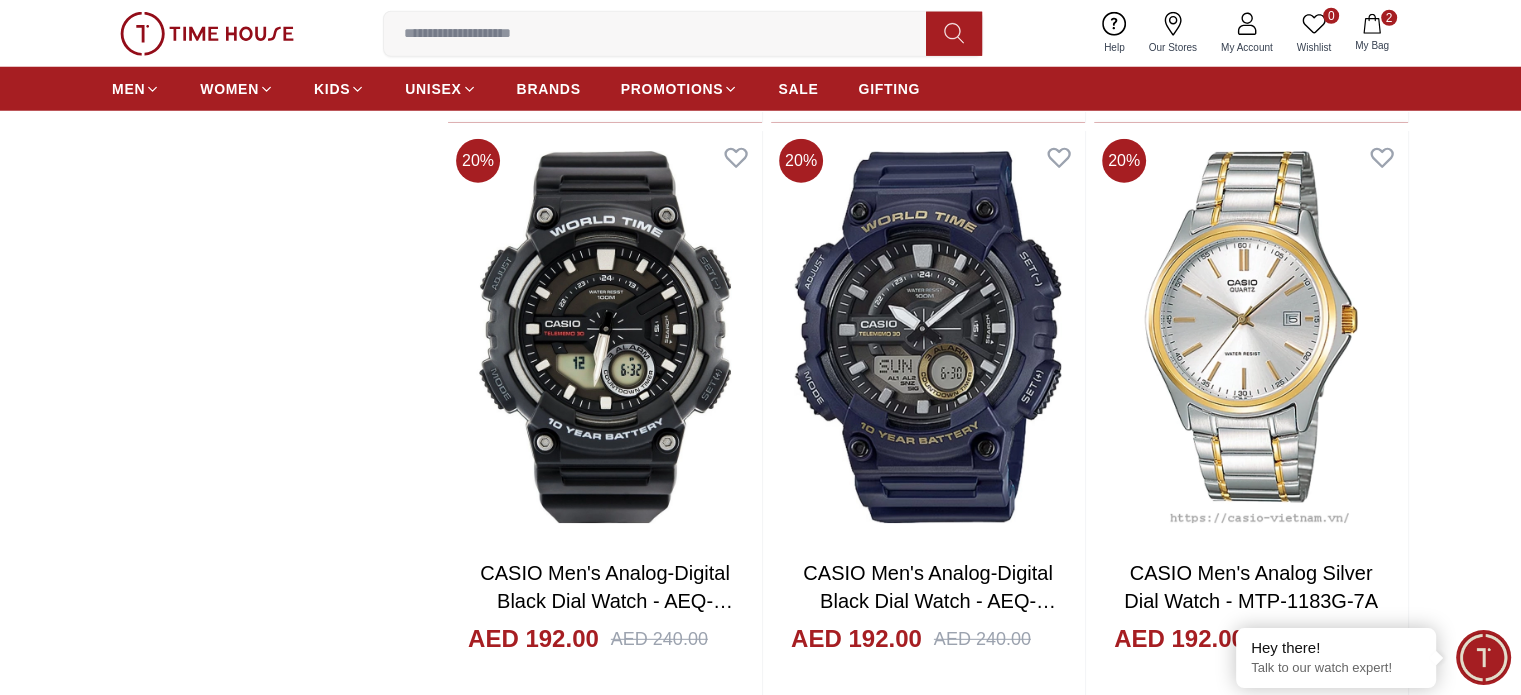 click at bounding box center [928, 3301] 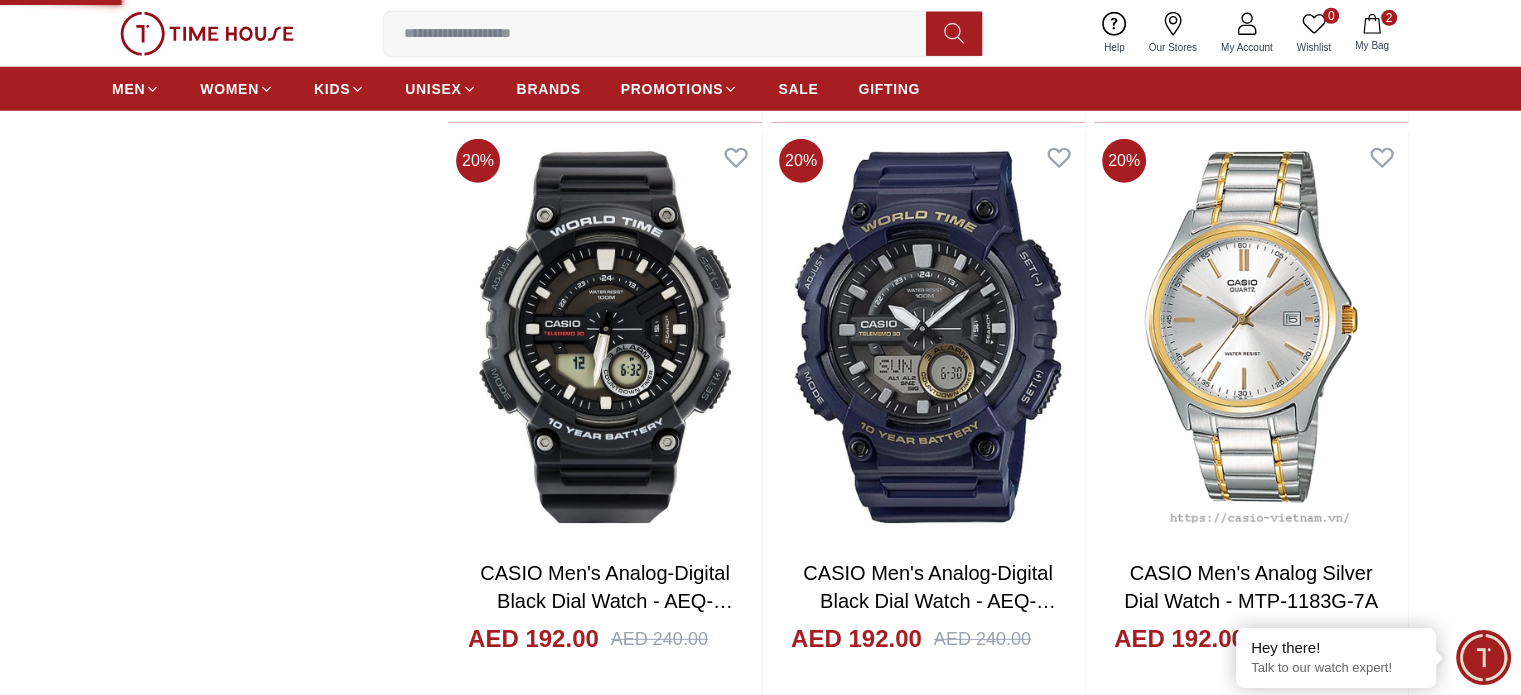 scroll, scrollTop: 0, scrollLeft: 0, axis: both 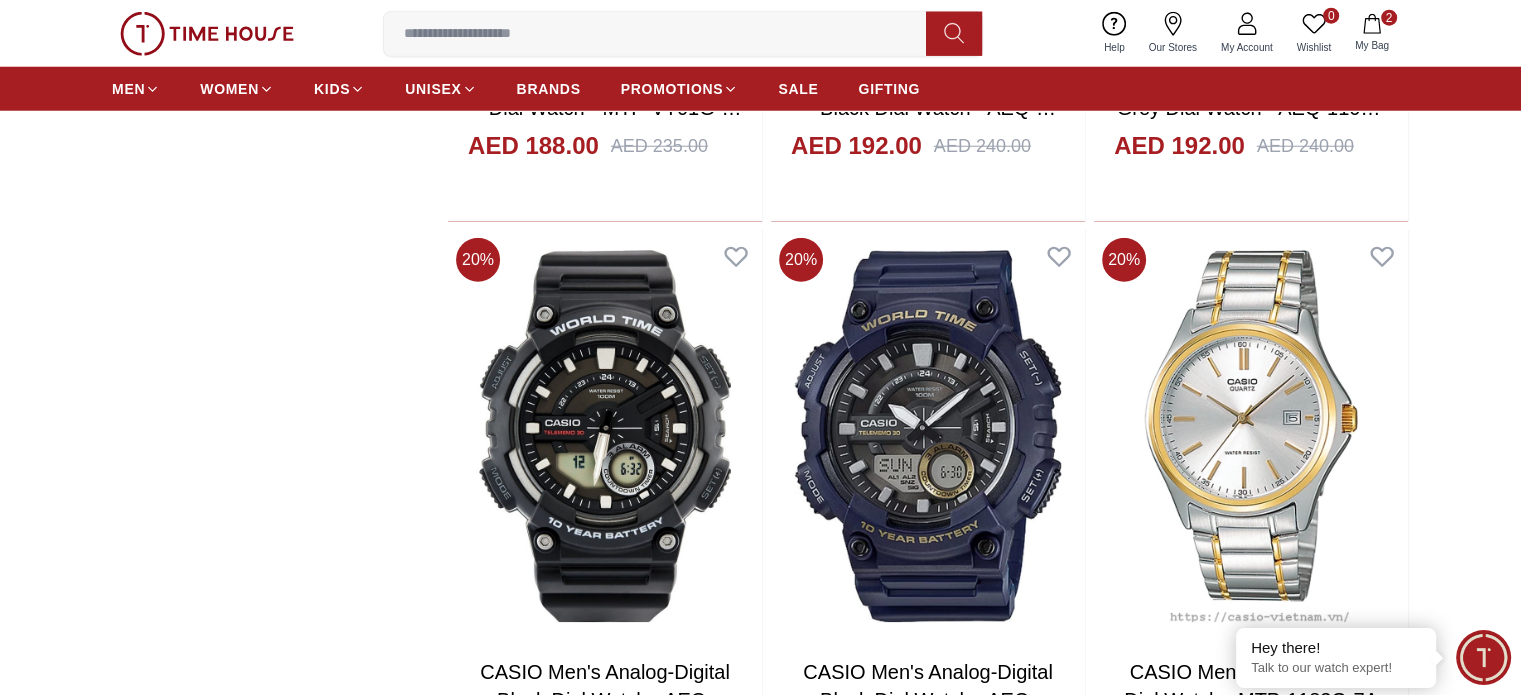 click at bounding box center (605, 3400) 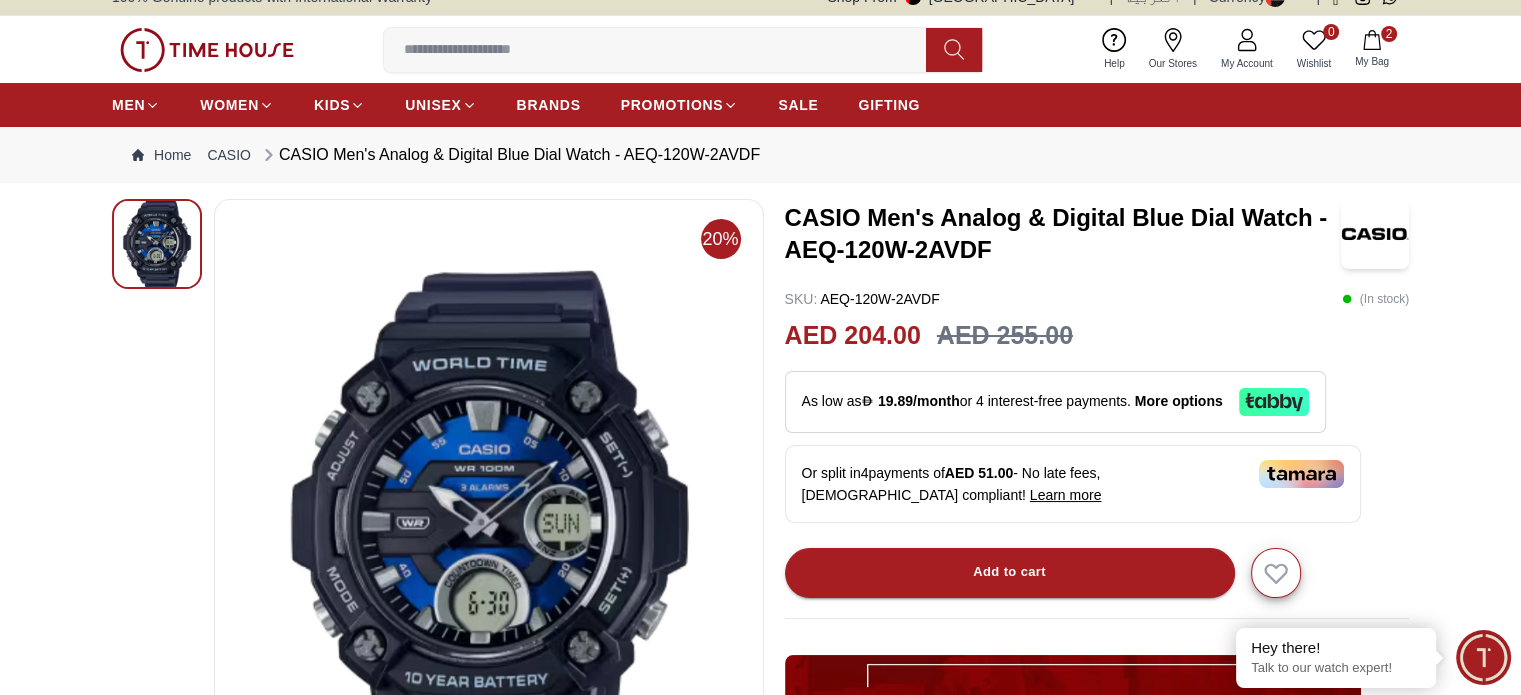 scroll, scrollTop: 0, scrollLeft: 0, axis: both 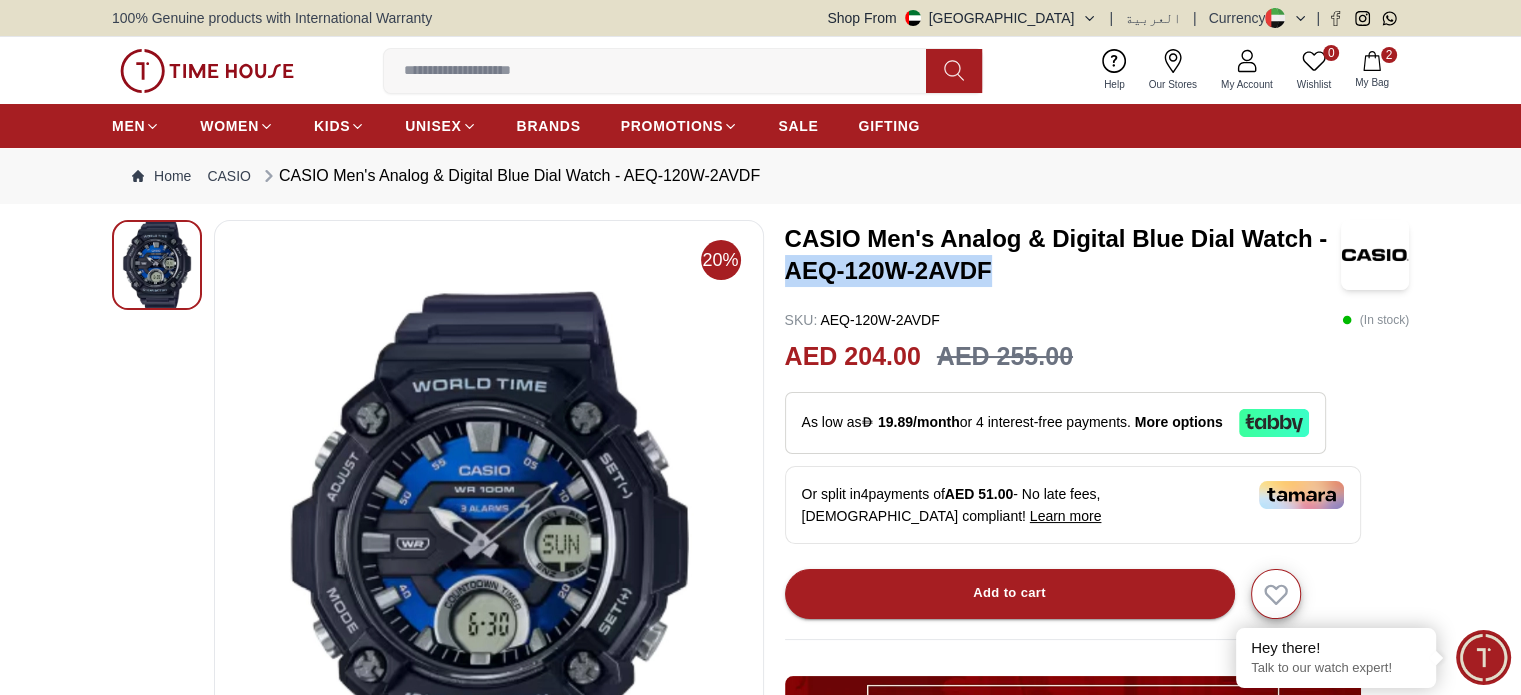 drag, startPoint x: 1013, startPoint y: 268, endPoint x: 781, endPoint y: 280, distance: 232.31013 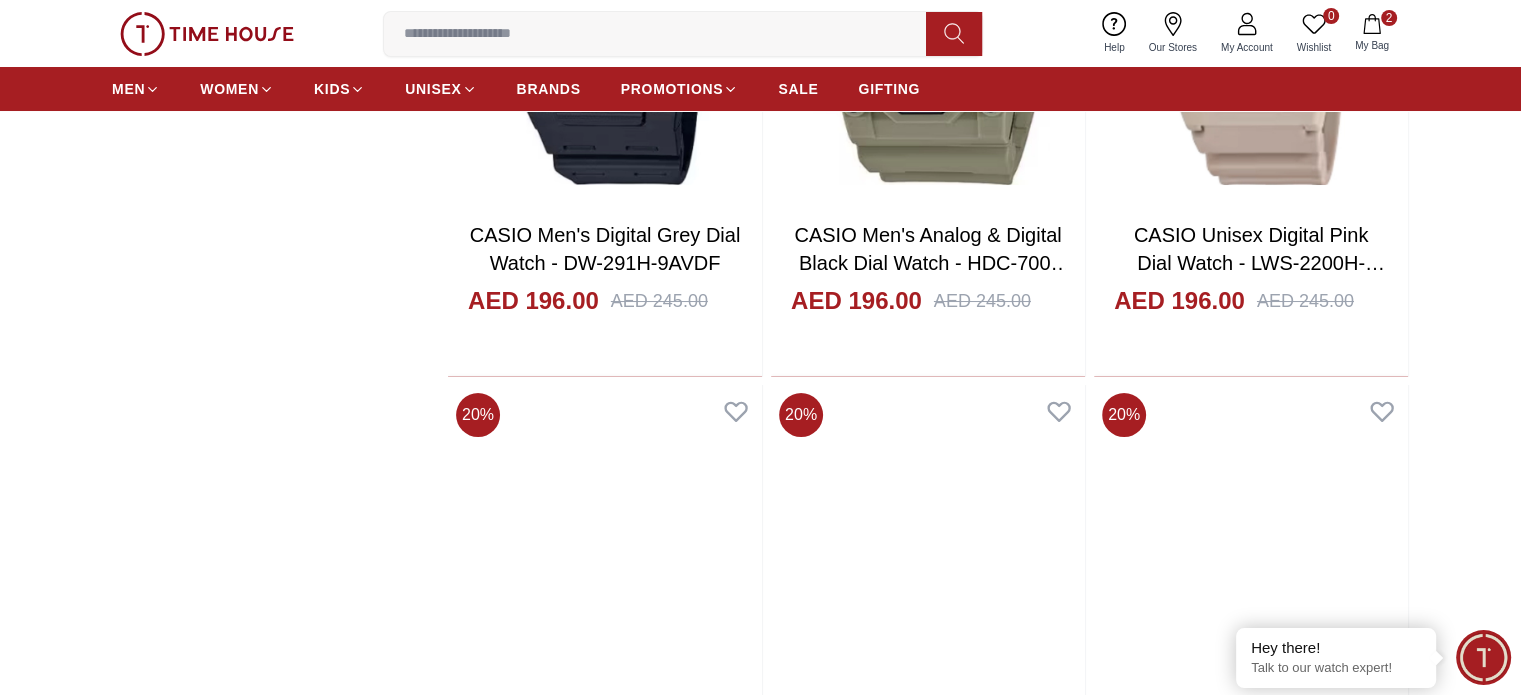 scroll, scrollTop: 7391, scrollLeft: 0, axis: vertical 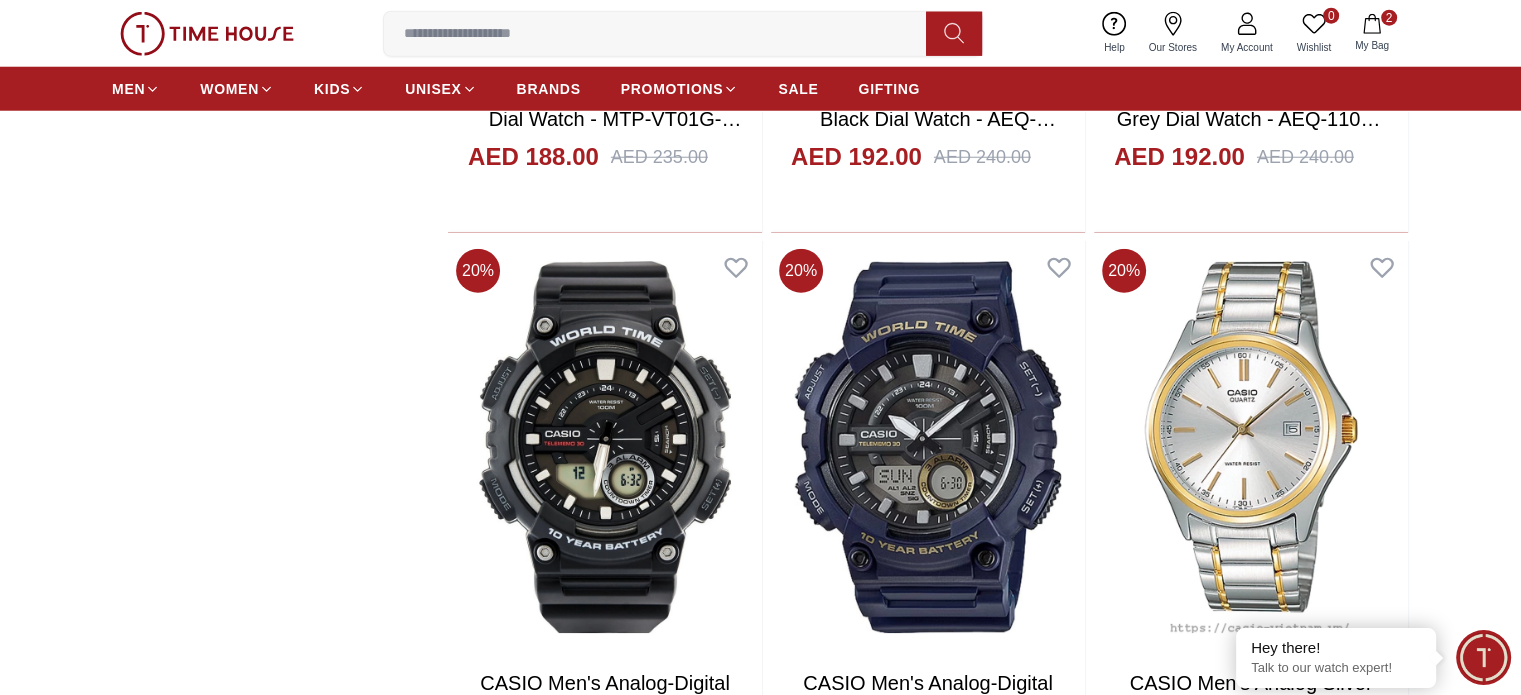 click at bounding box center [928, 3411] 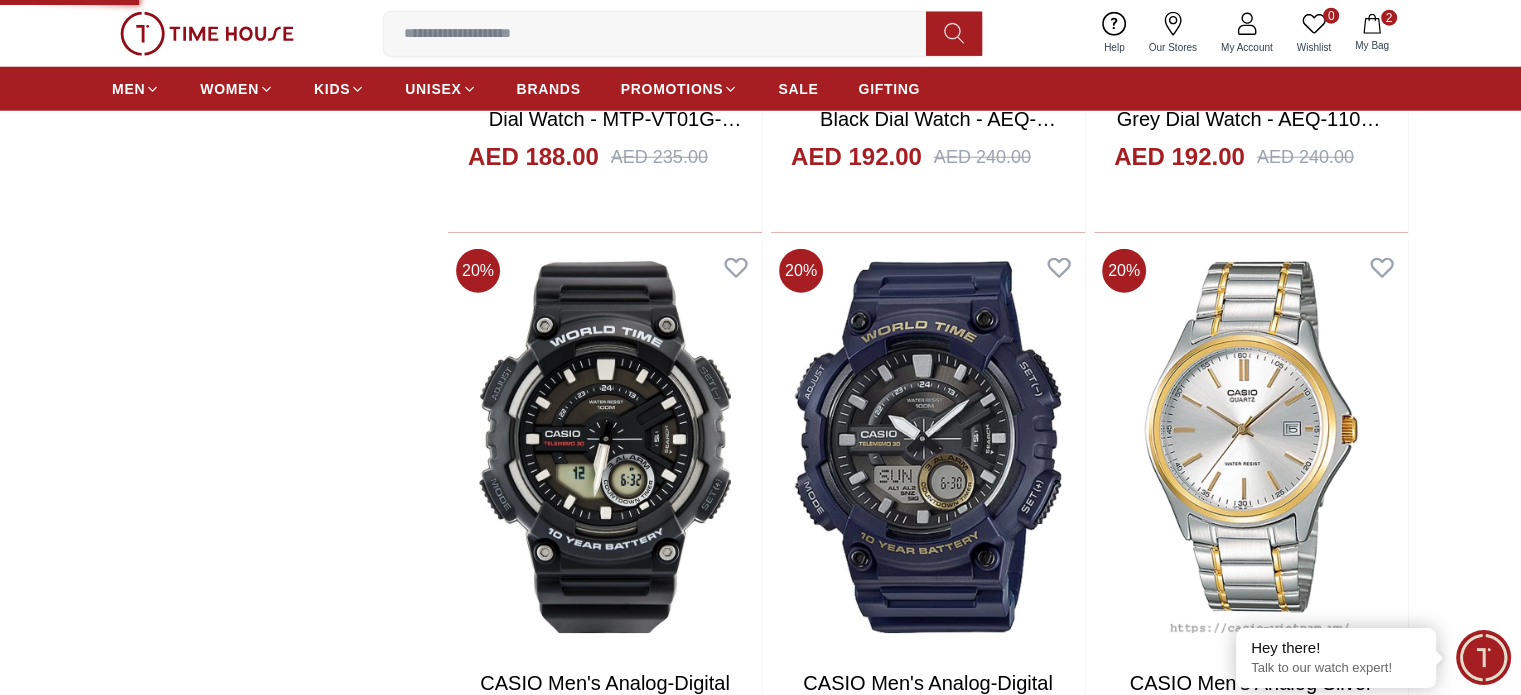 scroll, scrollTop: 0, scrollLeft: 0, axis: both 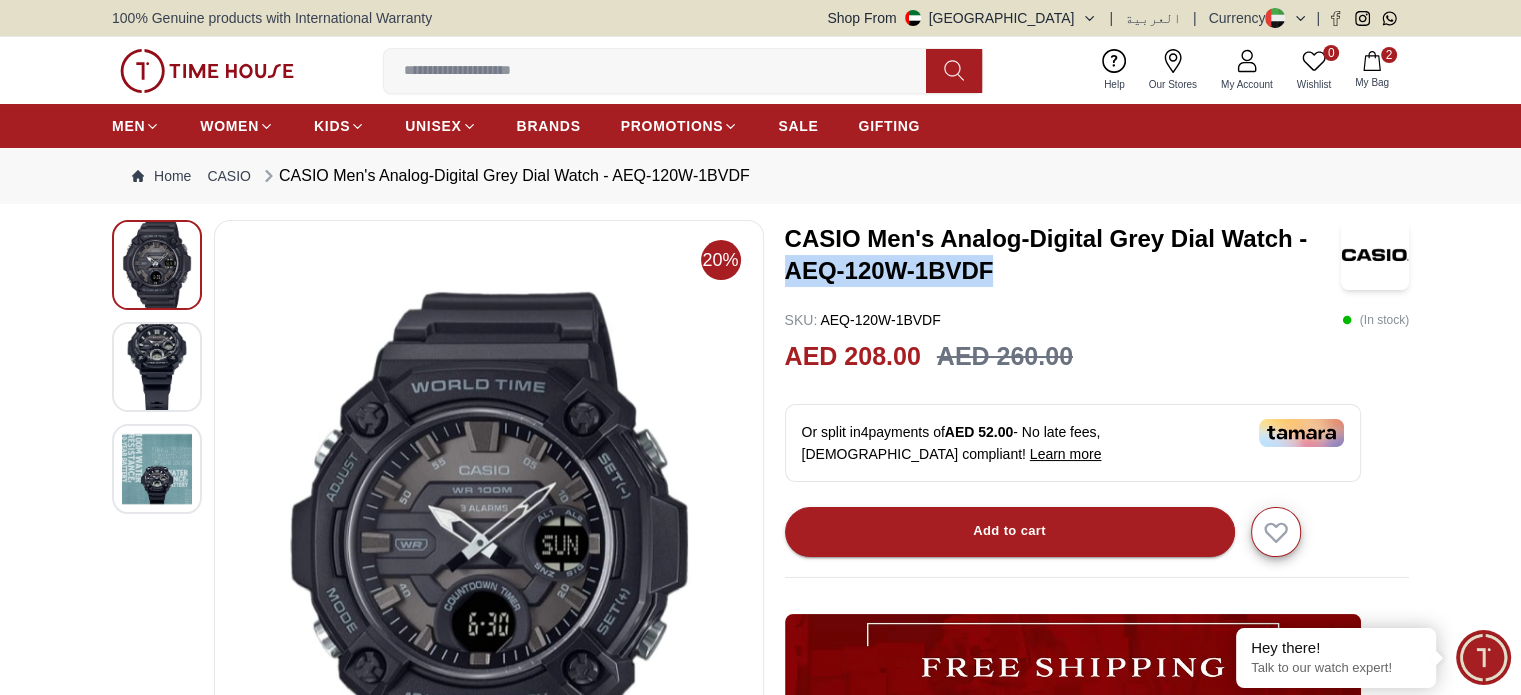 drag, startPoint x: 999, startPoint y: 269, endPoint x: 782, endPoint y: 259, distance: 217.23029 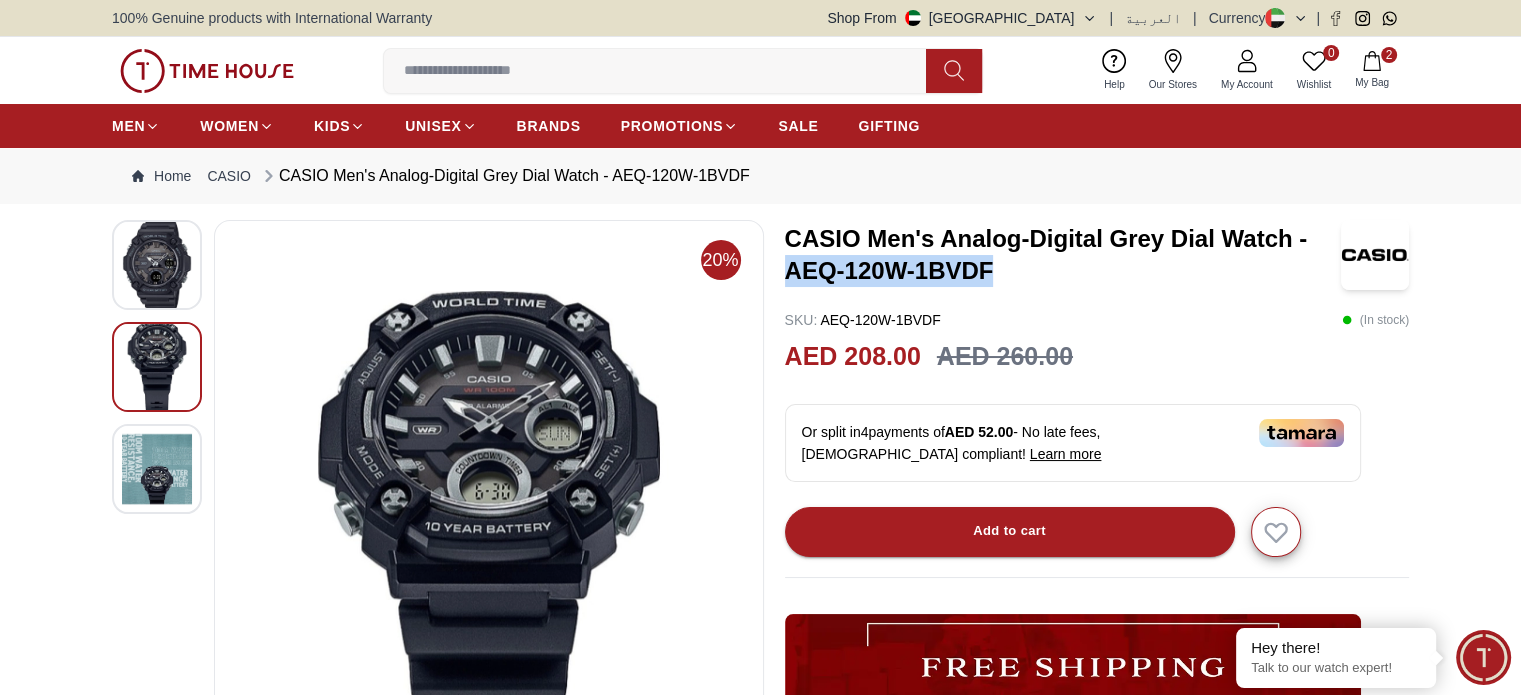 click at bounding box center (157, 469) 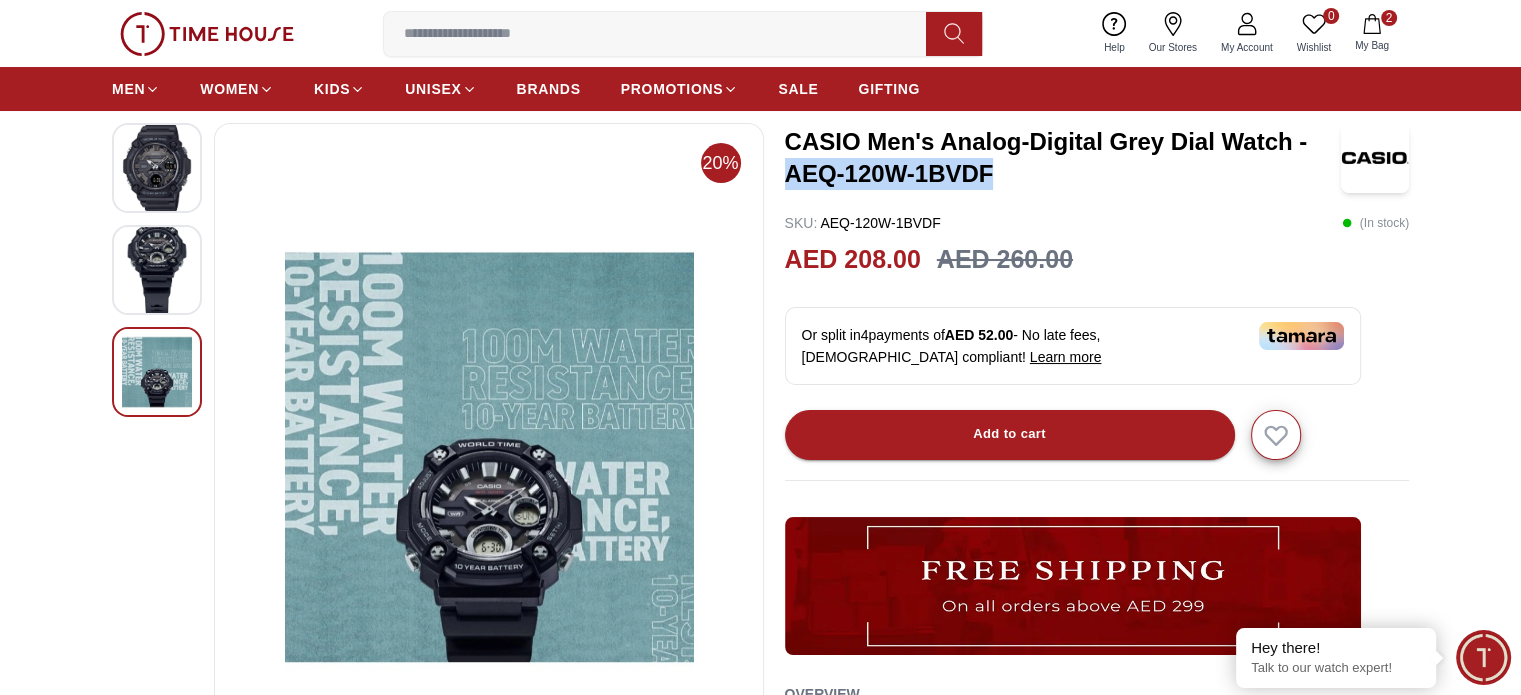 scroll, scrollTop: 100, scrollLeft: 0, axis: vertical 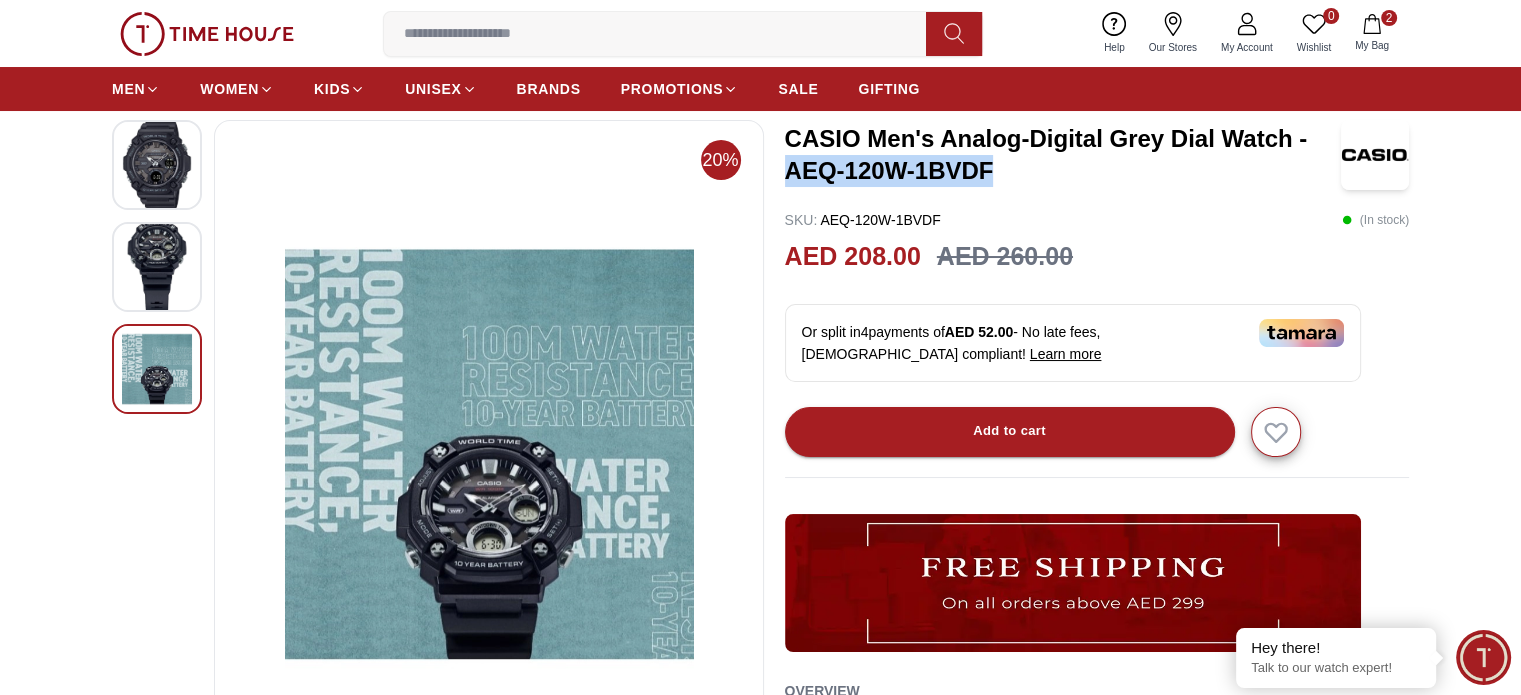 click at bounding box center [157, 267] 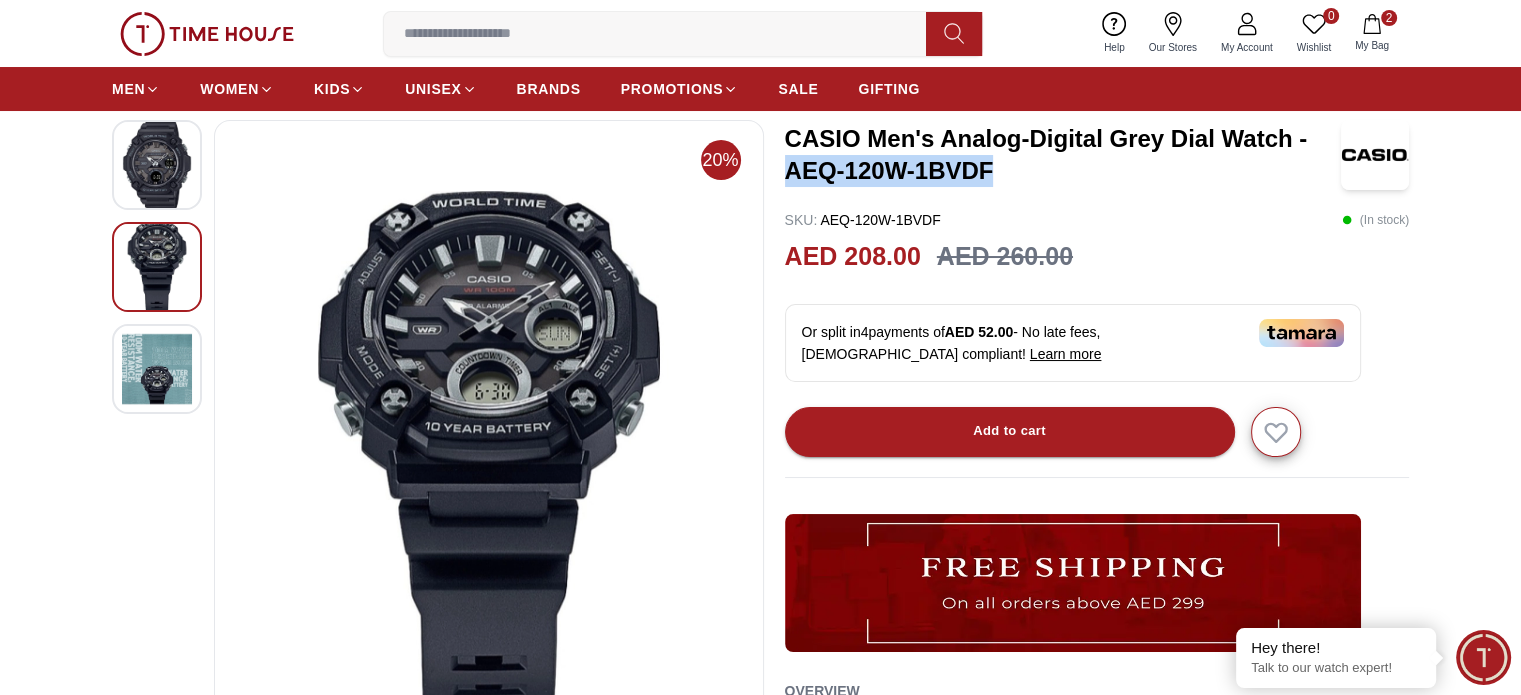 click at bounding box center [157, 165] 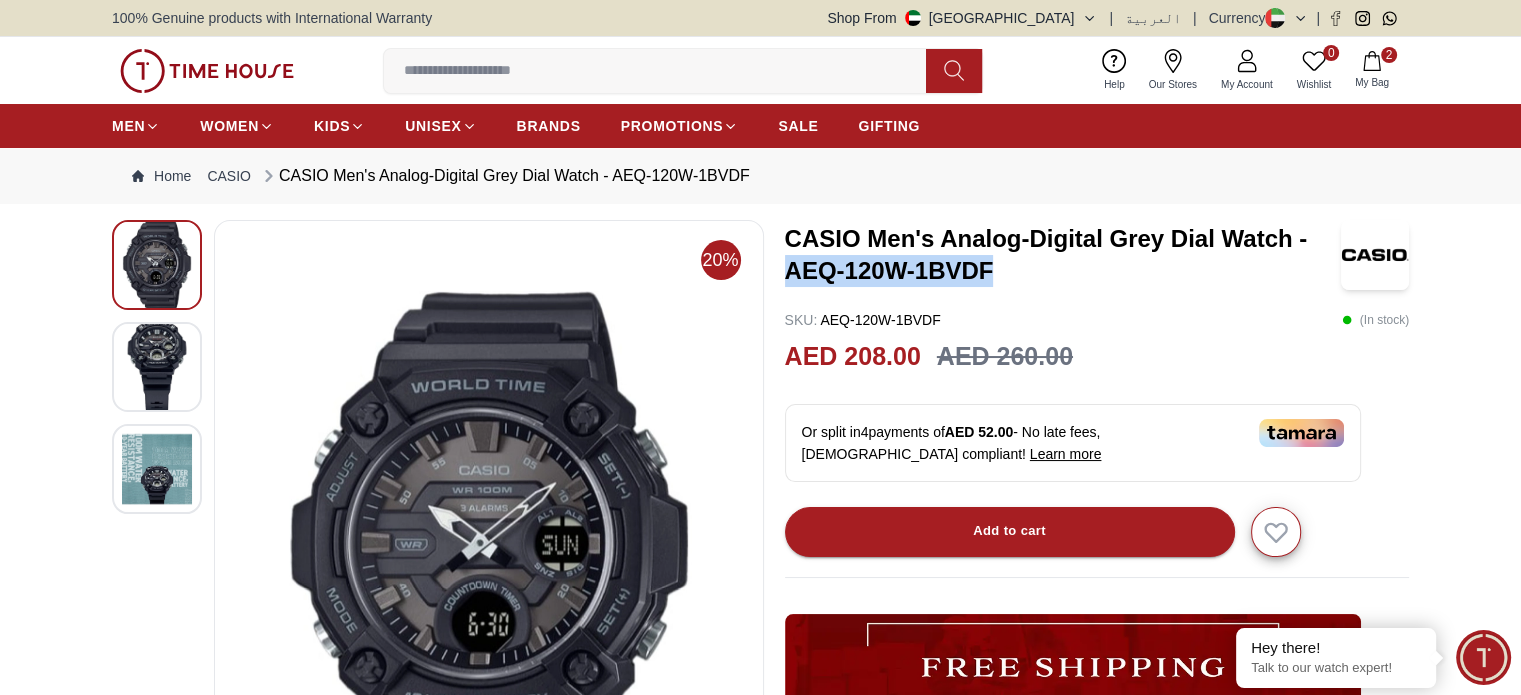 scroll, scrollTop: 100, scrollLeft: 0, axis: vertical 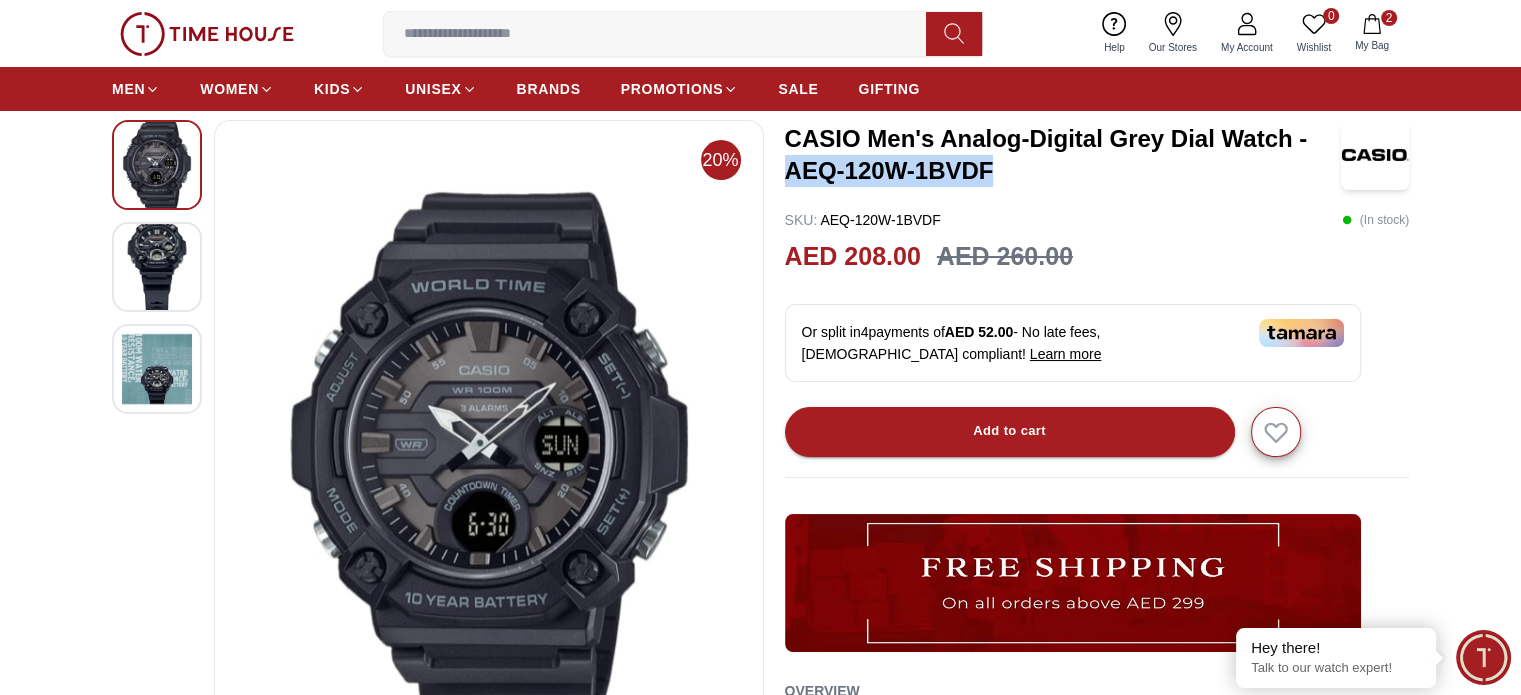 click at bounding box center (157, 267) 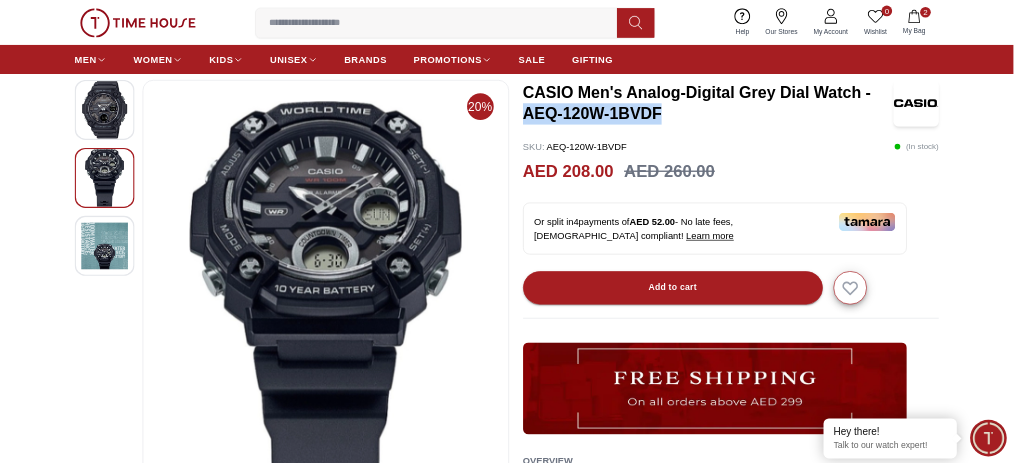 scroll, scrollTop: 0, scrollLeft: 0, axis: both 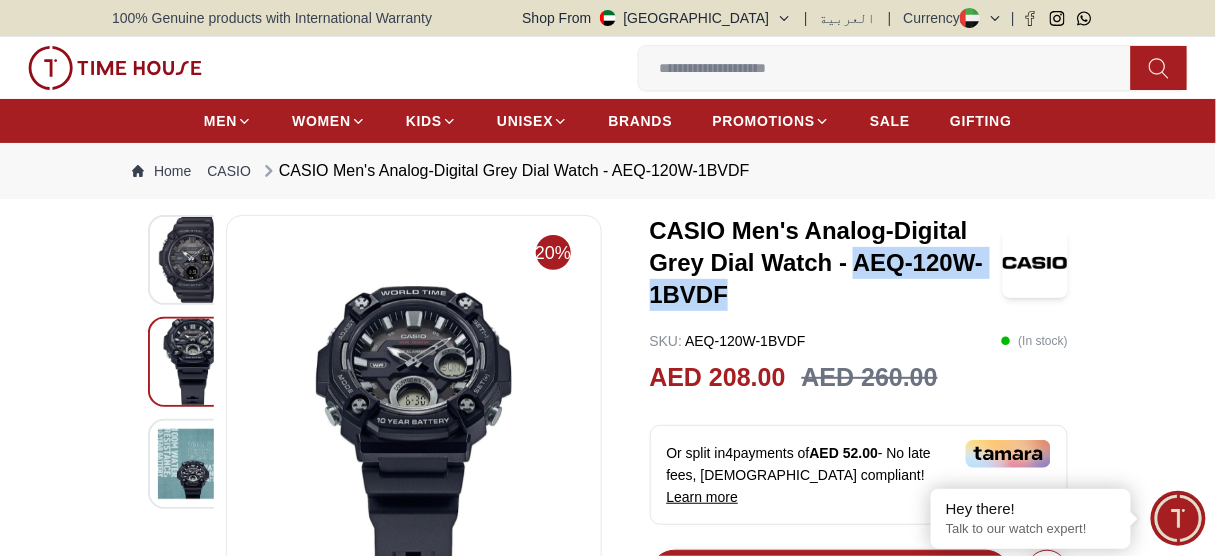 click at bounding box center (193, 260) 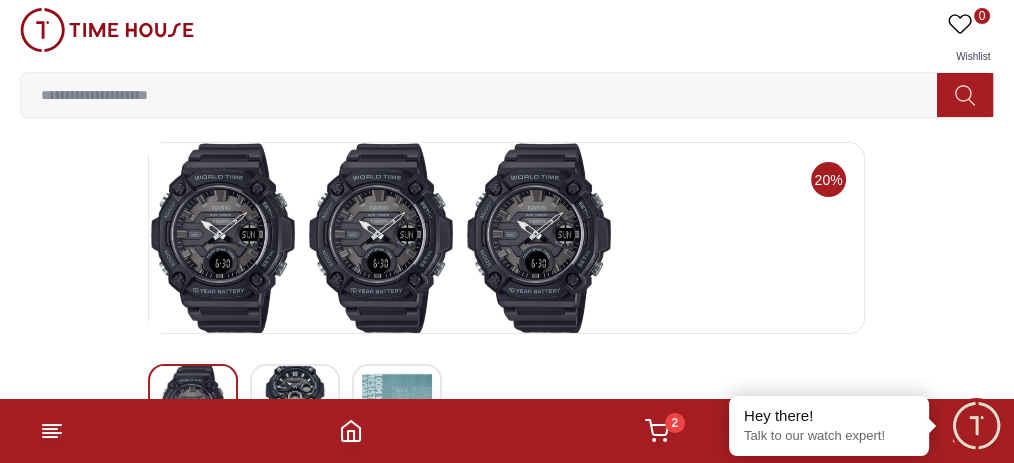 click at bounding box center (295, 409) 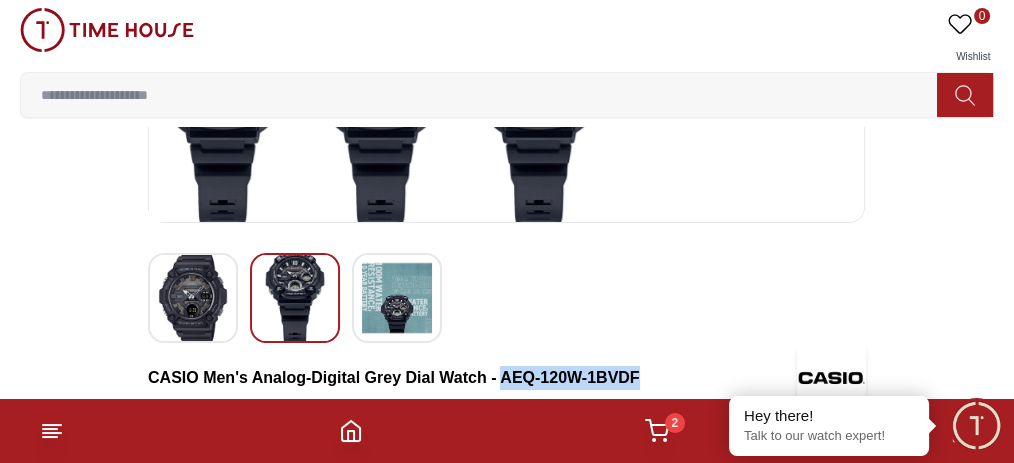 scroll, scrollTop: 133, scrollLeft: 0, axis: vertical 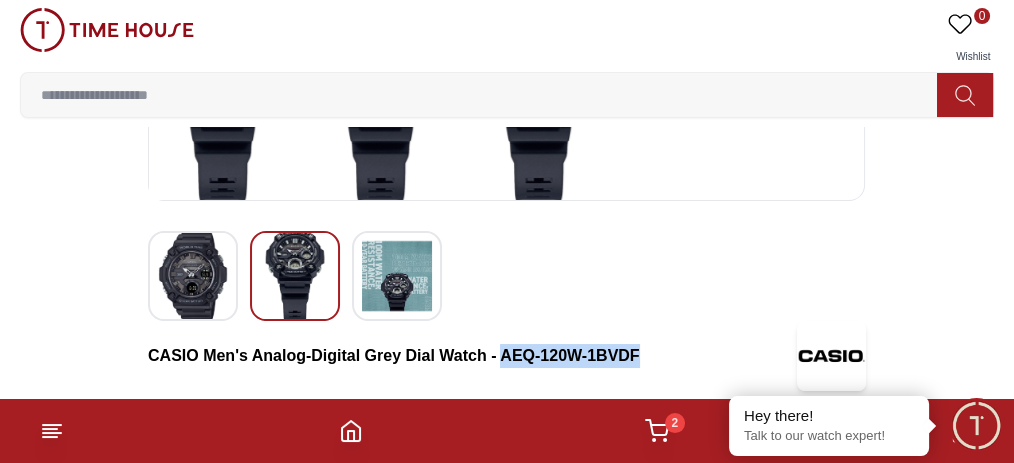 click at bounding box center [193, 276] 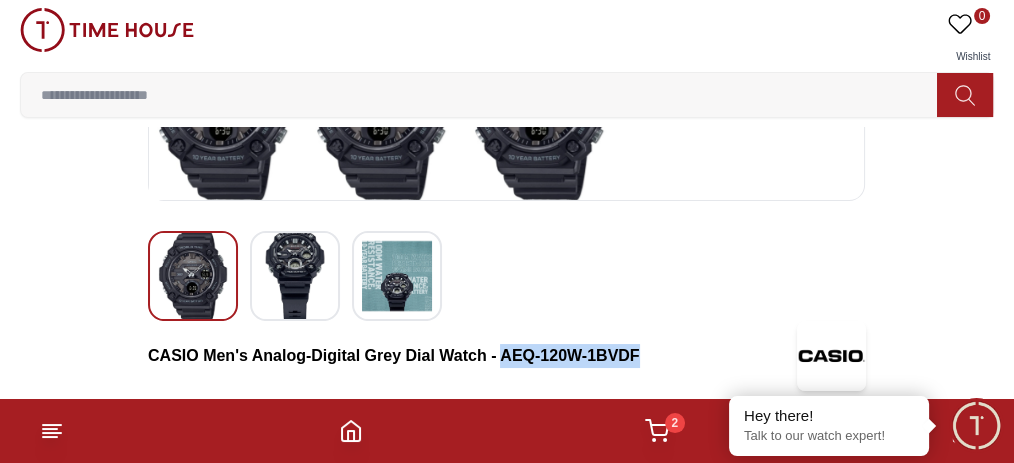 click at bounding box center [295, 276] 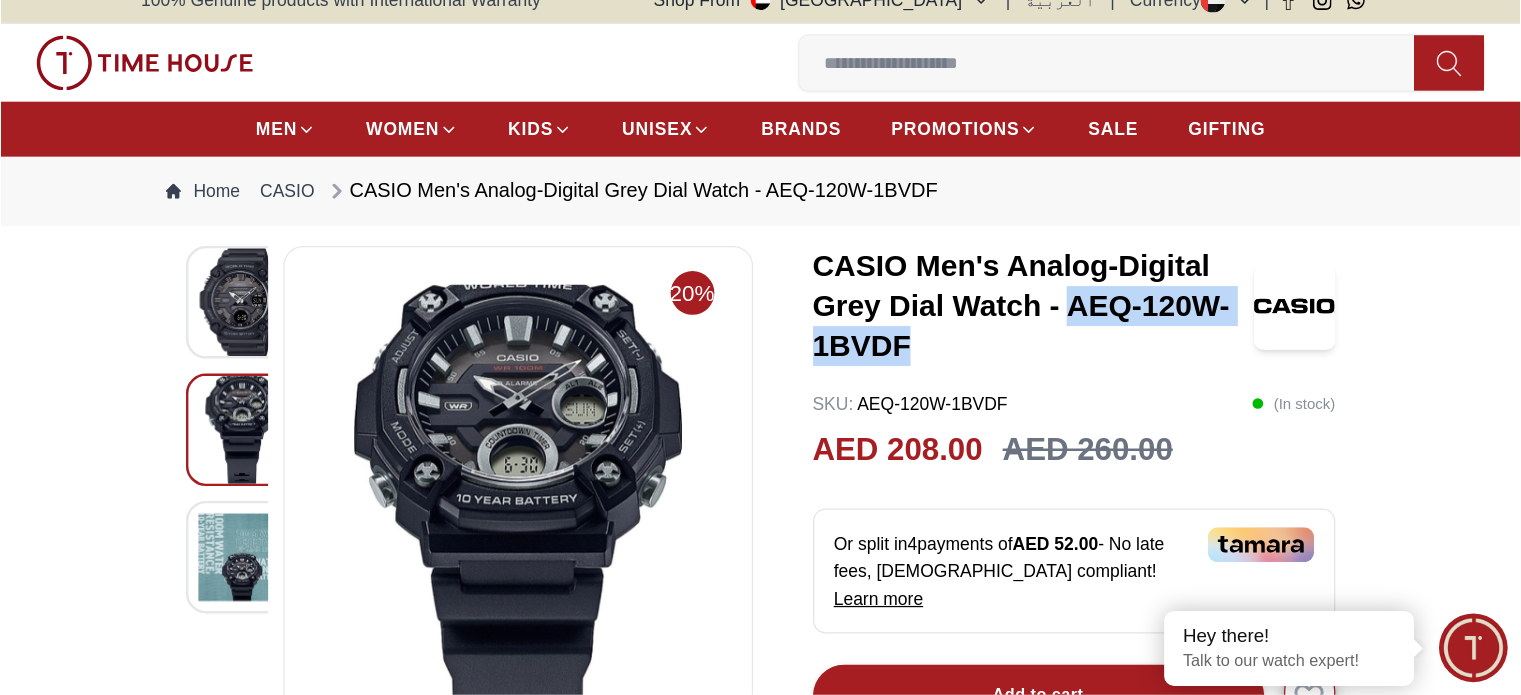 scroll, scrollTop: 0, scrollLeft: 0, axis: both 